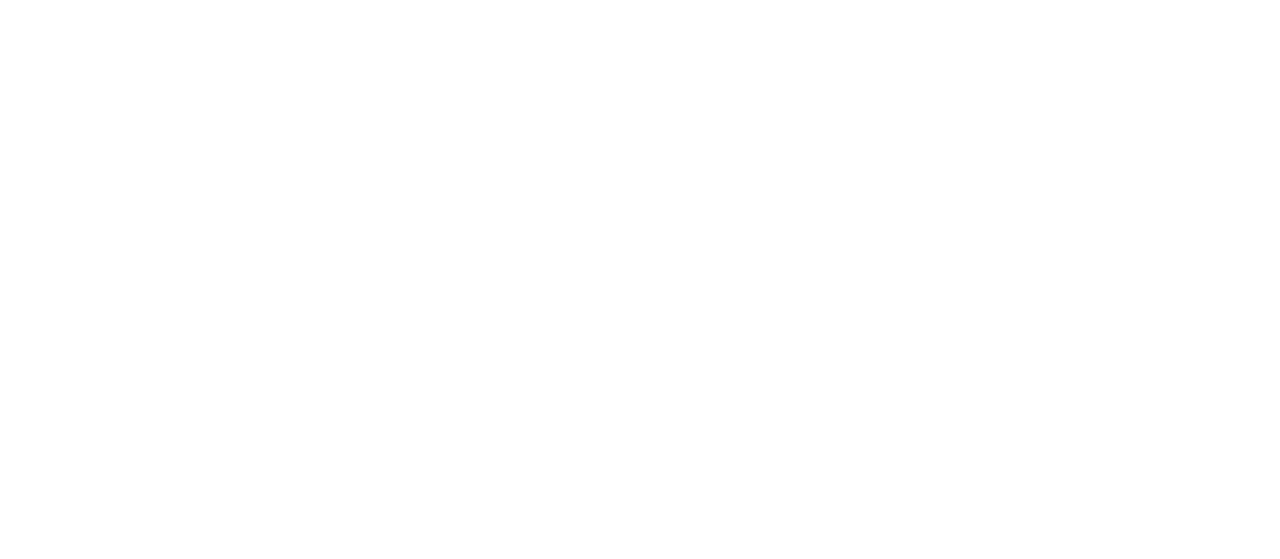 scroll, scrollTop: 0, scrollLeft: 0, axis: both 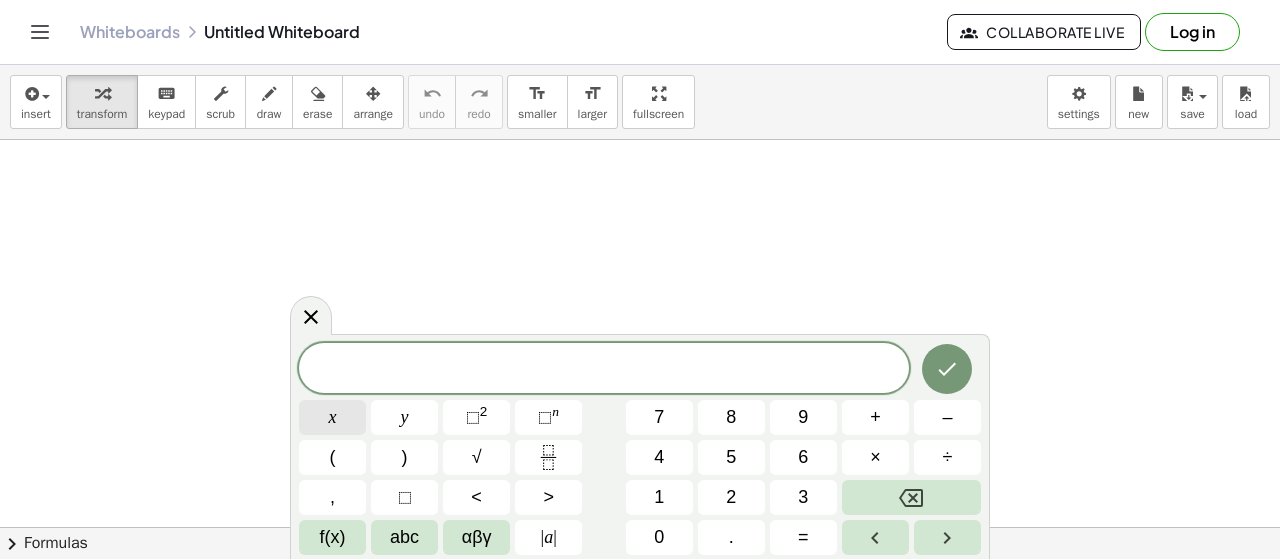 click on "x" at bounding box center (332, 417) 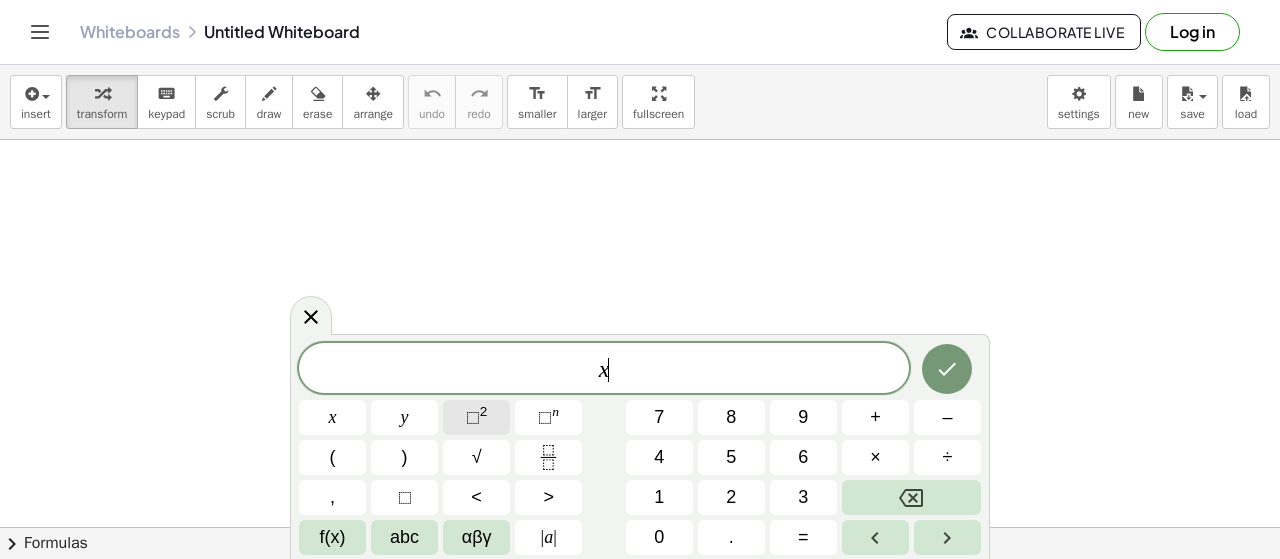 click on "⬚" at bounding box center (473, 417) 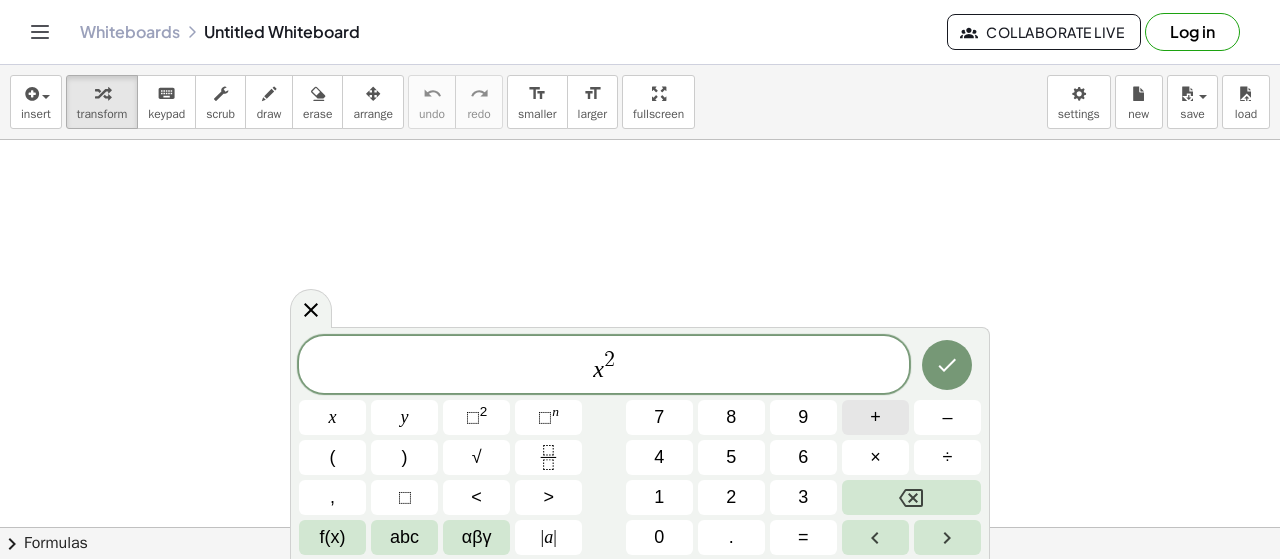 click on "+" at bounding box center [875, 417] 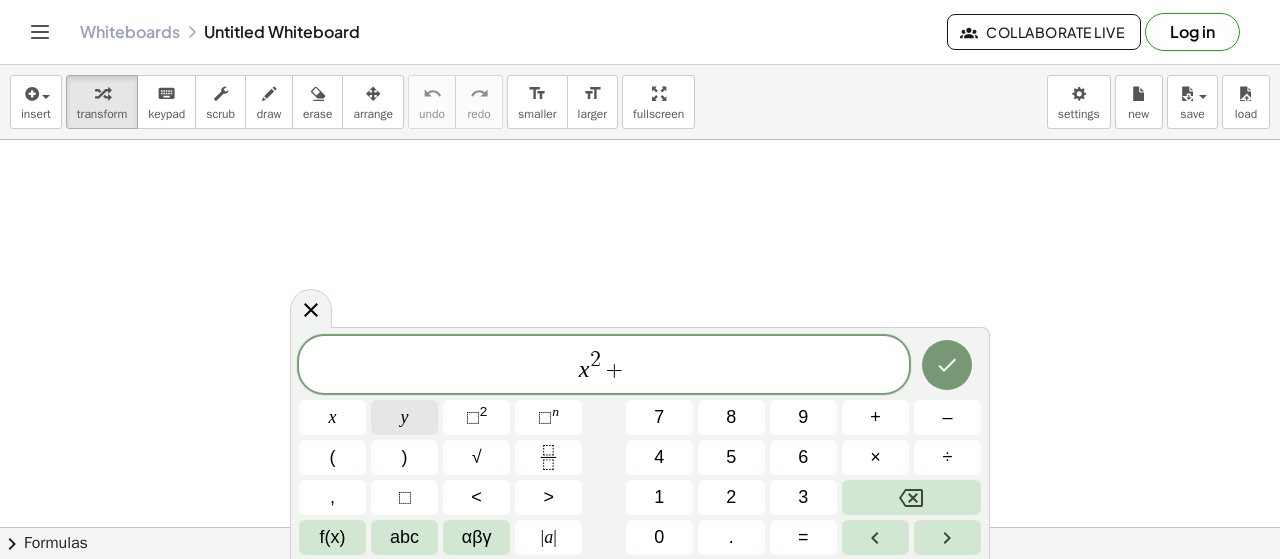 click on "y" at bounding box center (404, 417) 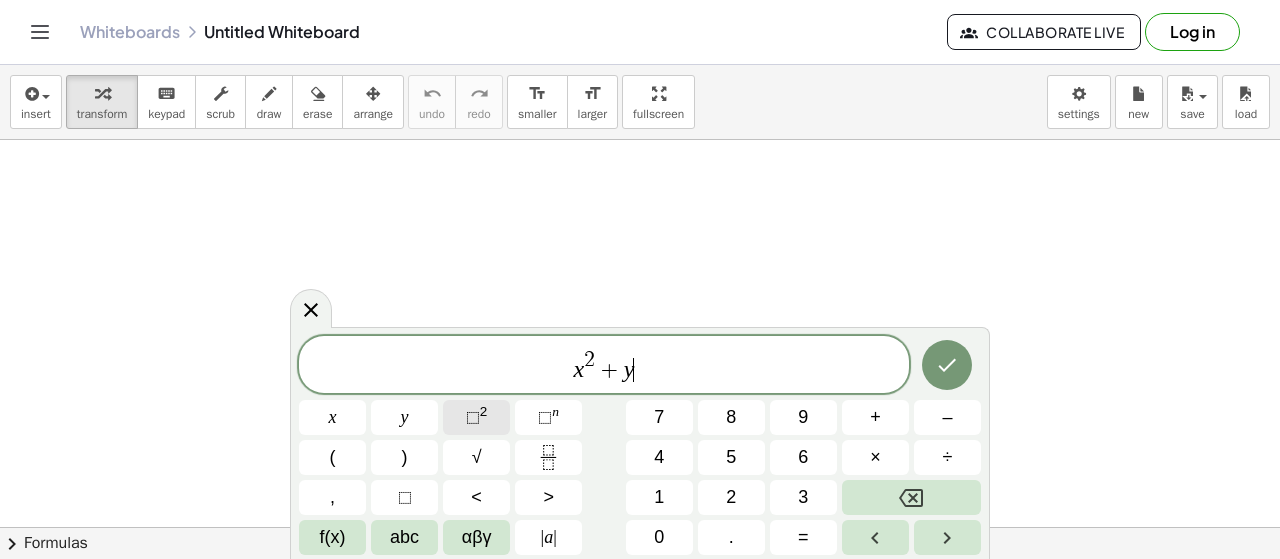 click on "⬚" at bounding box center [473, 417] 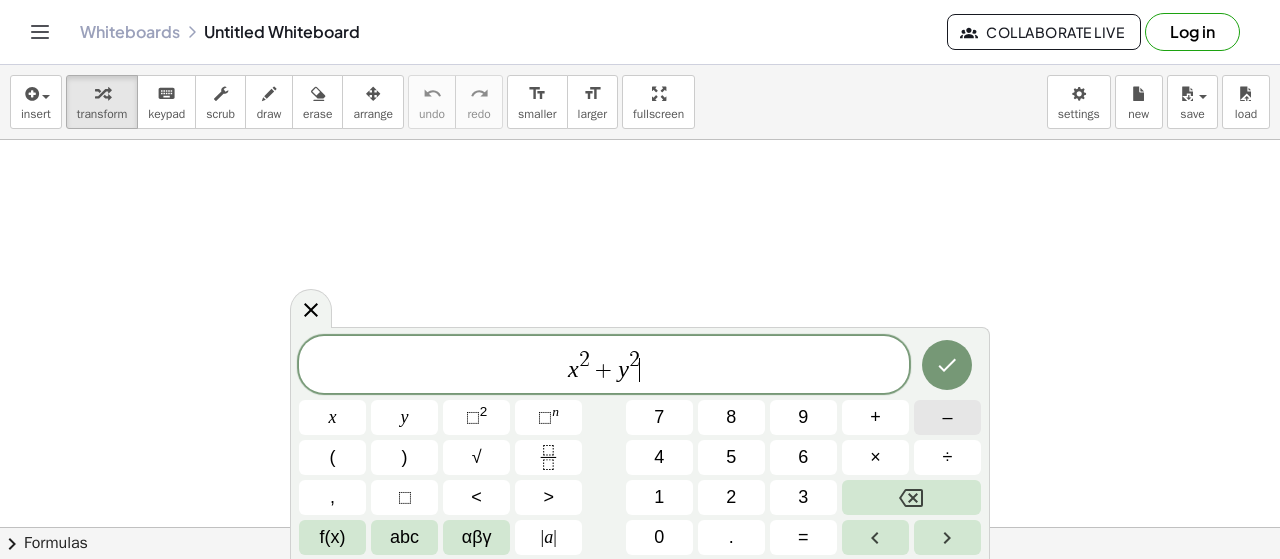 click on "–" at bounding box center [947, 417] 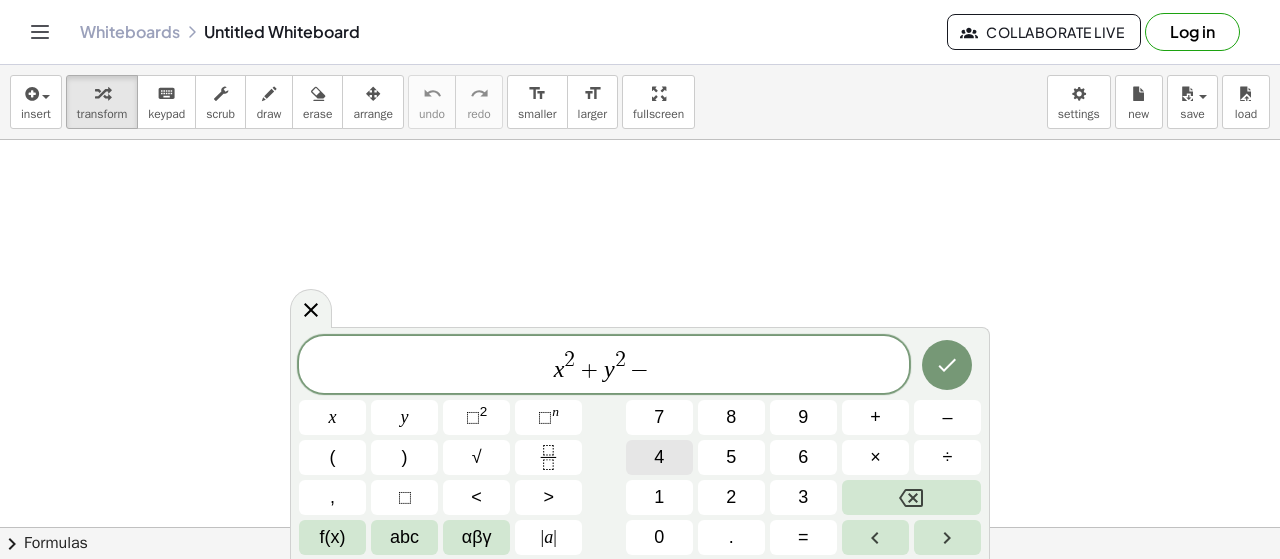 click on "4" at bounding box center [659, 457] 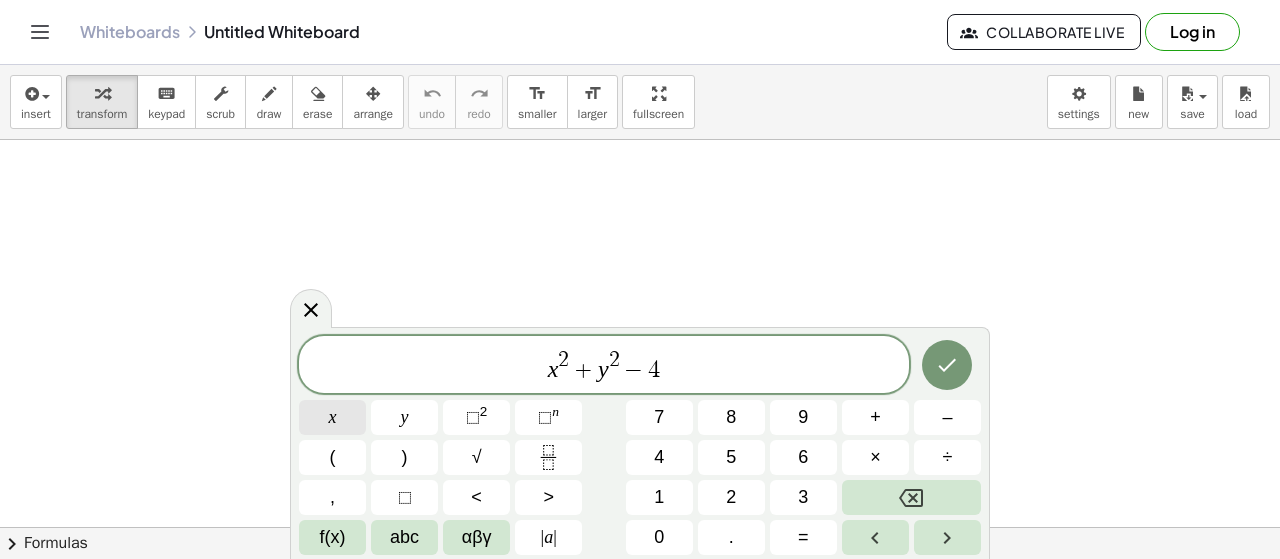 click on "x" at bounding box center [333, 417] 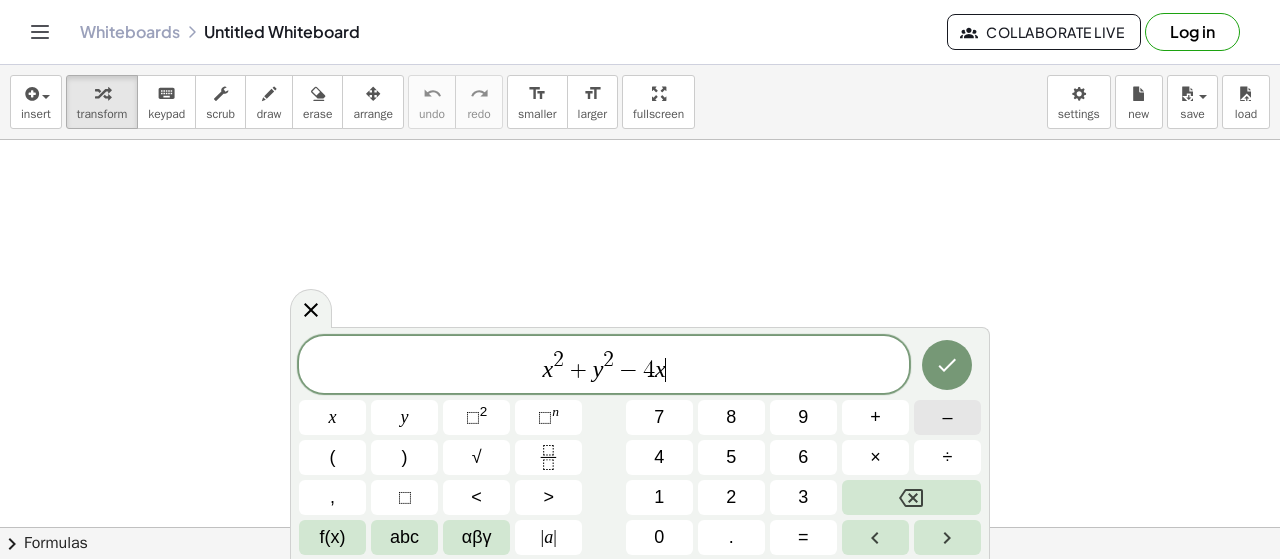 click on "–" at bounding box center (947, 417) 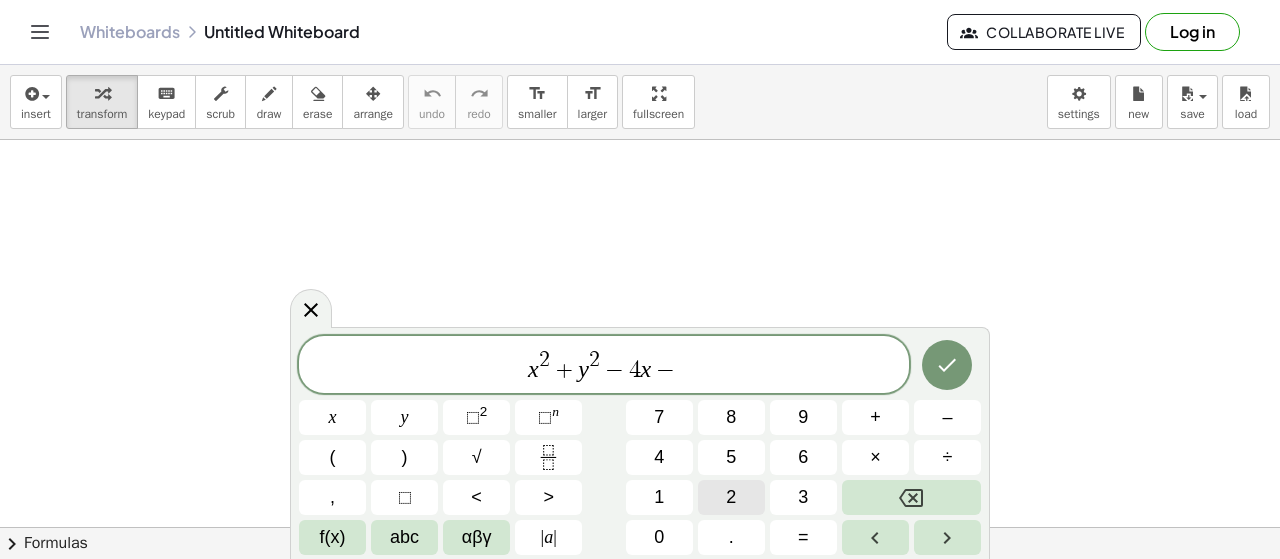 click on "2" at bounding box center (731, 497) 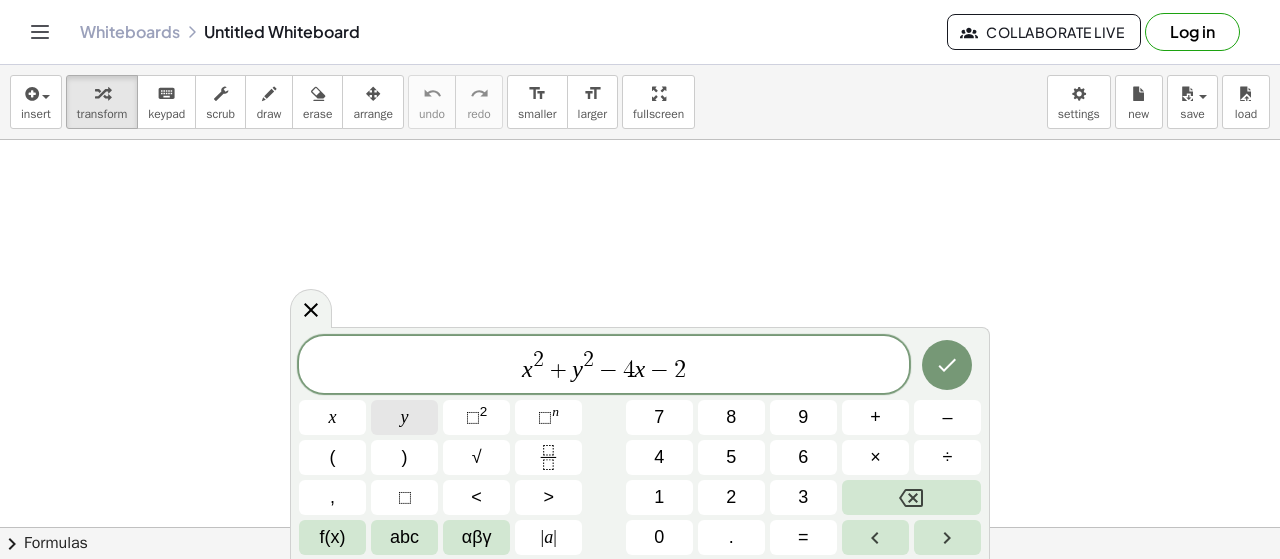 click on "y" at bounding box center (404, 417) 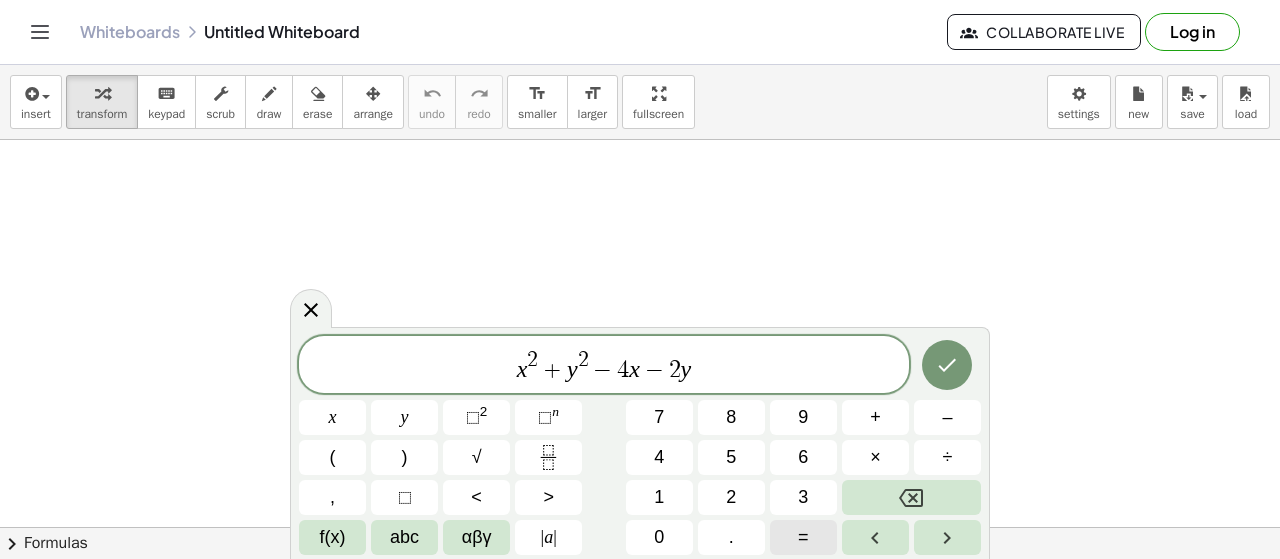 click on "=" at bounding box center (803, 537) 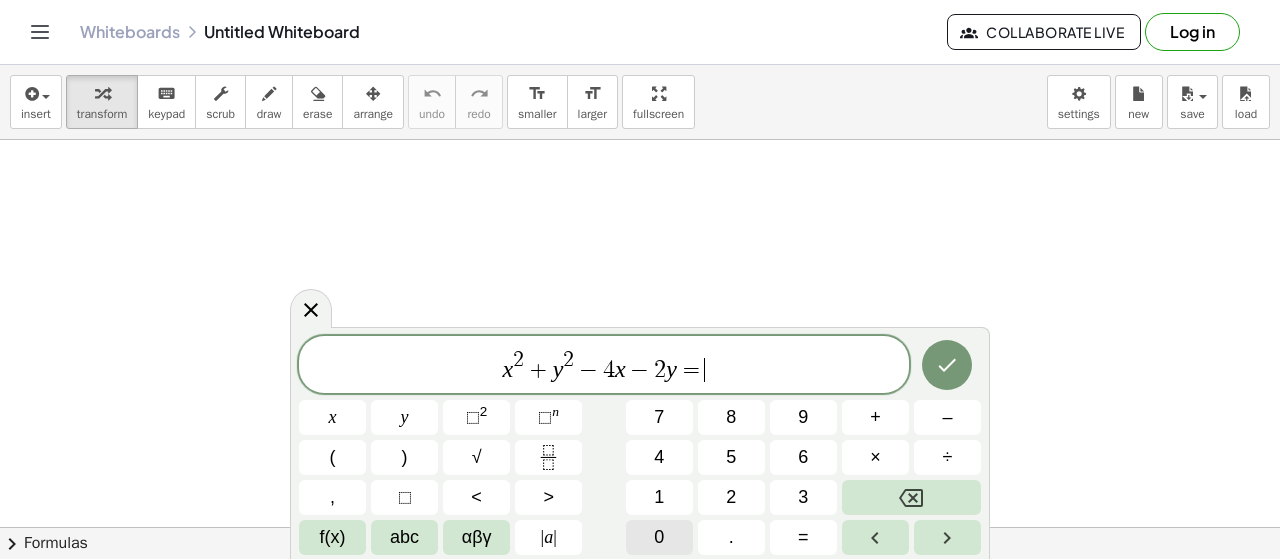 click on "0" at bounding box center (659, 537) 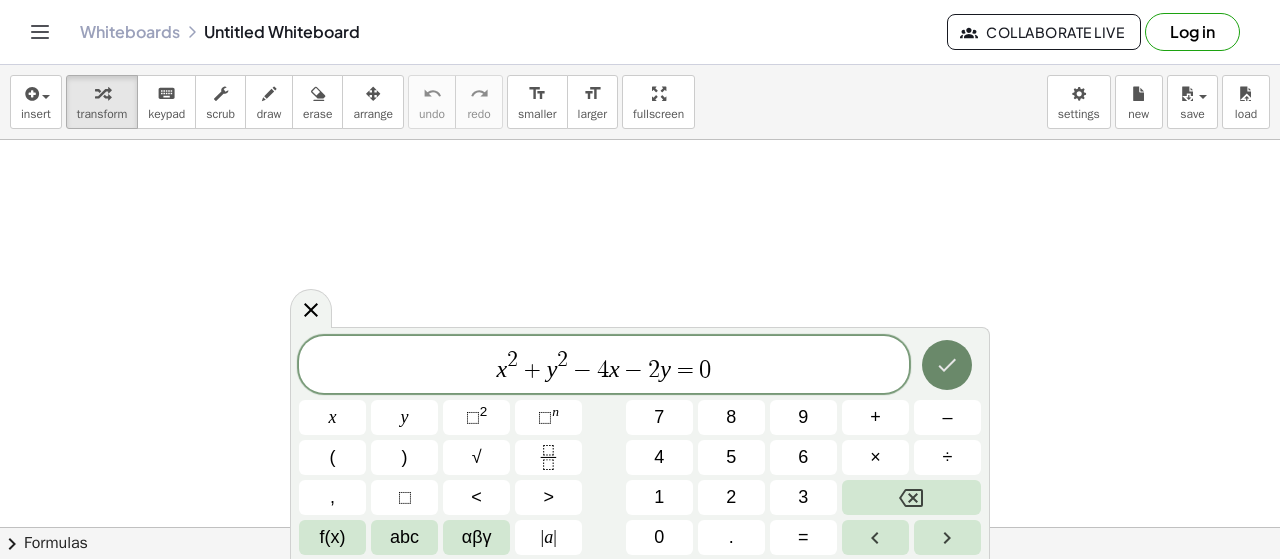 click 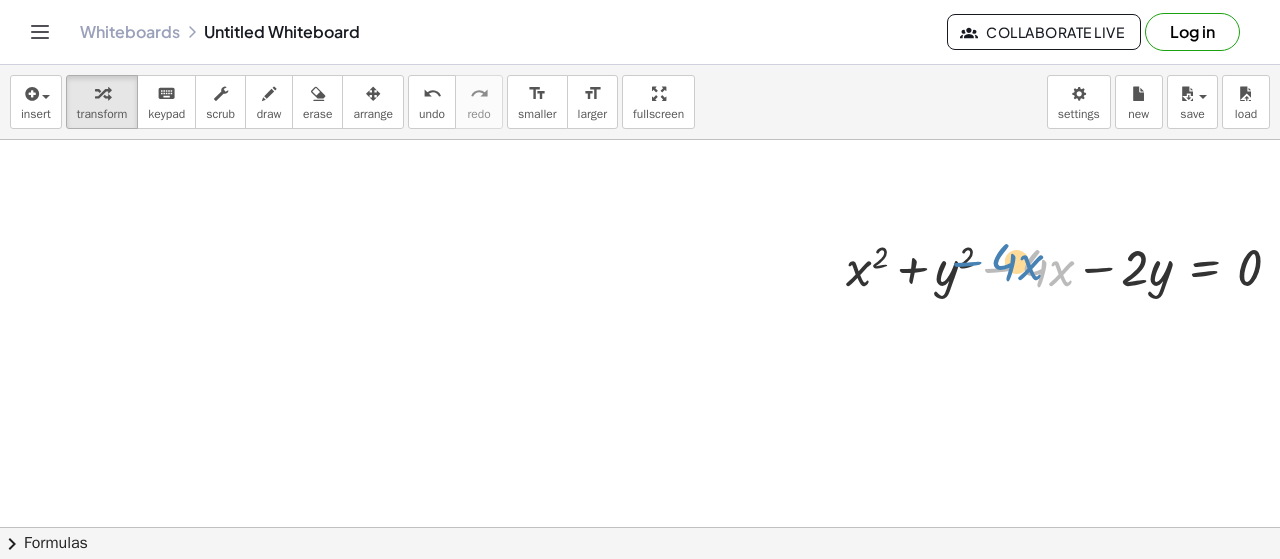 drag, startPoint x: 1010, startPoint y: 271, endPoint x: 994, endPoint y: 269, distance: 16.124516 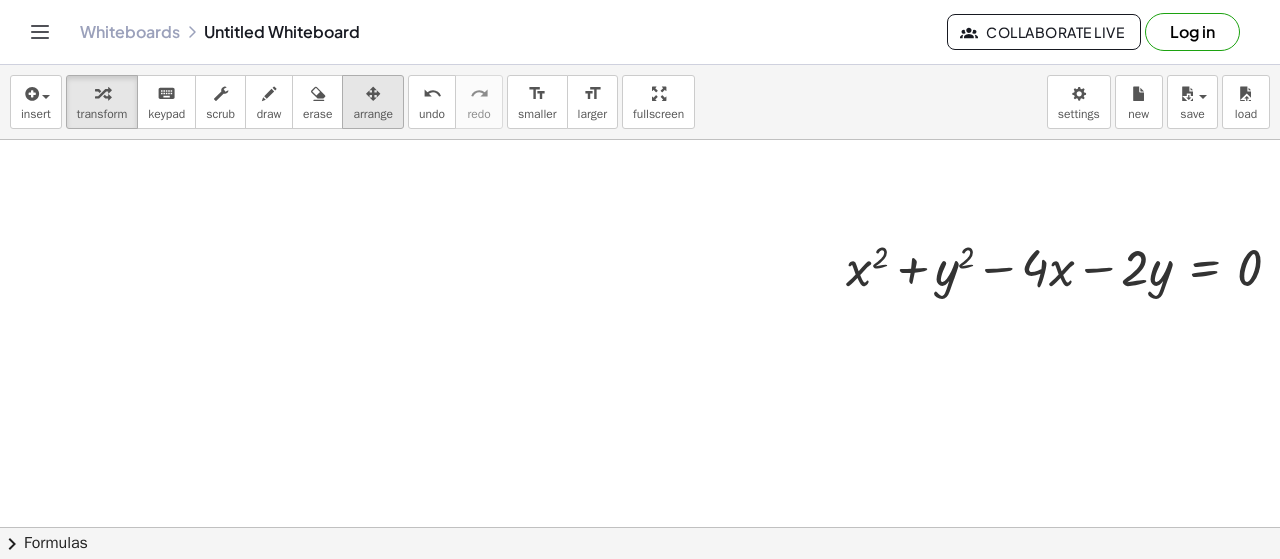 click on "arrange" at bounding box center (373, 114) 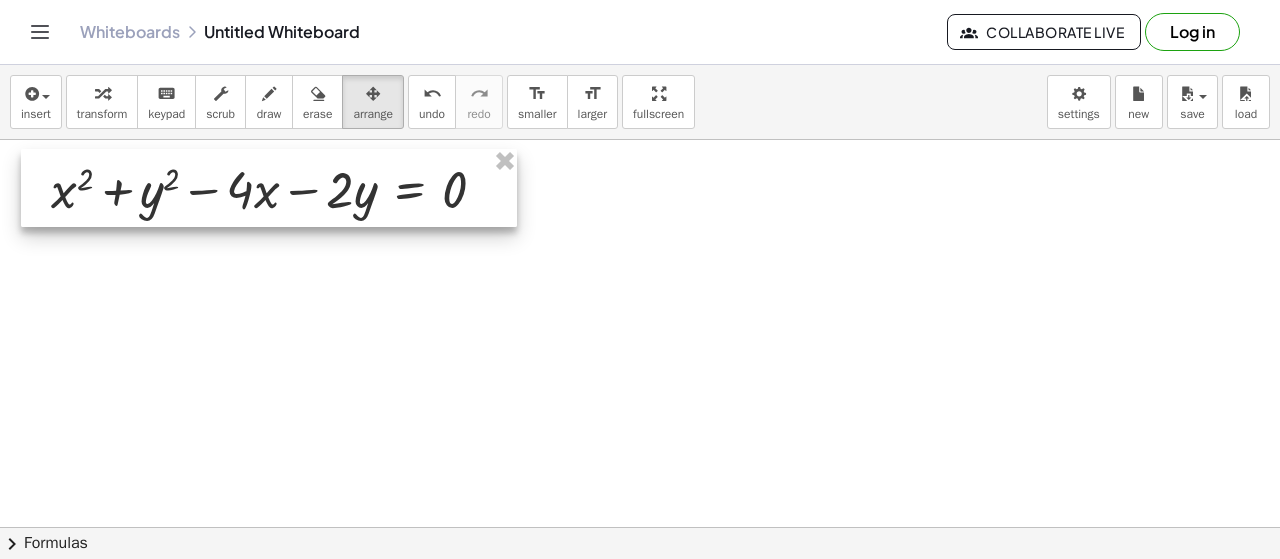 drag, startPoint x: 1012, startPoint y: 282, endPoint x: 226, endPoint y: 201, distance: 790.16266 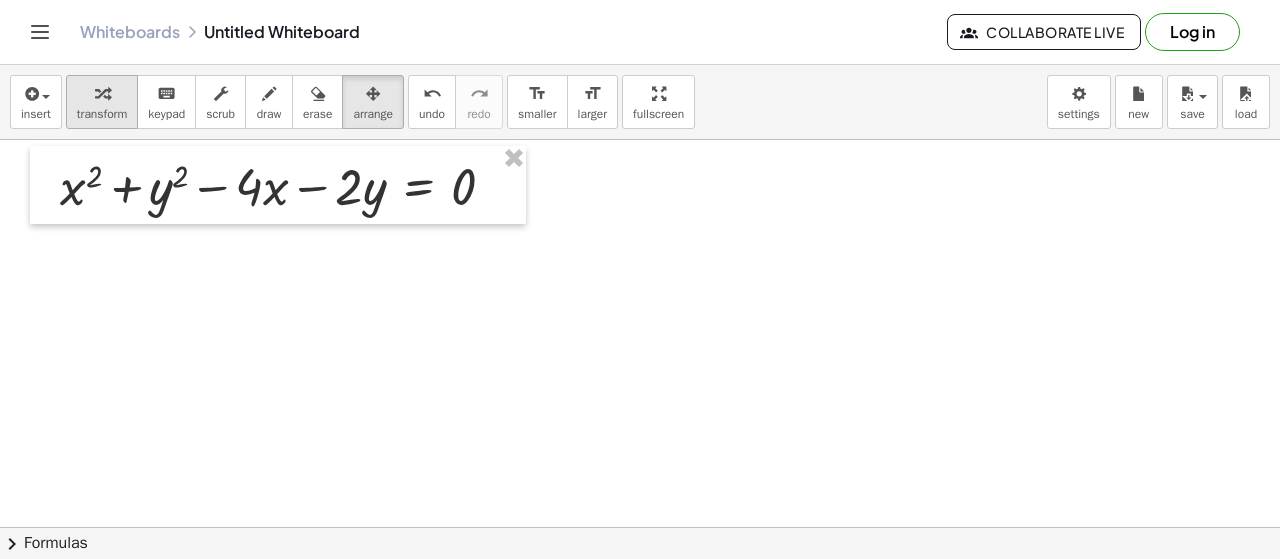 click at bounding box center (102, 94) 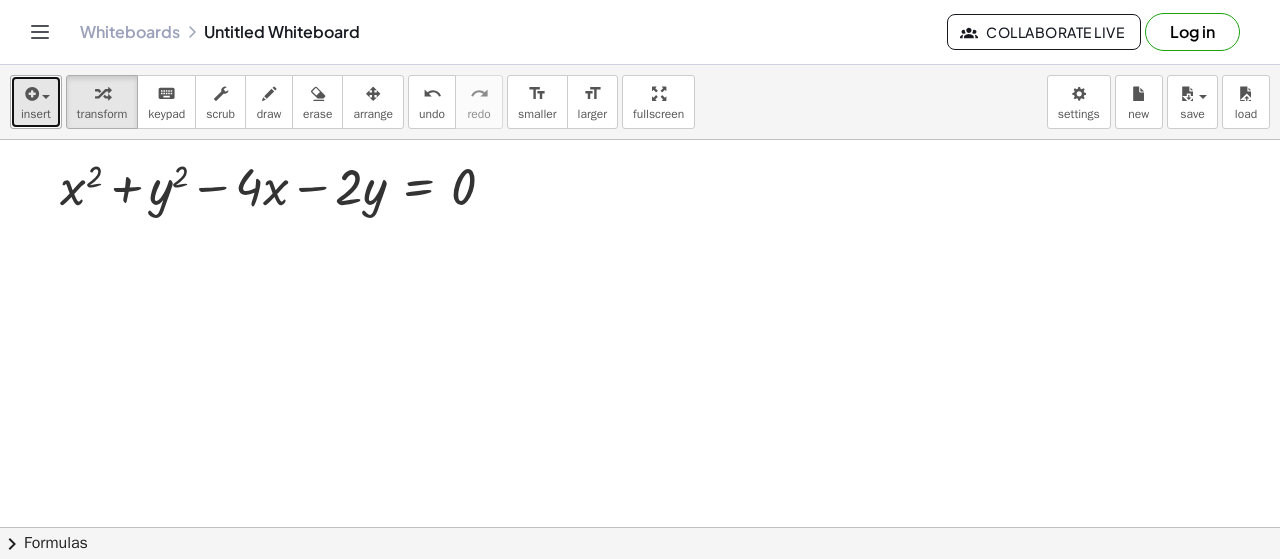click at bounding box center [30, 94] 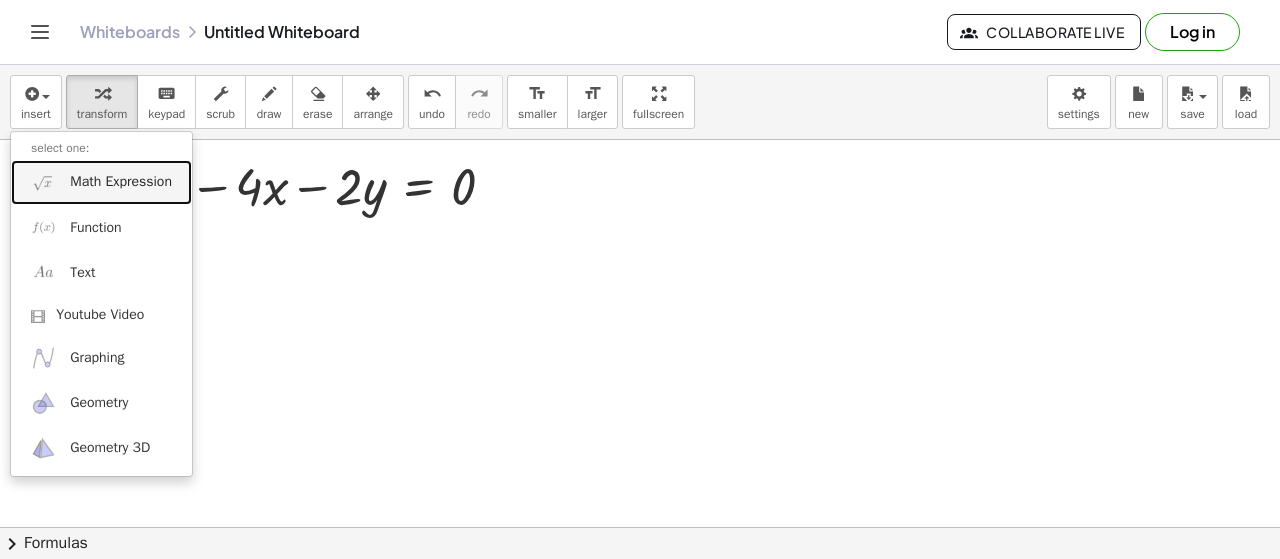click on "Math Expression" at bounding box center [121, 182] 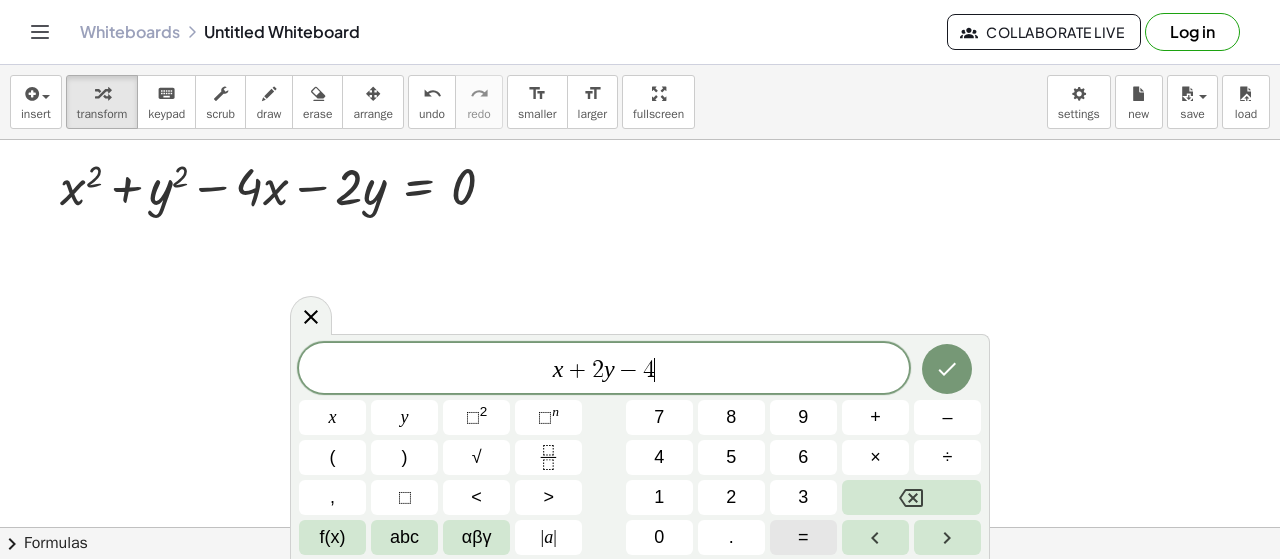 click on "=" at bounding box center (803, 537) 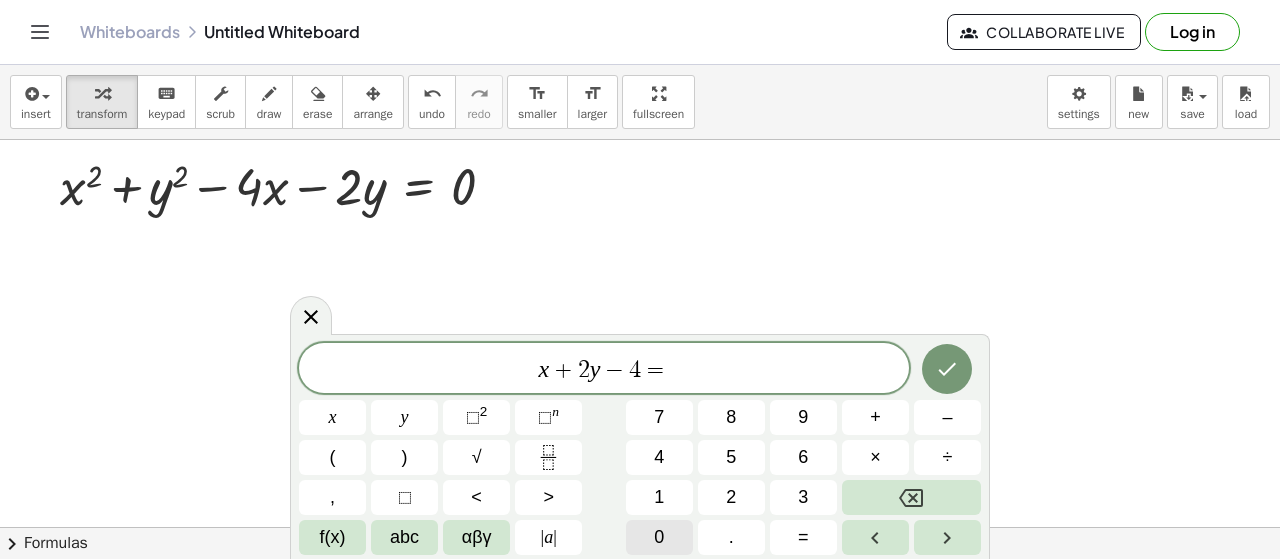 click on "0" at bounding box center [659, 537] 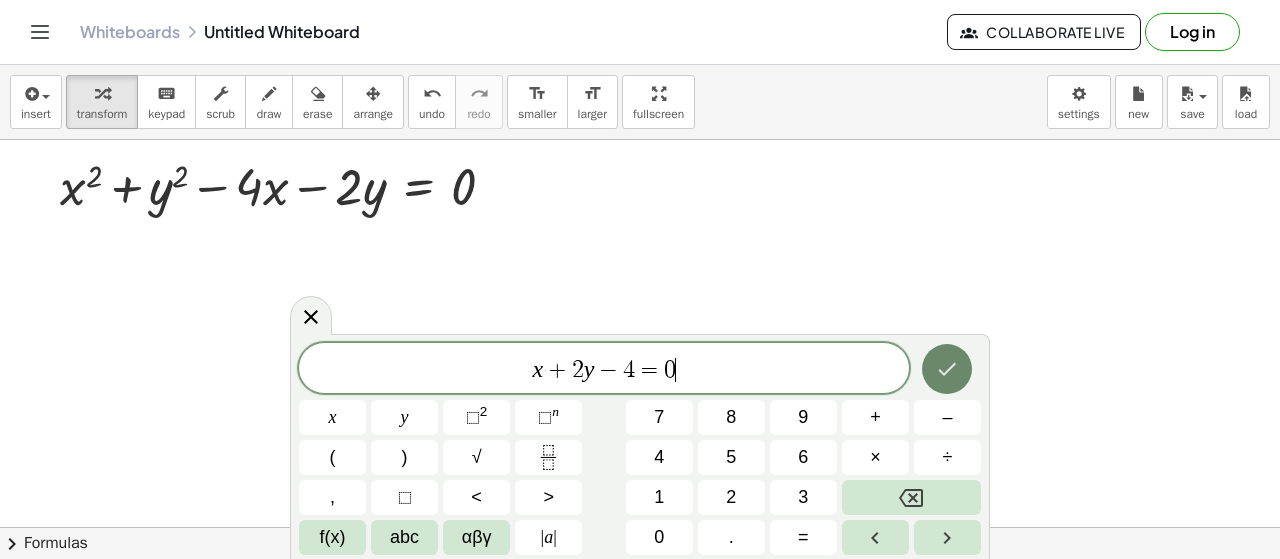 click 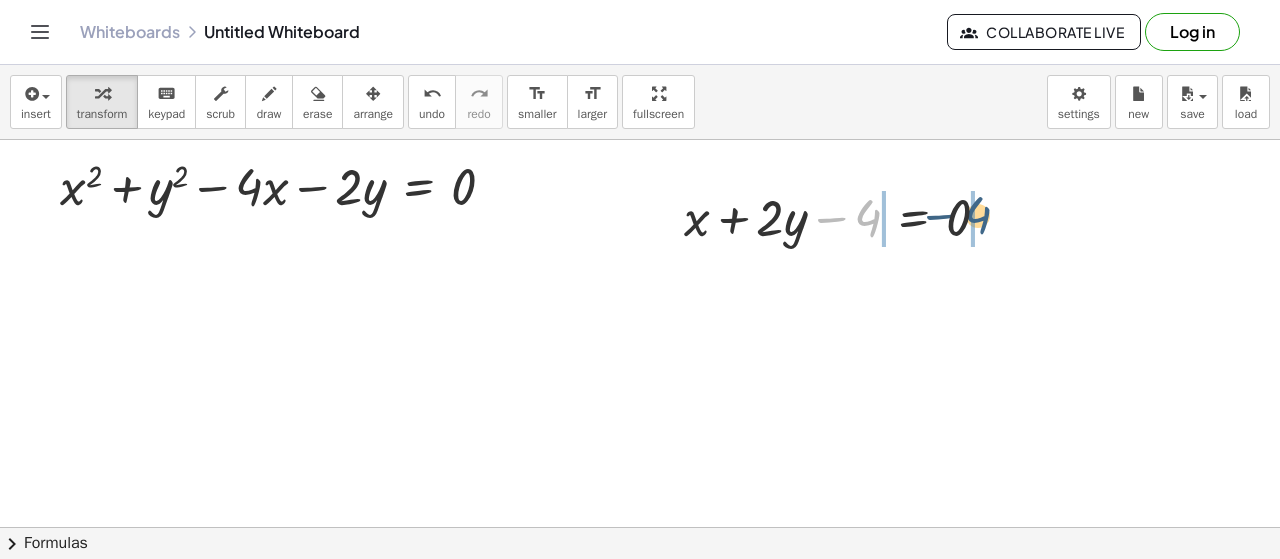 drag, startPoint x: 871, startPoint y: 221, endPoint x: 938, endPoint y: 237, distance: 68.88396 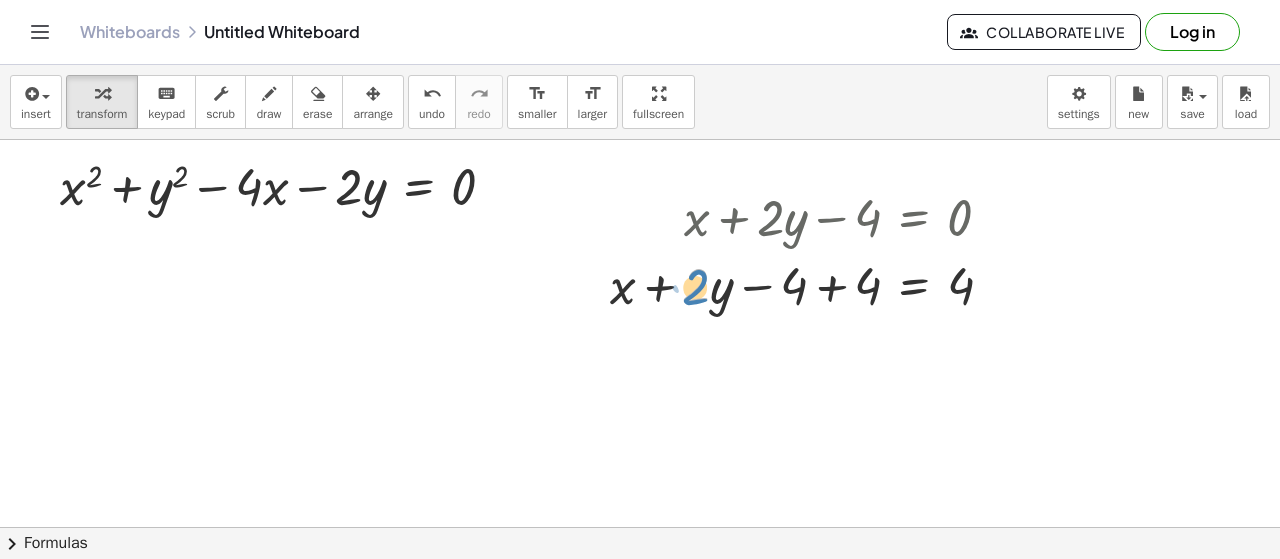 click at bounding box center (809, 284) 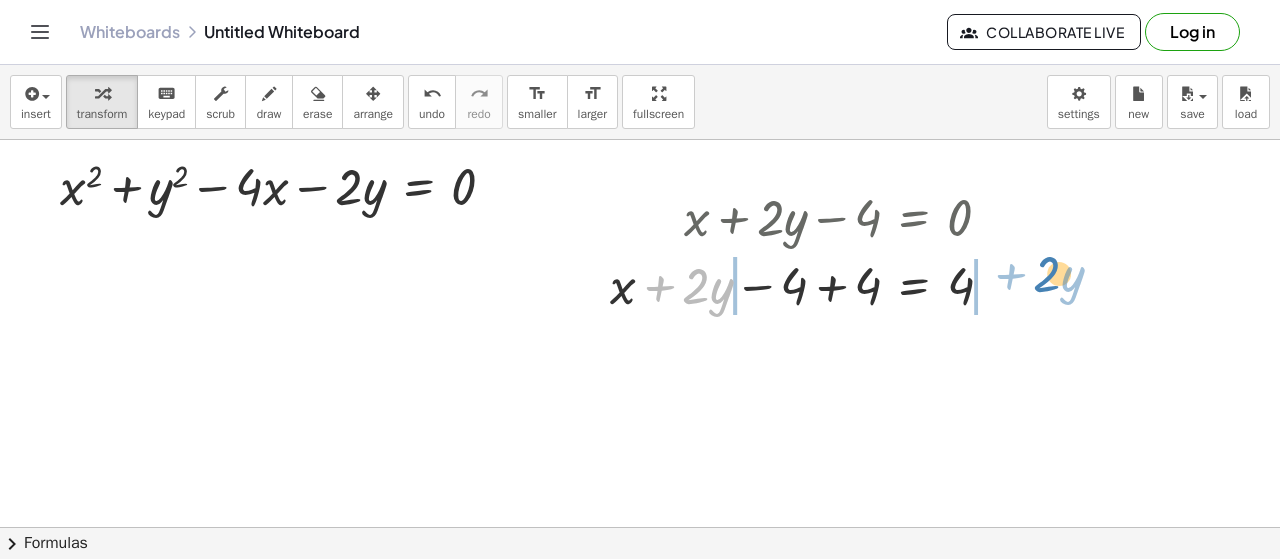 drag, startPoint x: 663, startPoint y: 285, endPoint x: 1015, endPoint y: 273, distance: 352.2045 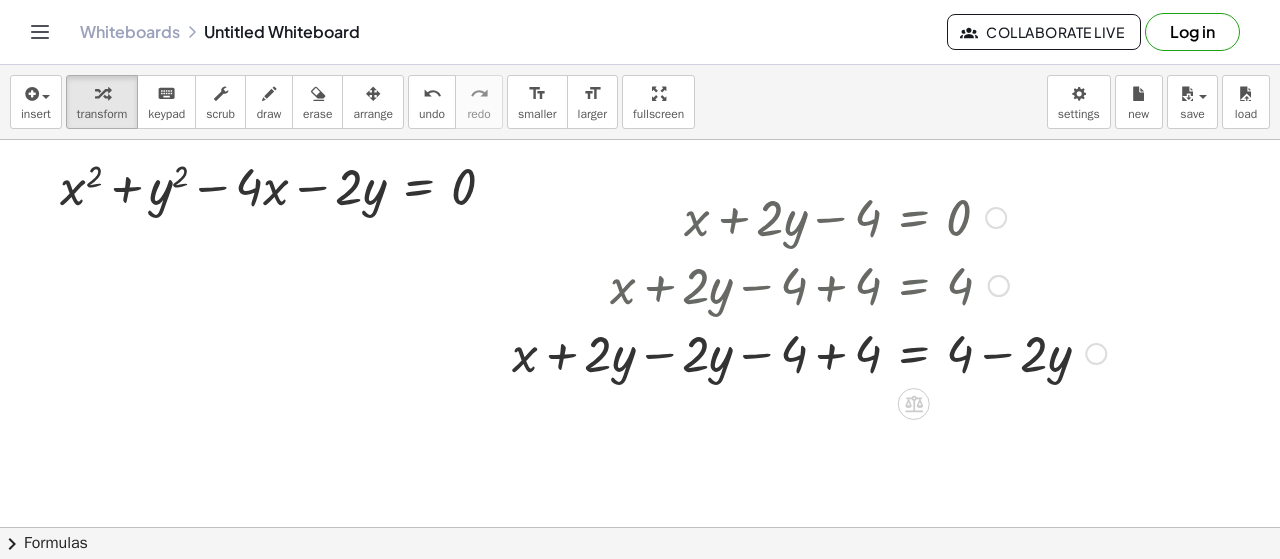 click at bounding box center (809, 352) 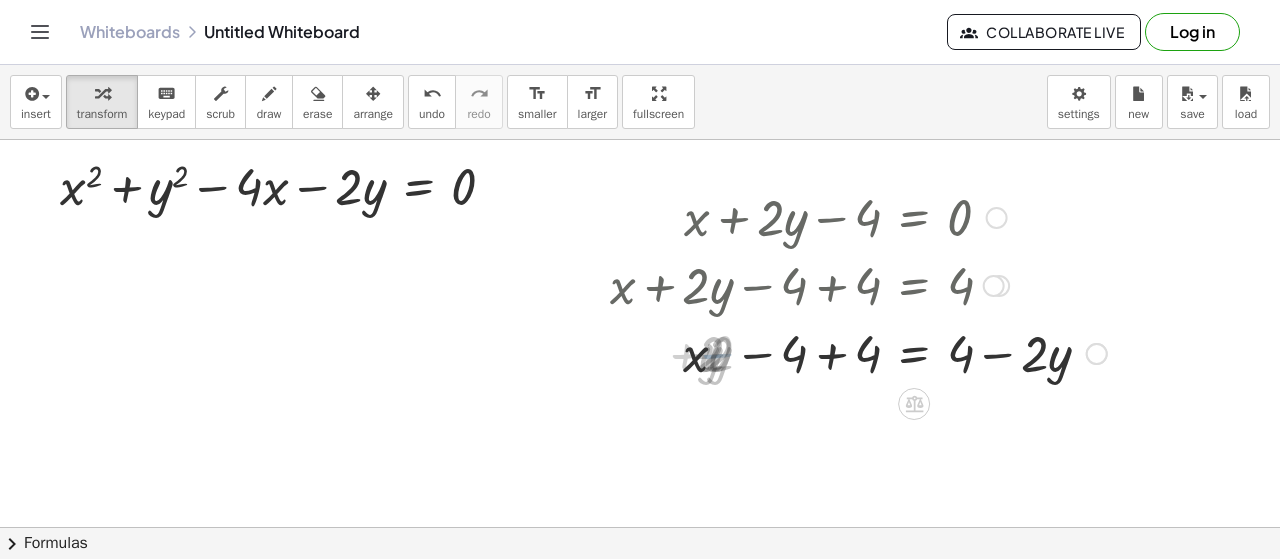 click at bounding box center [858, 352] 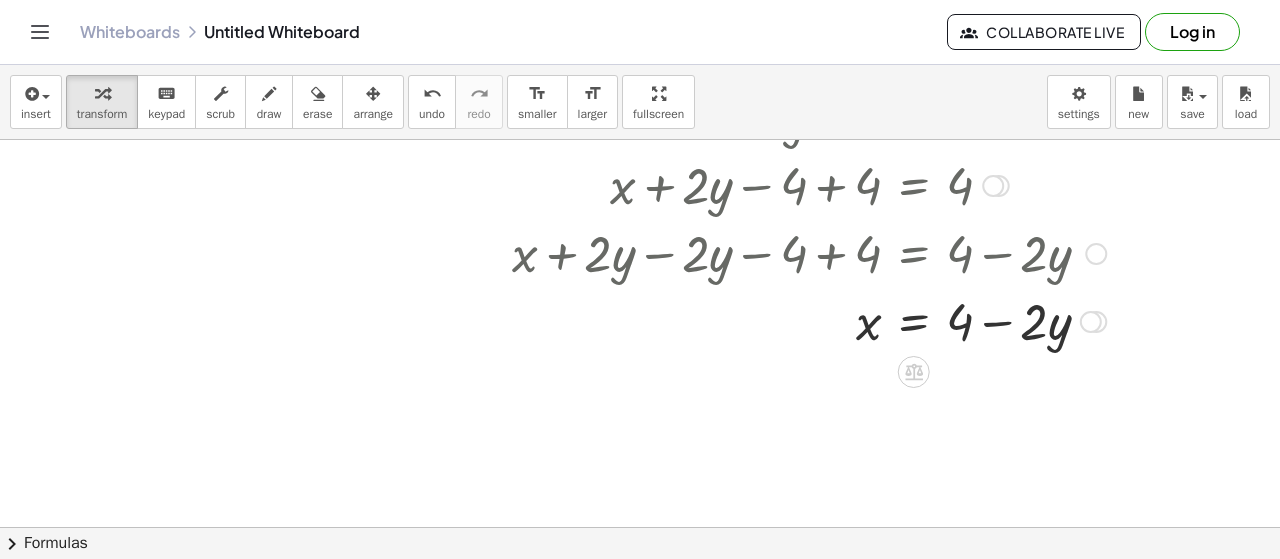 scroll, scrollTop: 100, scrollLeft: 0, axis: vertical 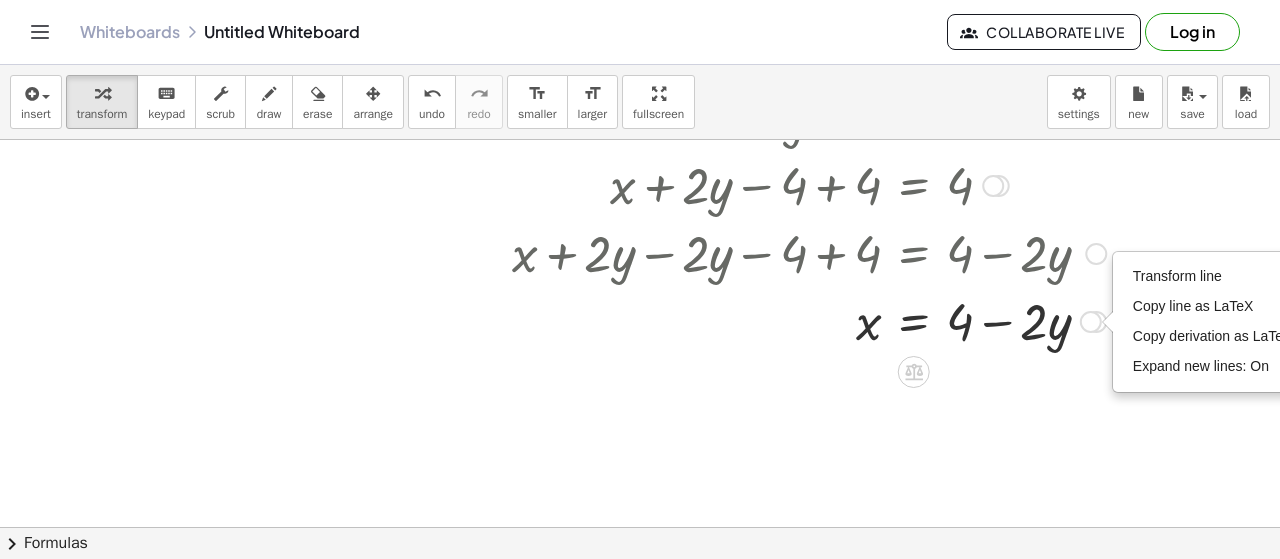 click at bounding box center (809, 320) 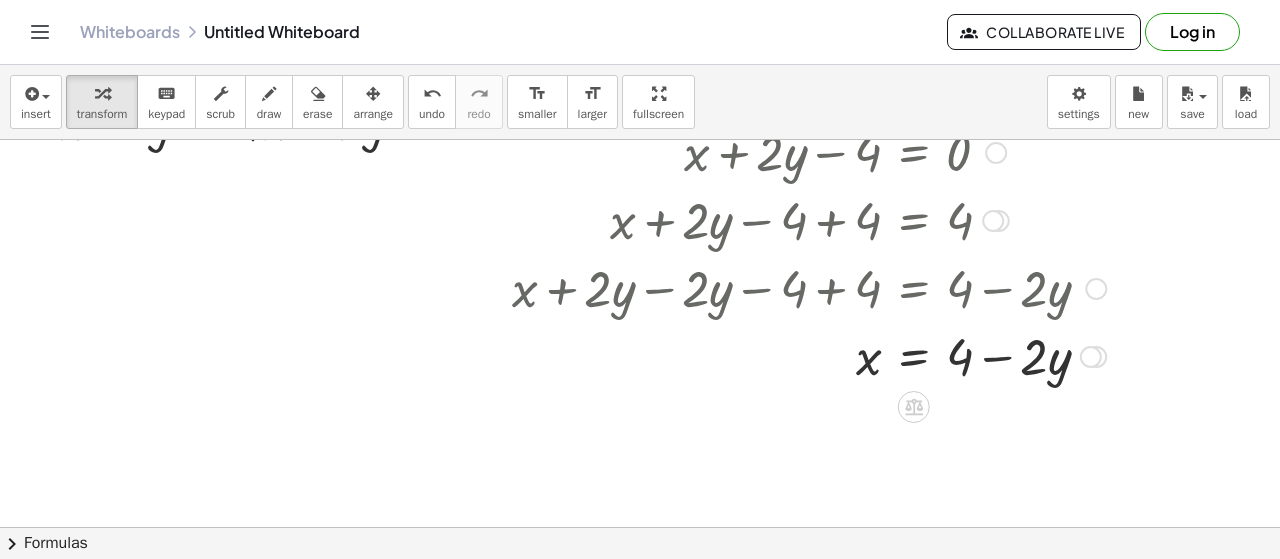 scroll, scrollTop: 0, scrollLeft: 0, axis: both 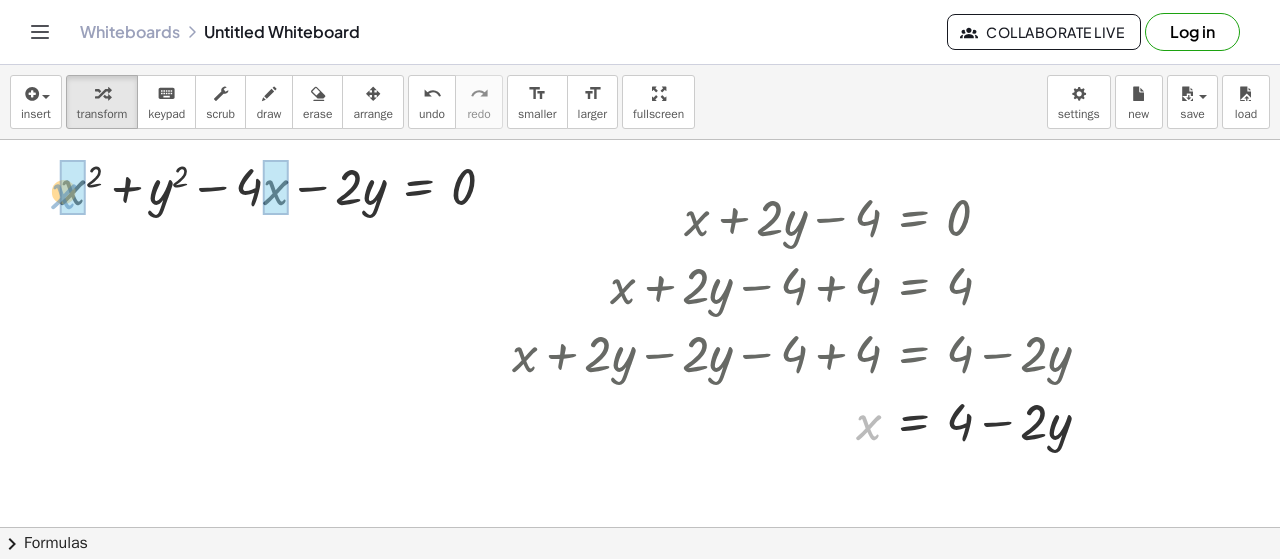 drag, startPoint x: 872, startPoint y: 426, endPoint x: 60, endPoint y: 189, distance: 845.88 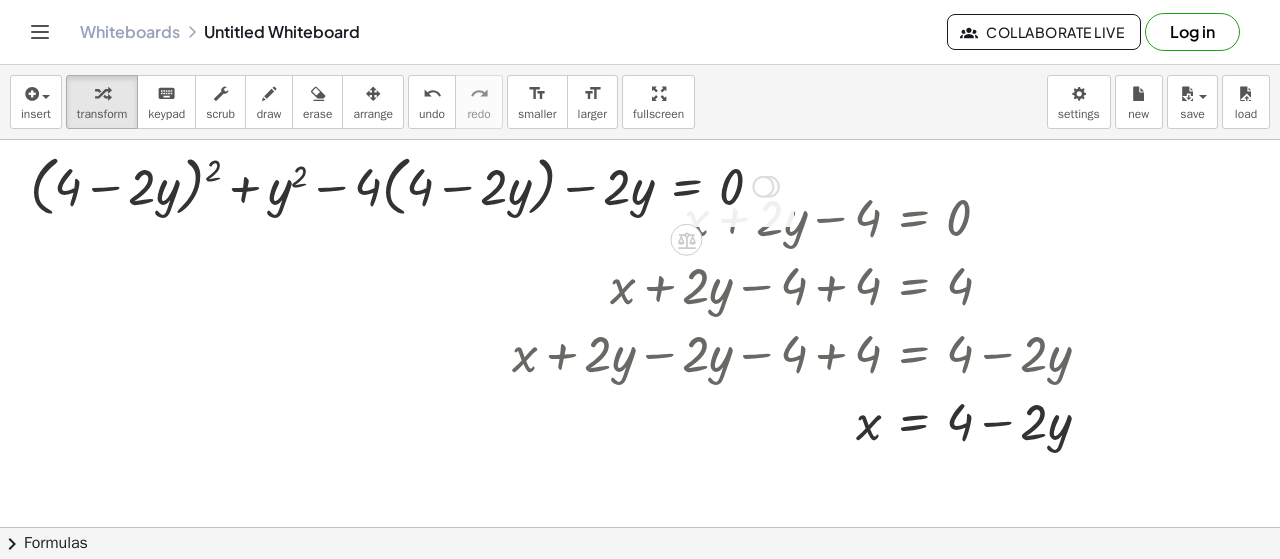 click at bounding box center [404, 185] 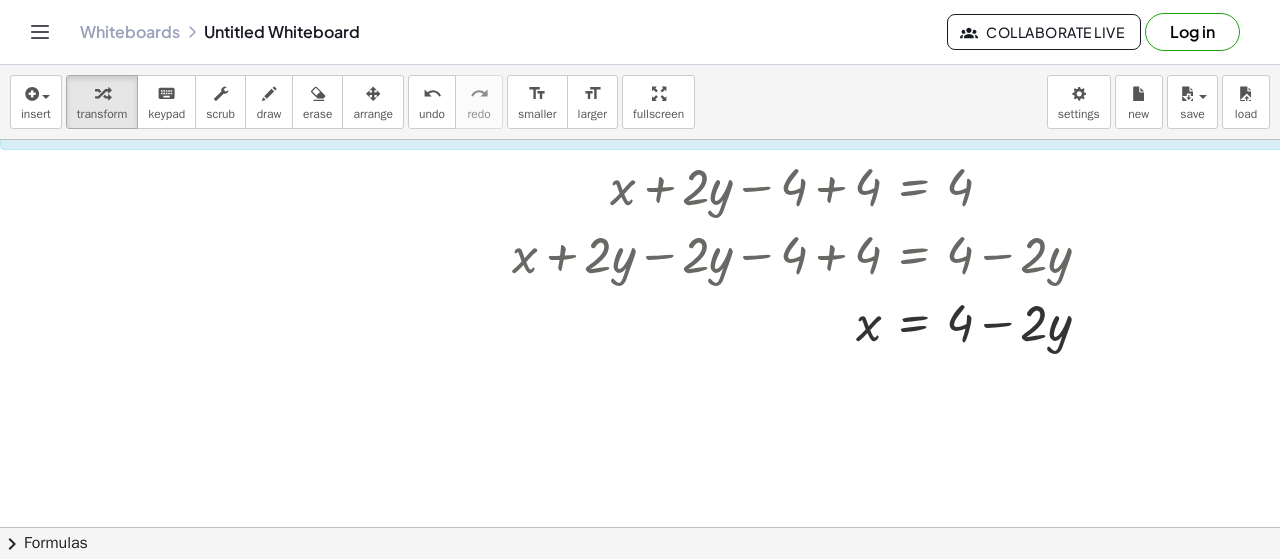 scroll, scrollTop: 0, scrollLeft: 0, axis: both 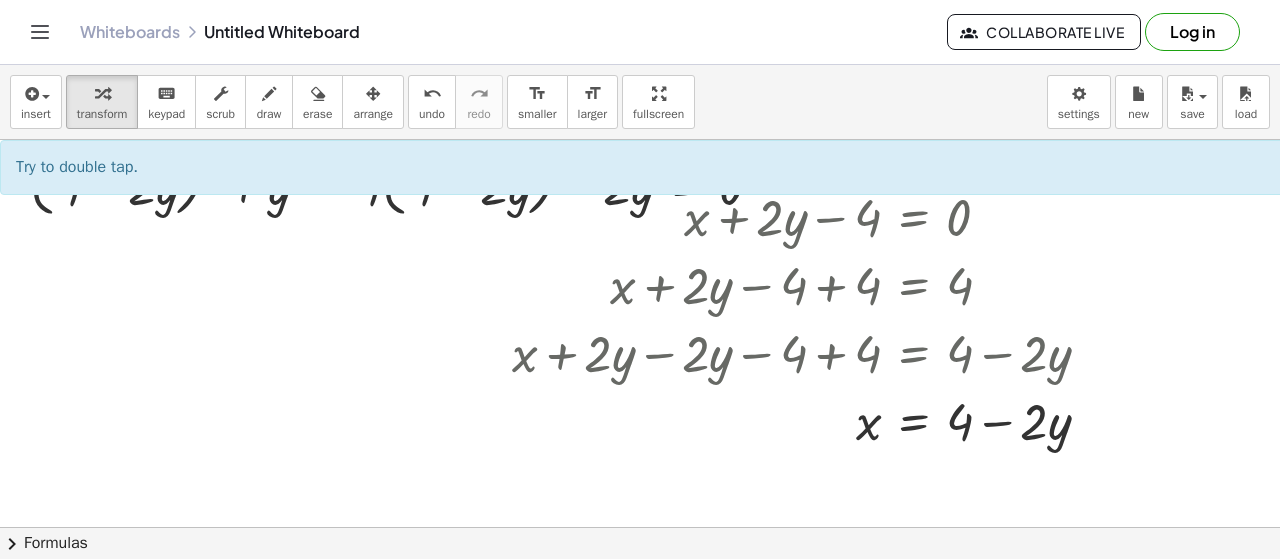 click at bounding box center [658, 527] 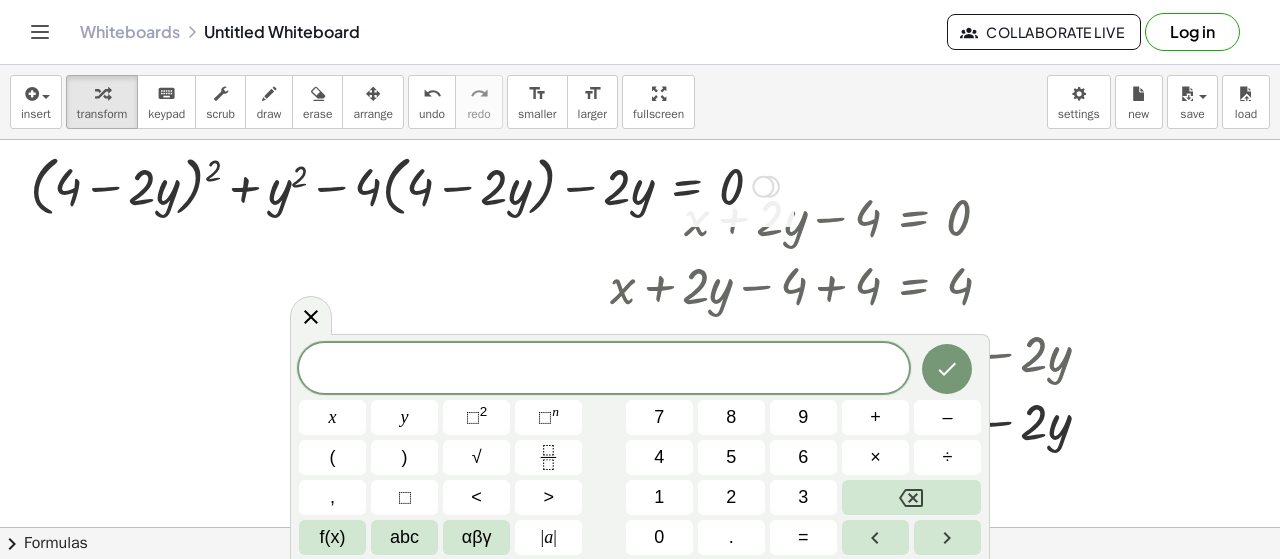 click at bounding box center (404, 185) 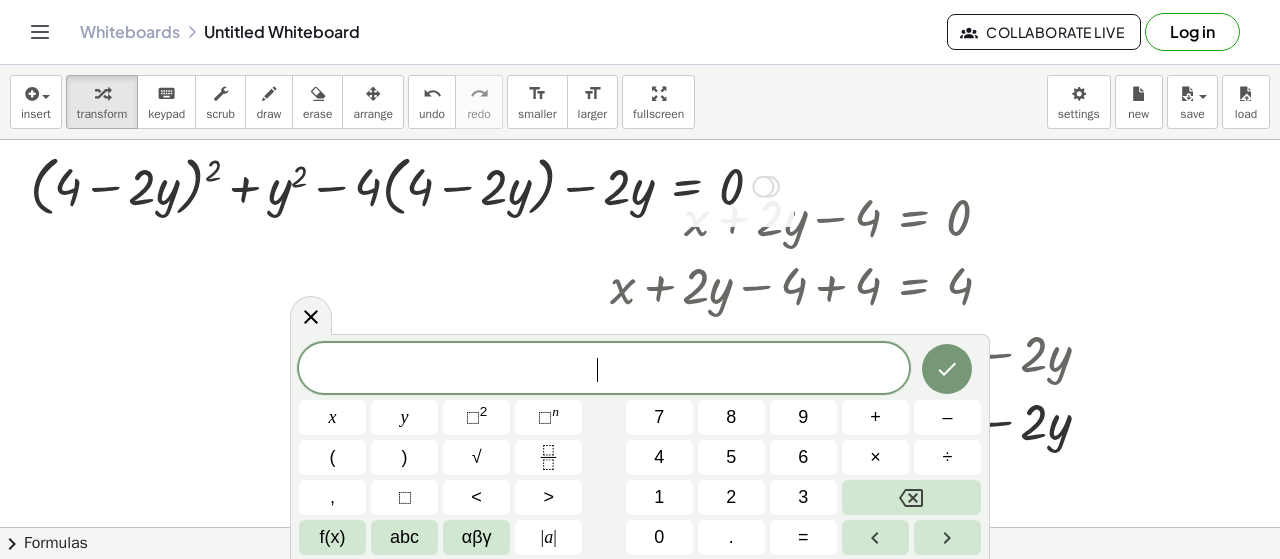 click at bounding box center (404, 185) 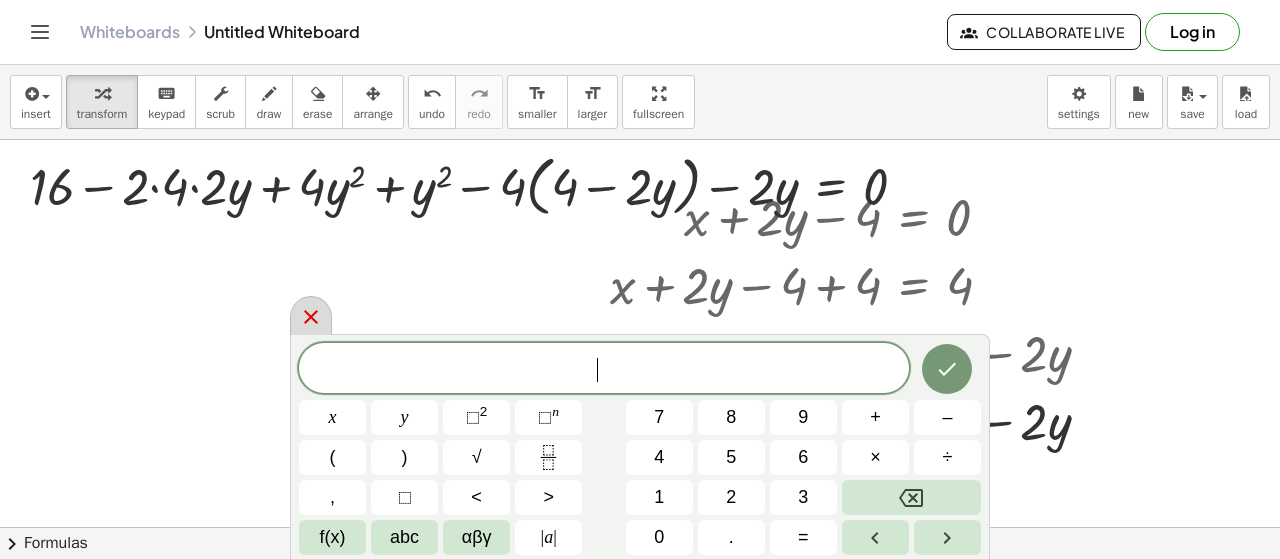click 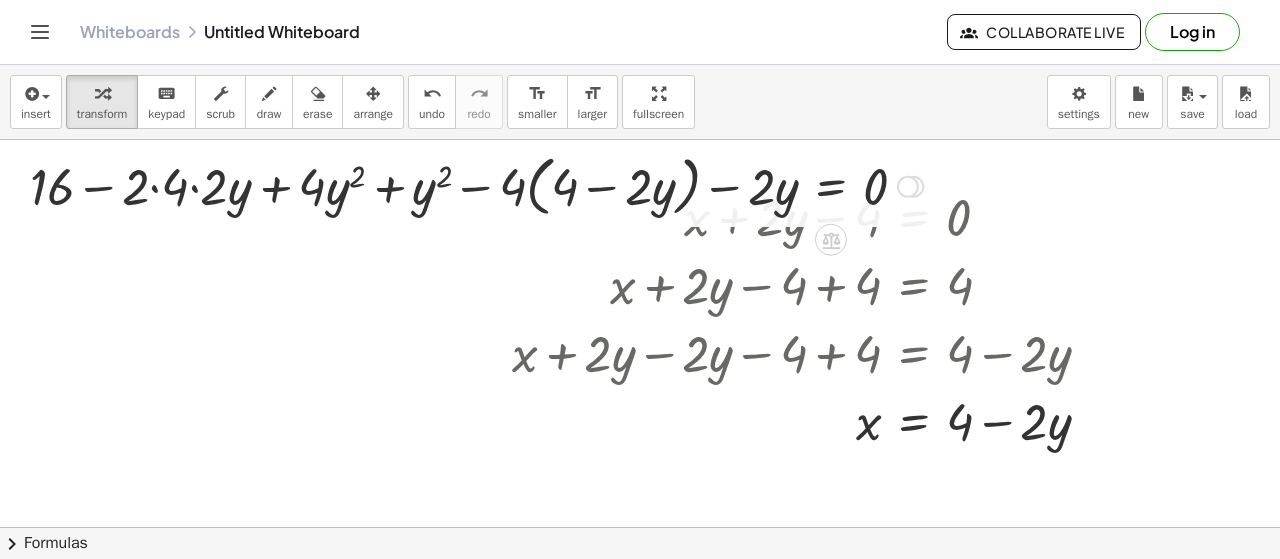 click at bounding box center [476, 185] 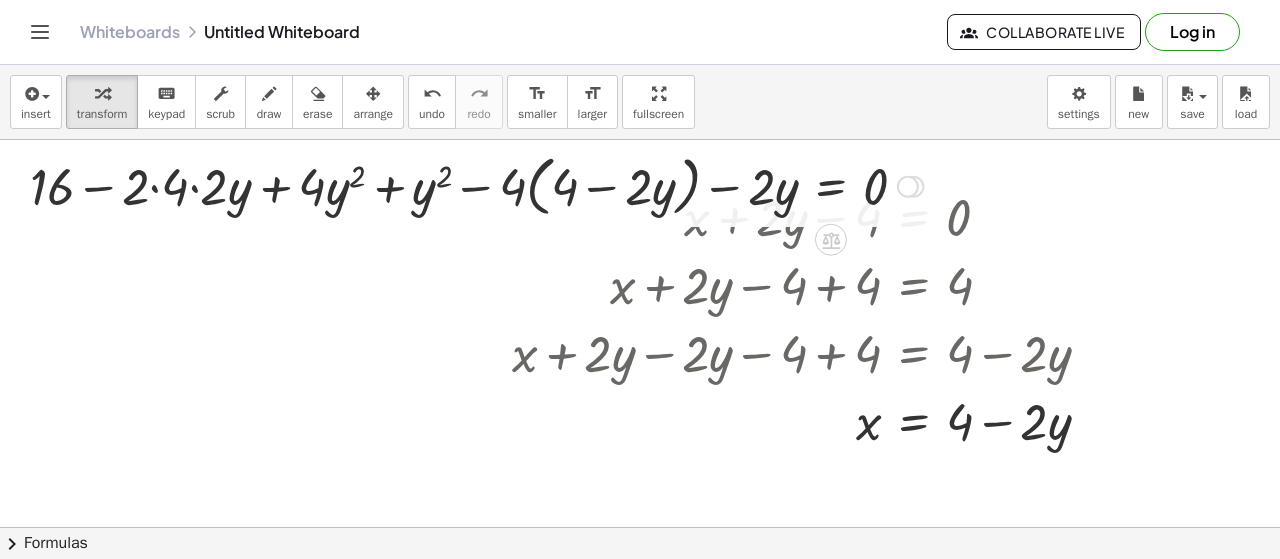 click at bounding box center (476, 185) 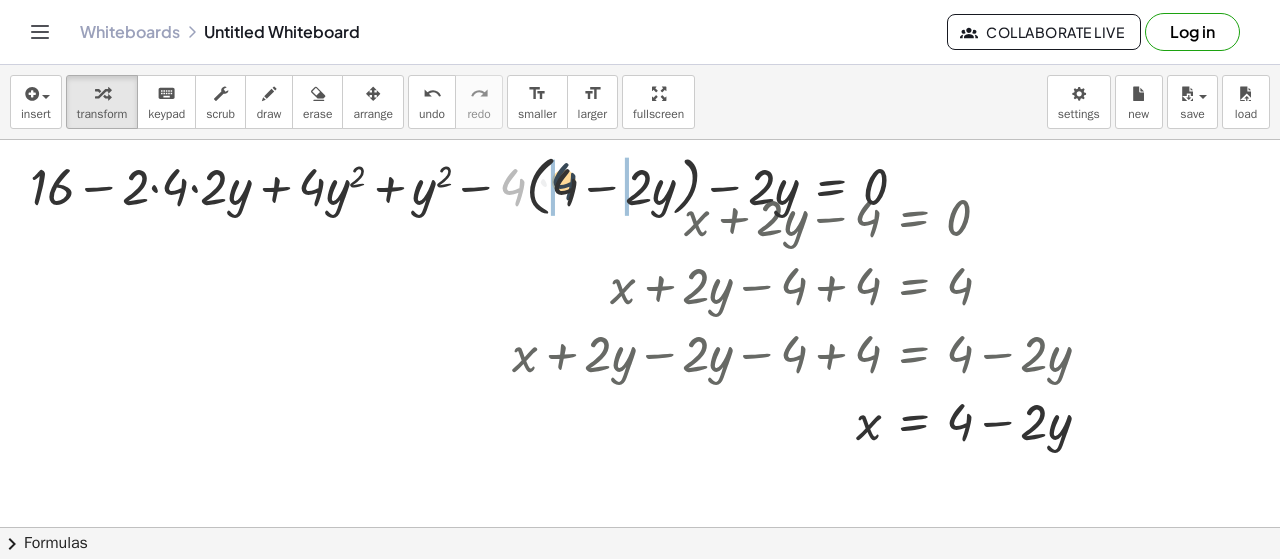drag, startPoint x: 516, startPoint y: 189, endPoint x: 571, endPoint y: 183, distance: 55.326305 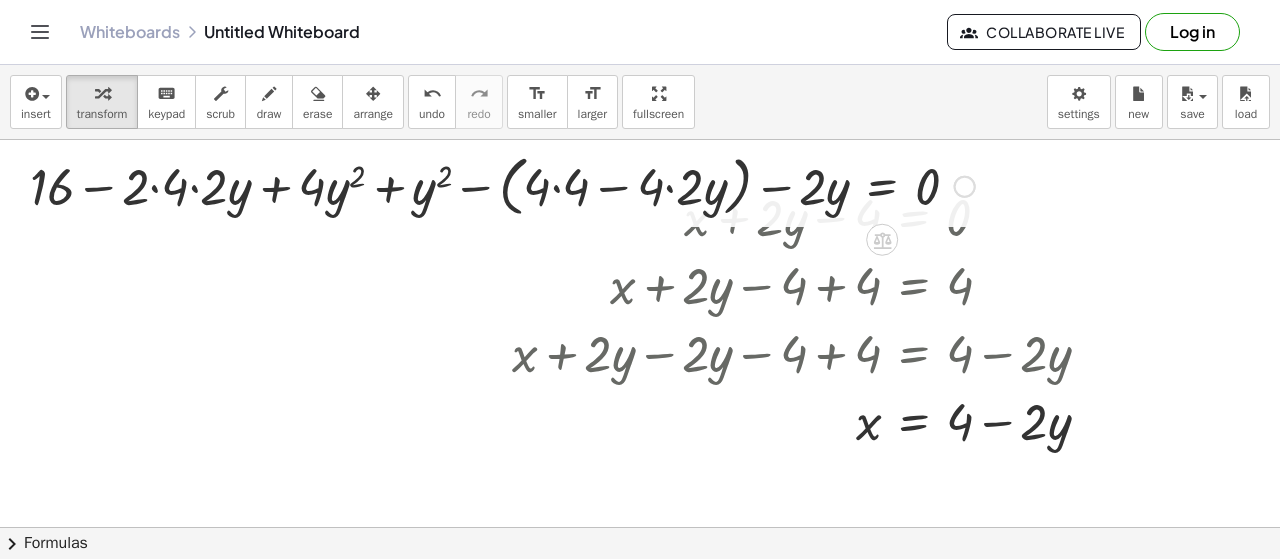click at bounding box center (502, 185) 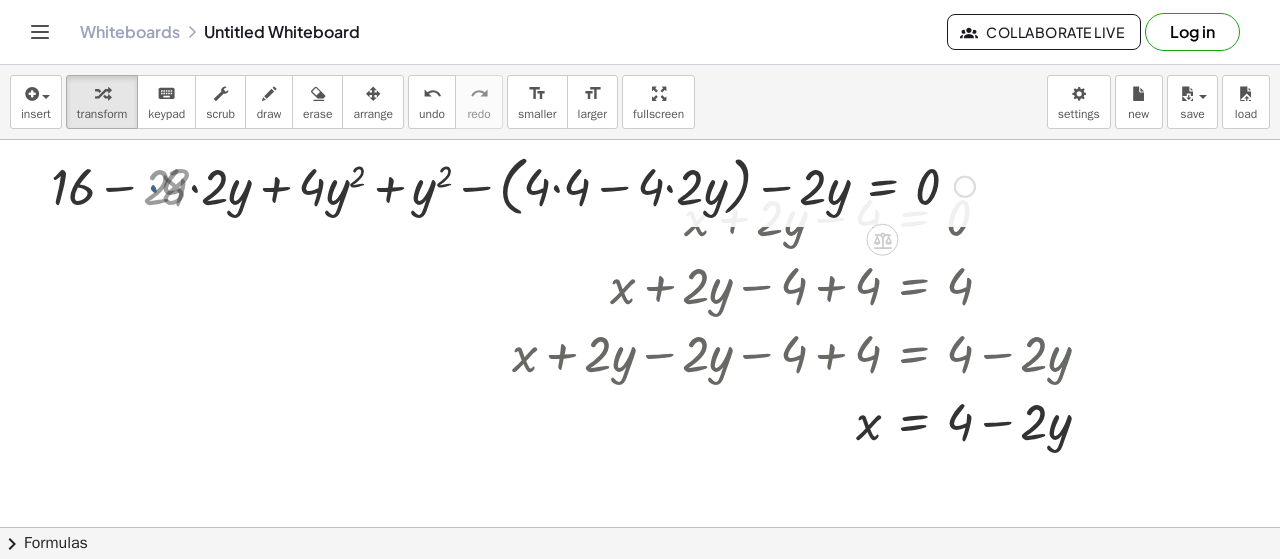 click at bounding box center (521, 185) 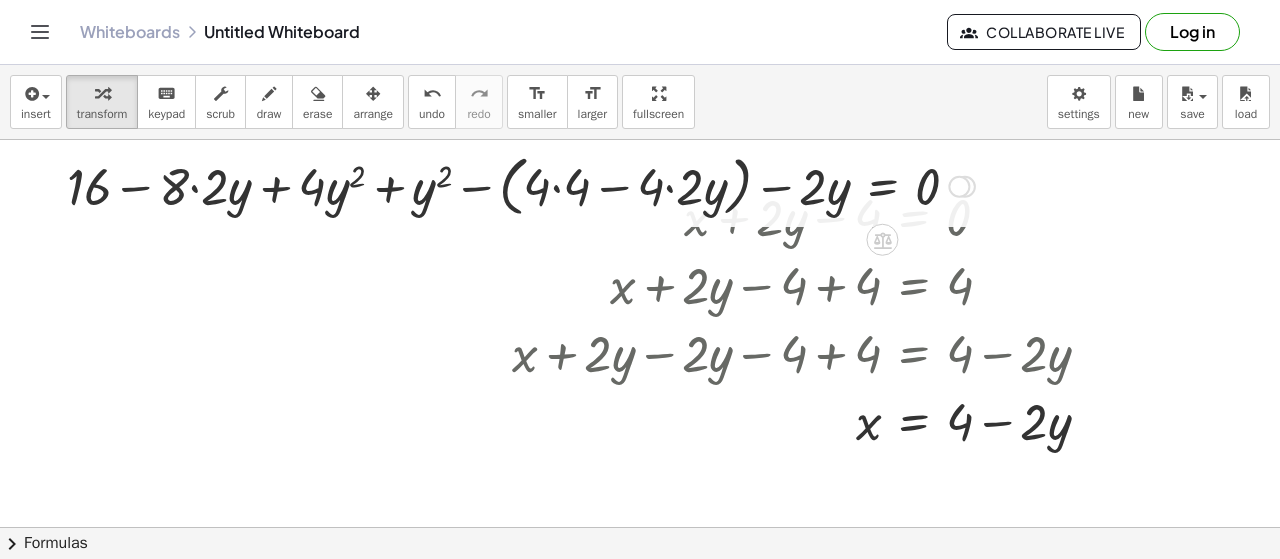 click at bounding box center (521, 185) 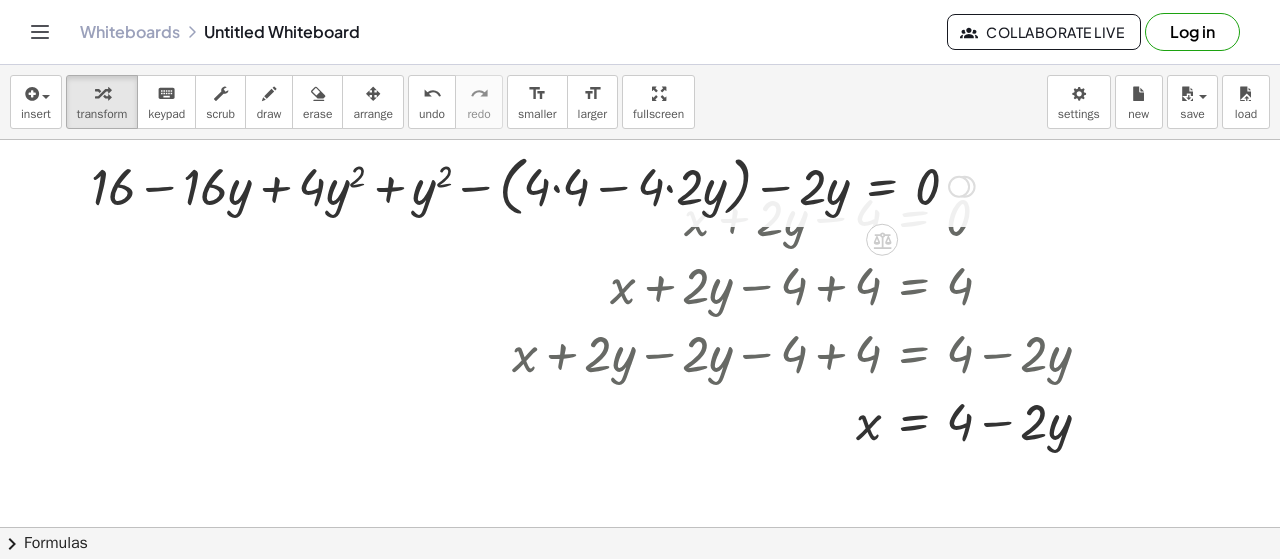 click at bounding box center (533, 185) 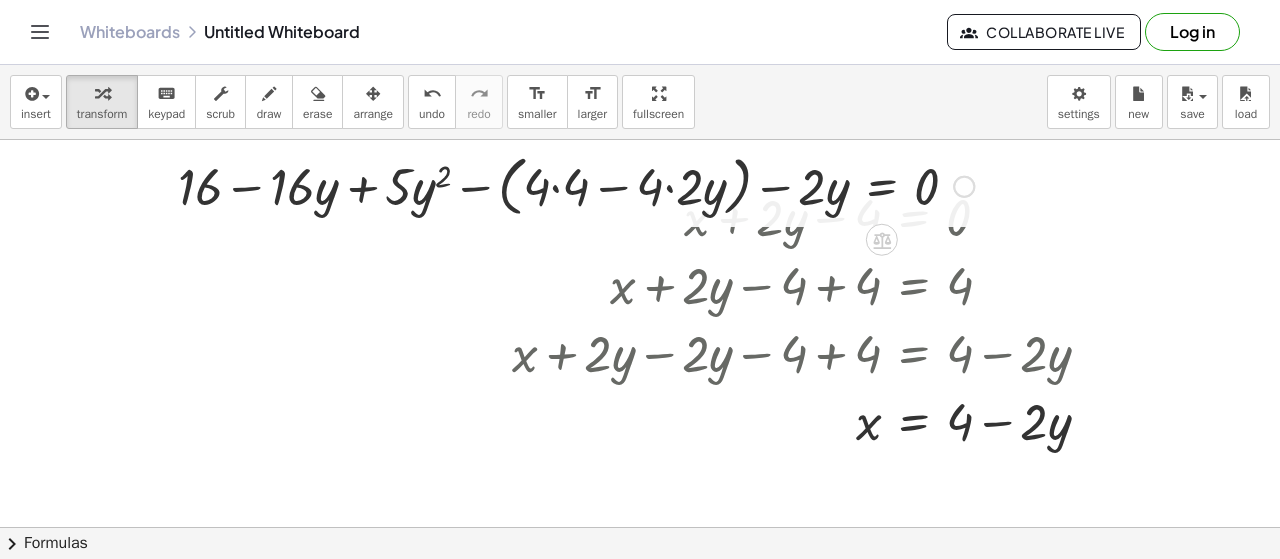 click at bounding box center (576, 185) 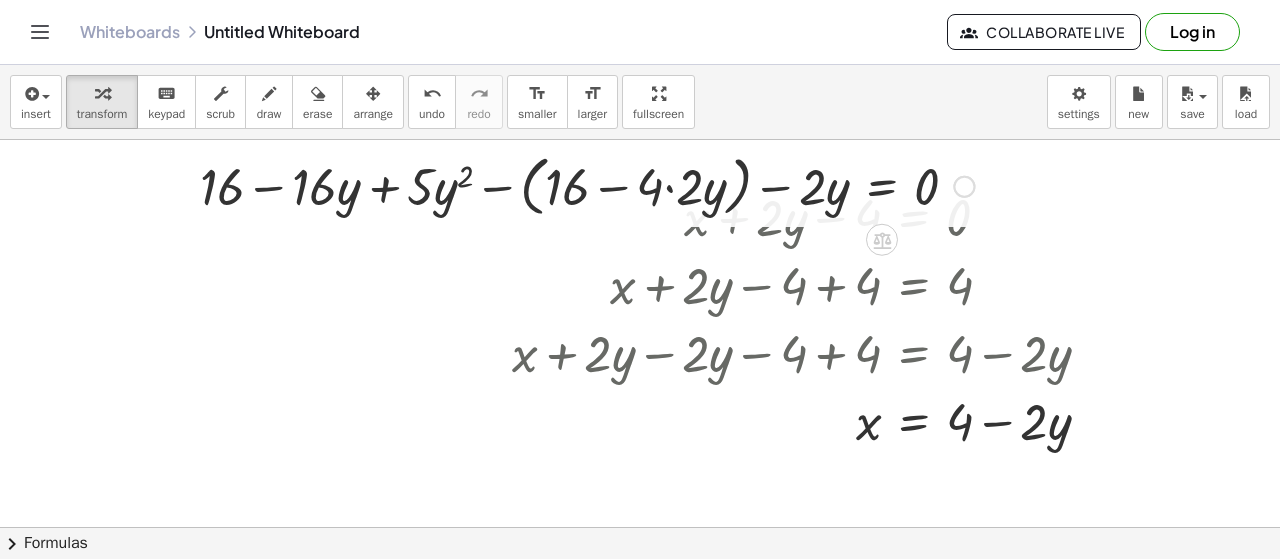 click at bounding box center [587, 185] 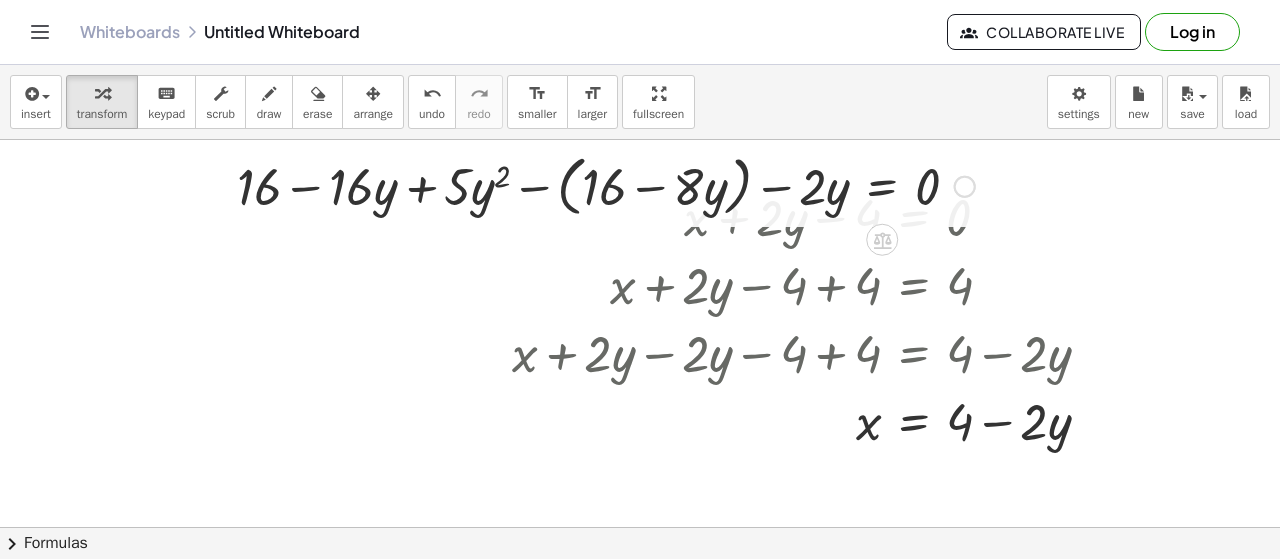 click at bounding box center [606, 185] 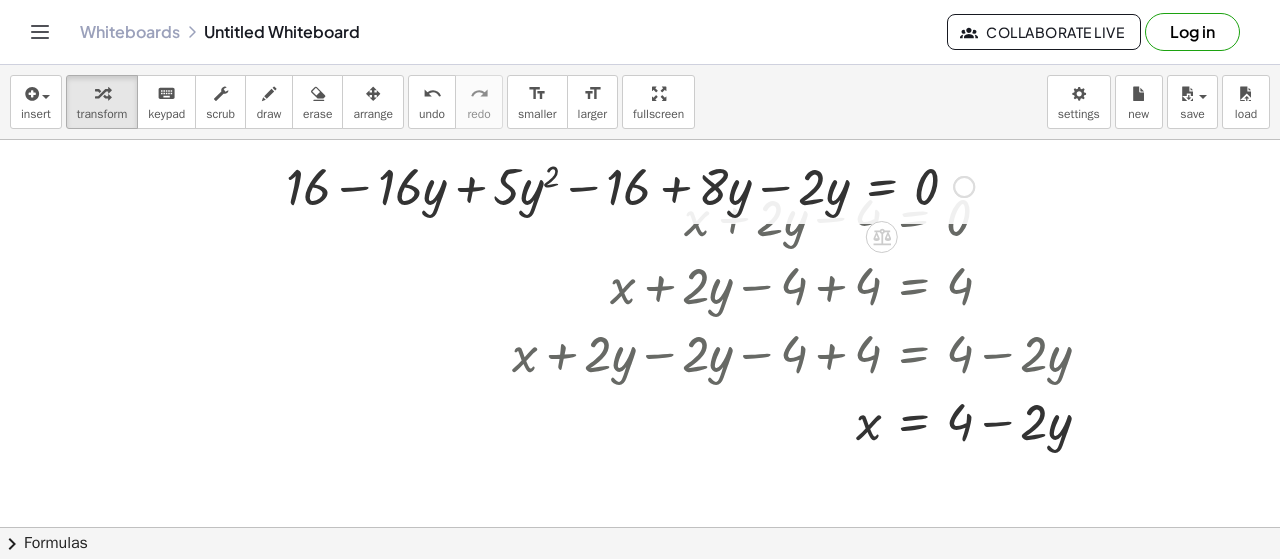 click at bounding box center [630, 185] 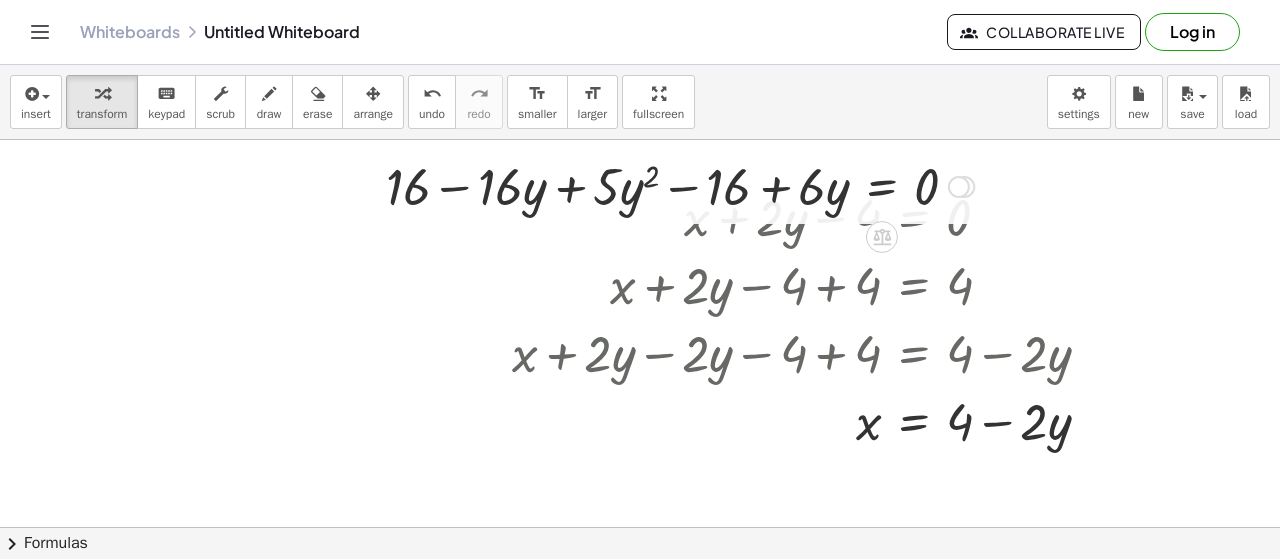 click at bounding box center (680, 185) 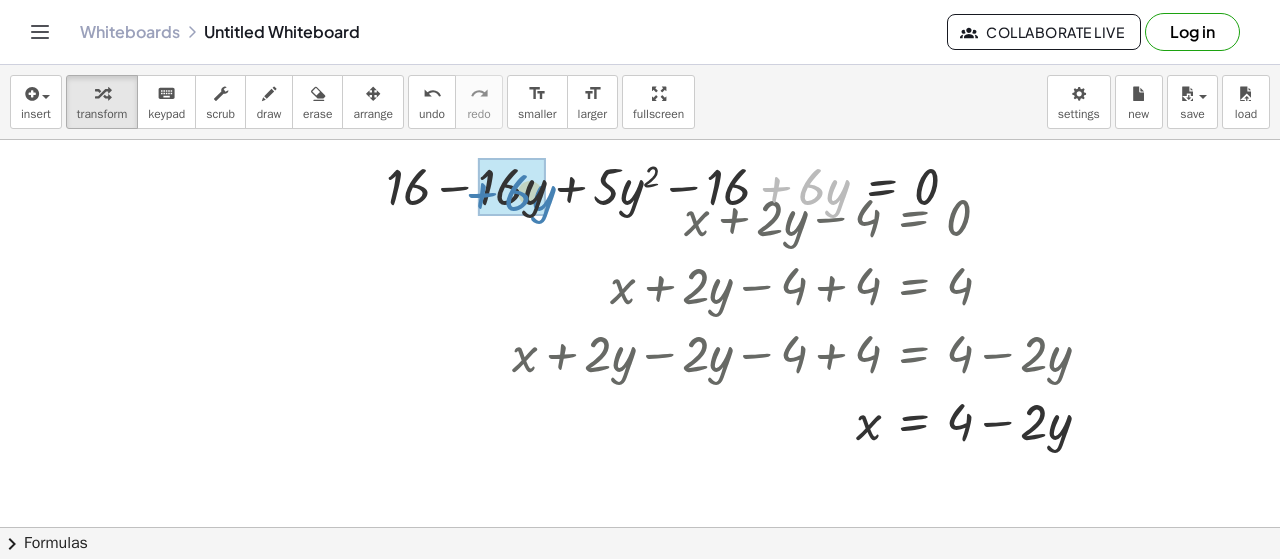 drag, startPoint x: 772, startPoint y: 187, endPoint x: 478, endPoint y: 193, distance: 294.06122 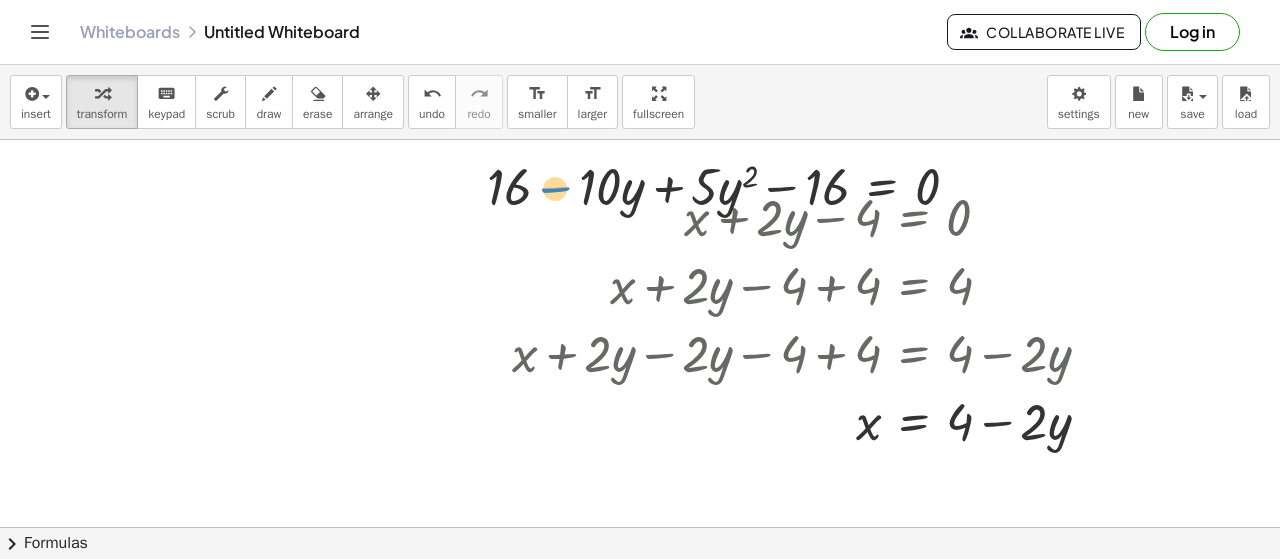 click at bounding box center [731, 185] 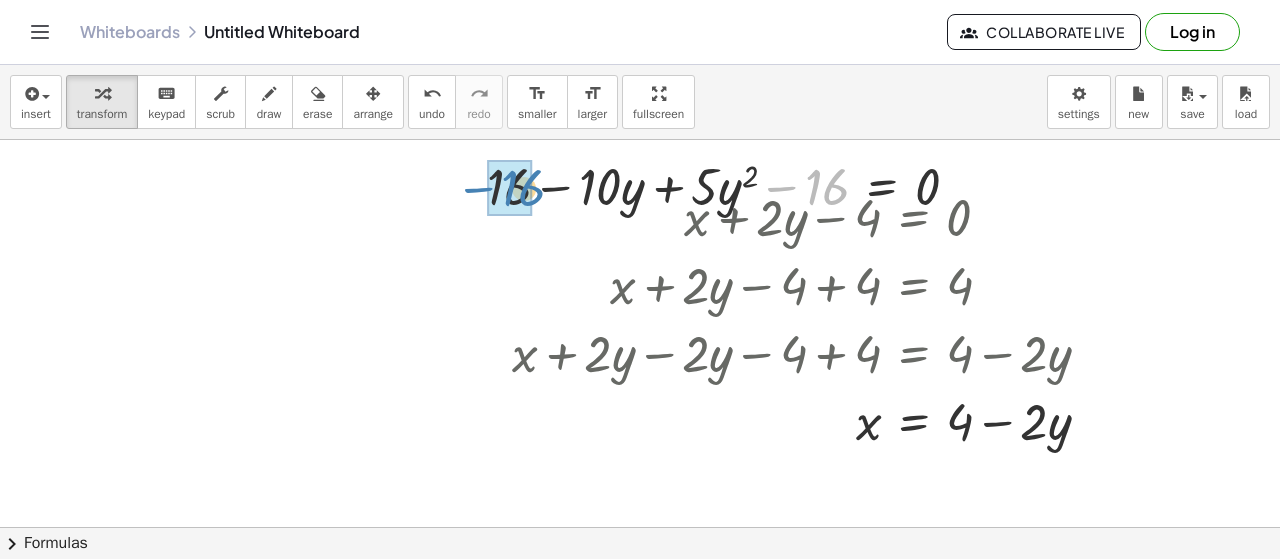 drag, startPoint x: 776, startPoint y: 184, endPoint x: 473, endPoint y: 185, distance: 303.00165 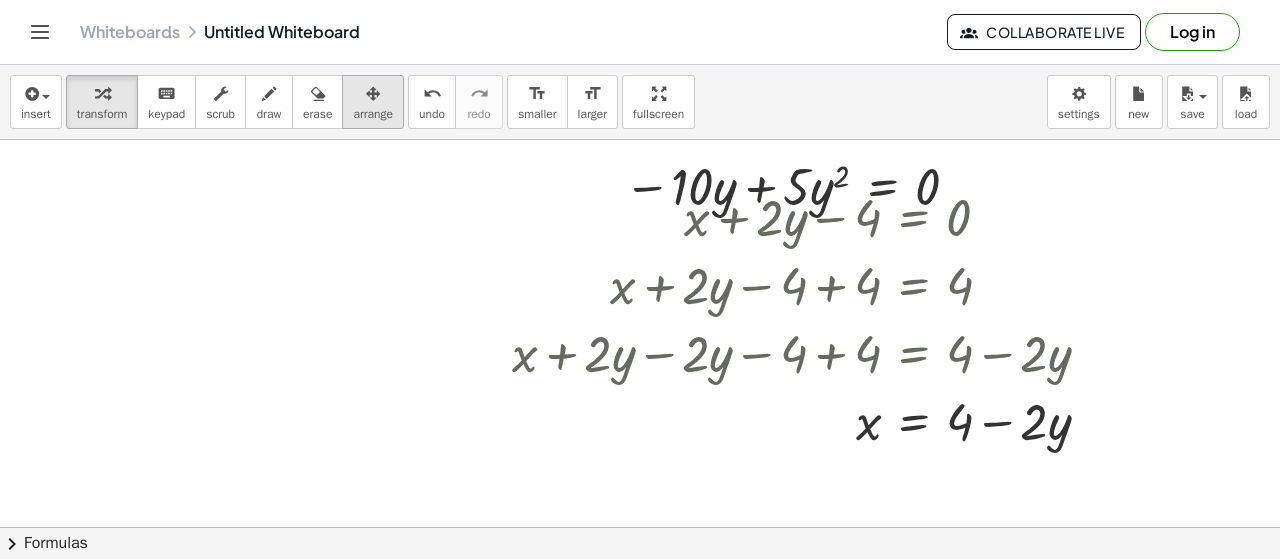 click on "arrange" at bounding box center (373, 114) 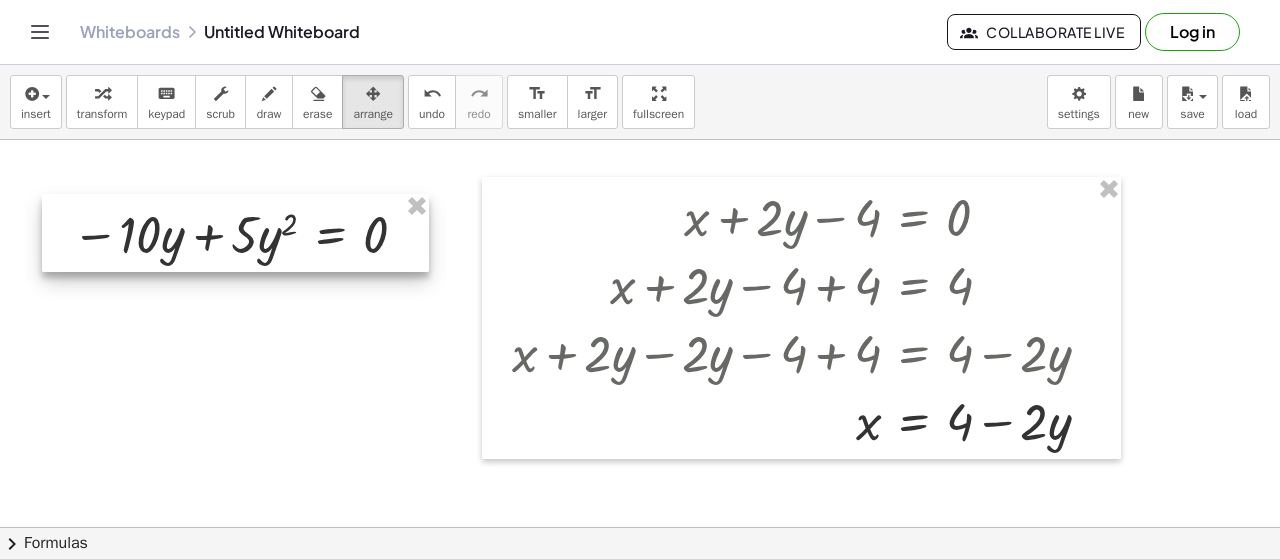 drag, startPoint x: 780, startPoint y: 190, endPoint x: 228, endPoint y: 238, distance: 554.083 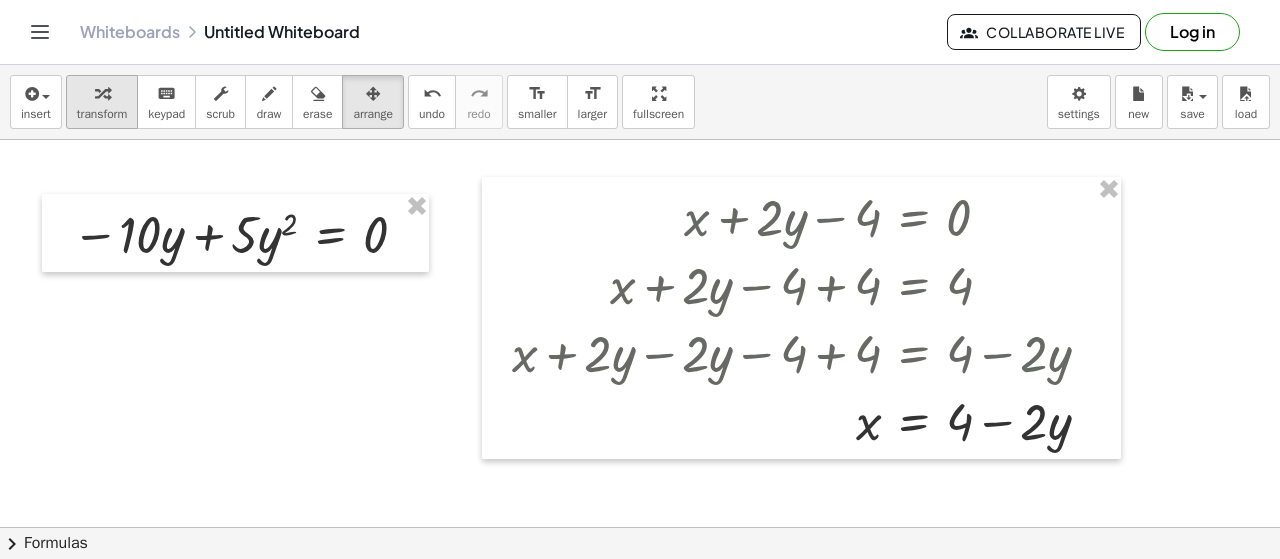 click on "transform" at bounding box center (102, 114) 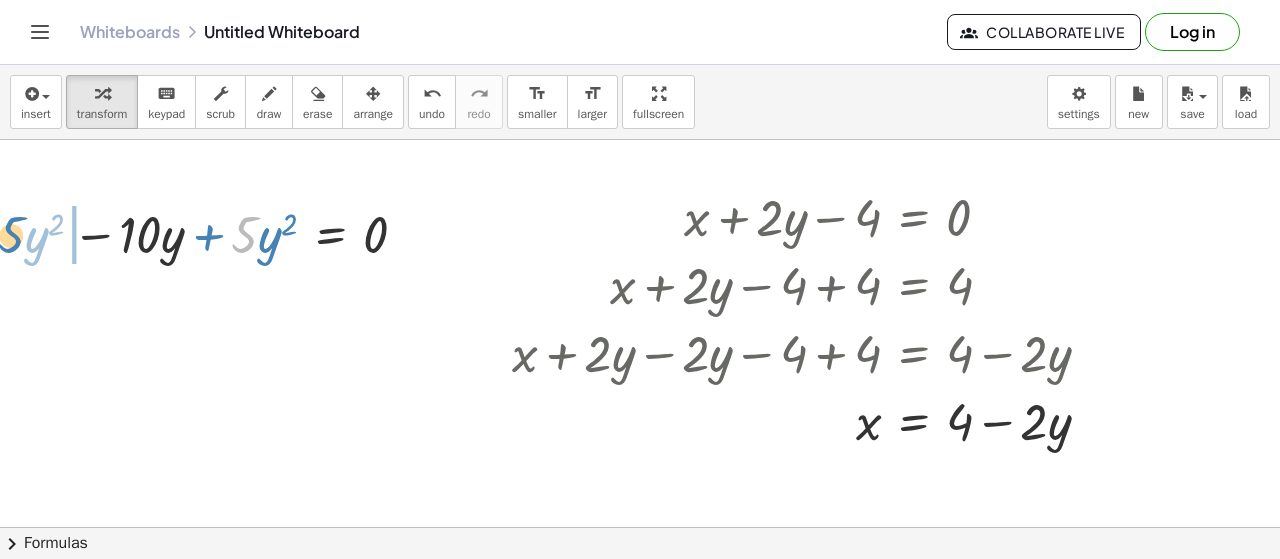 drag, startPoint x: 248, startPoint y: 242, endPoint x: 17, endPoint y: 242, distance: 231 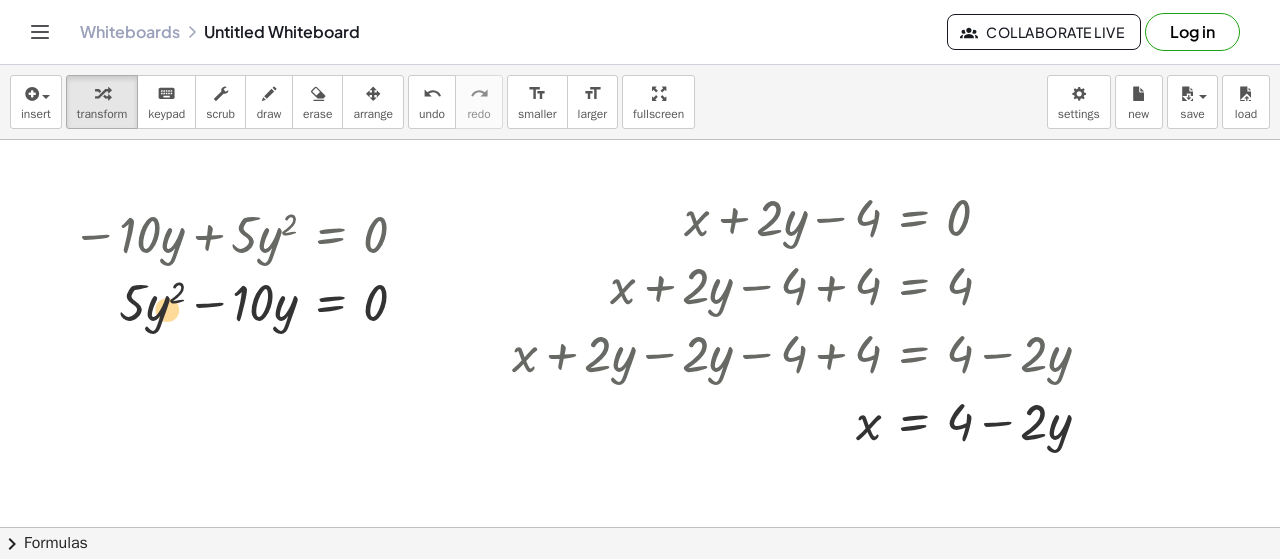 drag, startPoint x: 146, startPoint y: 313, endPoint x: 134, endPoint y: 319, distance: 13.416408 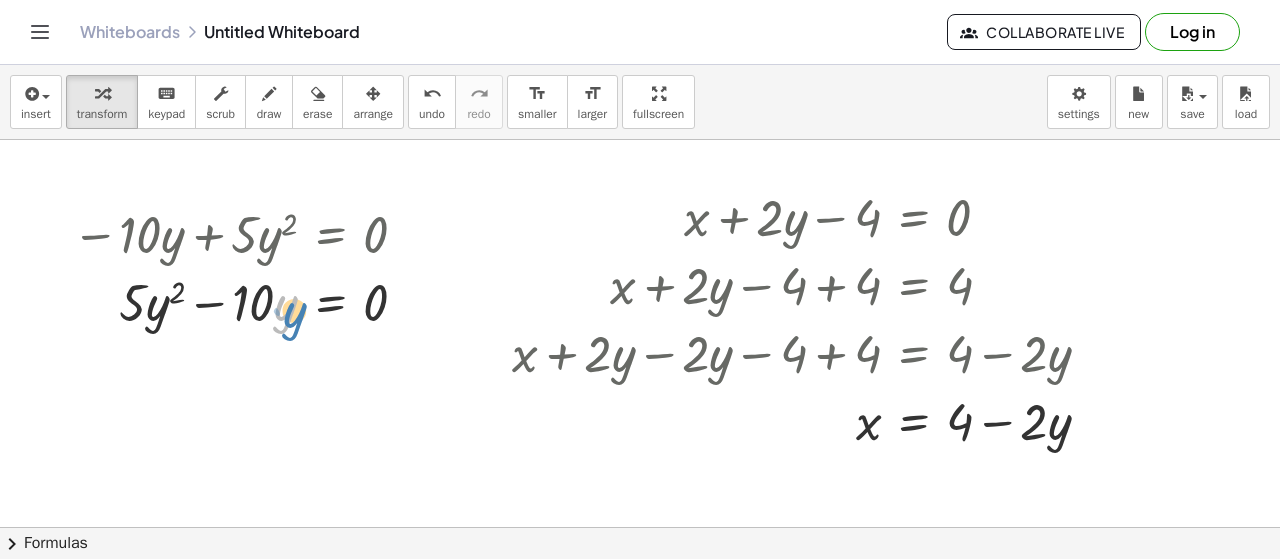 click at bounding box center [247, 301] 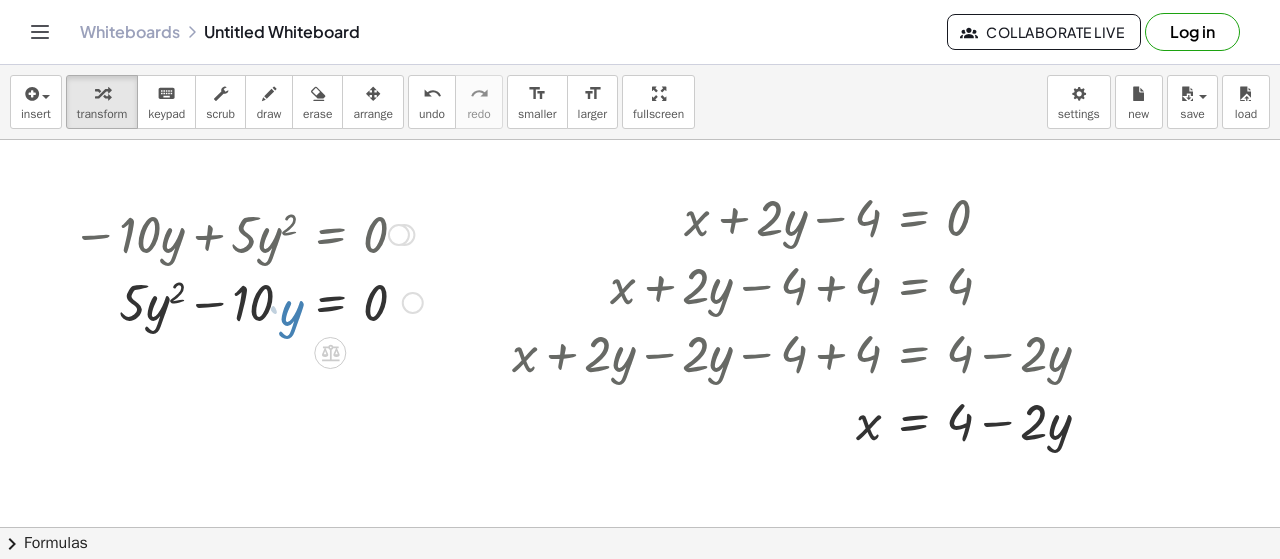 click at bounding box center [247, 301] 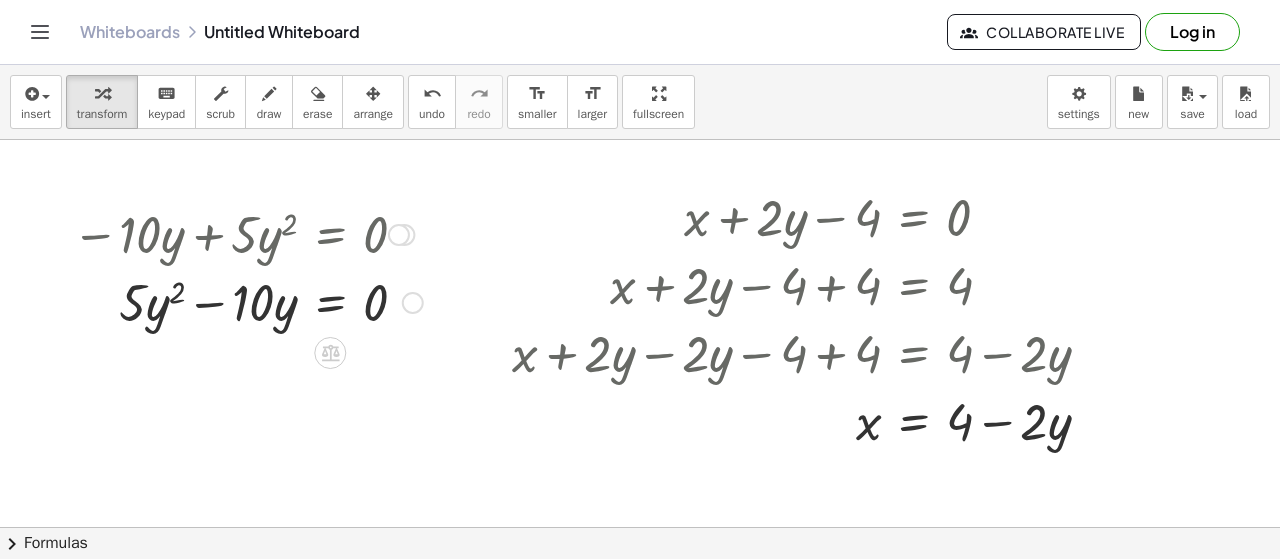 click at bounding box center (413, 303) 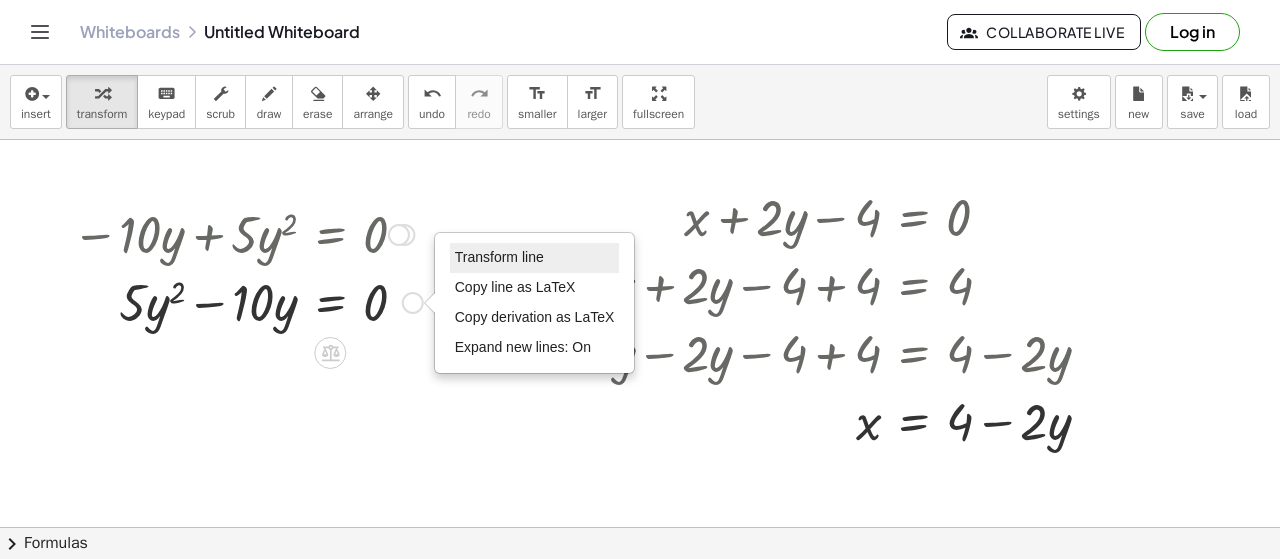 click on "Transform line" at bounding box center (499, 257) 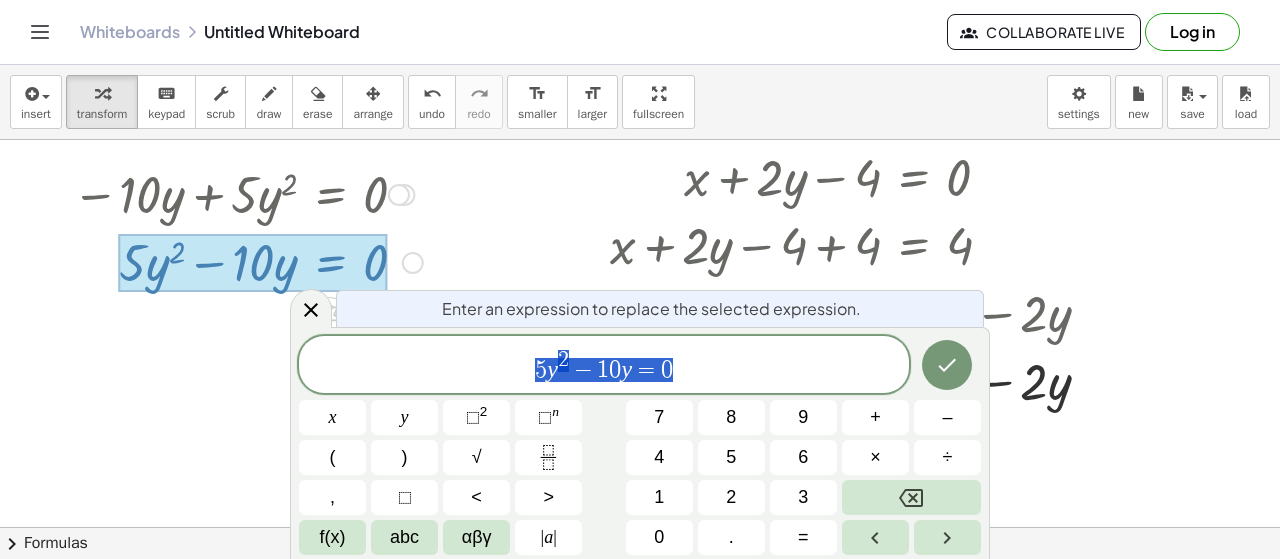 scroll, scrollTop: 44, scrollLeft: 0, axis: vertical 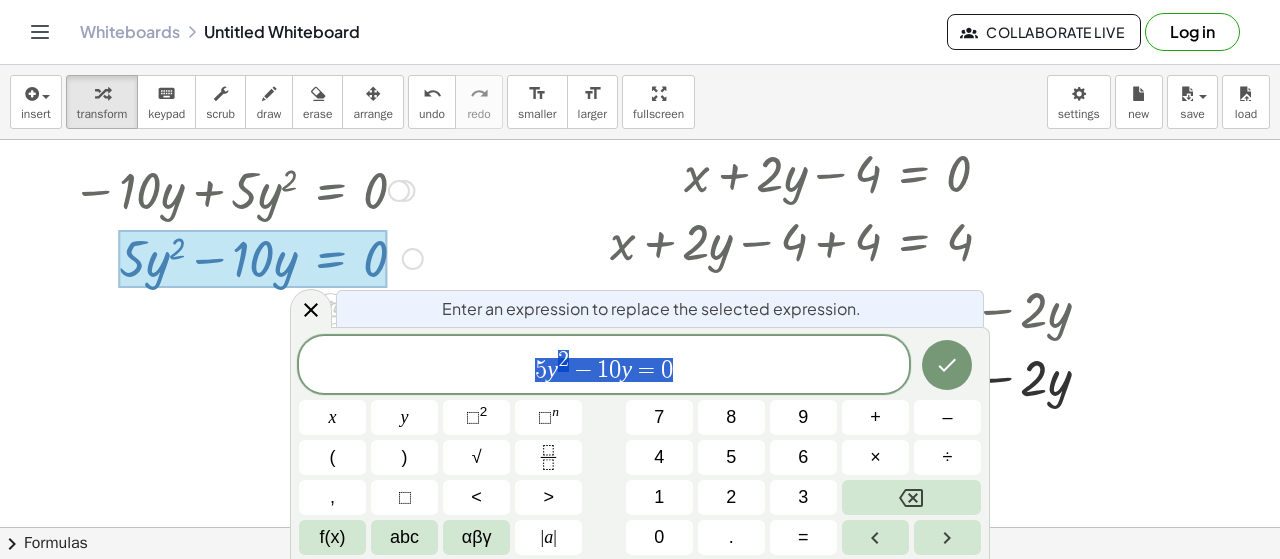 click on "5 y 2 − 1 0 y = 0" at bounding box center [604, 366] 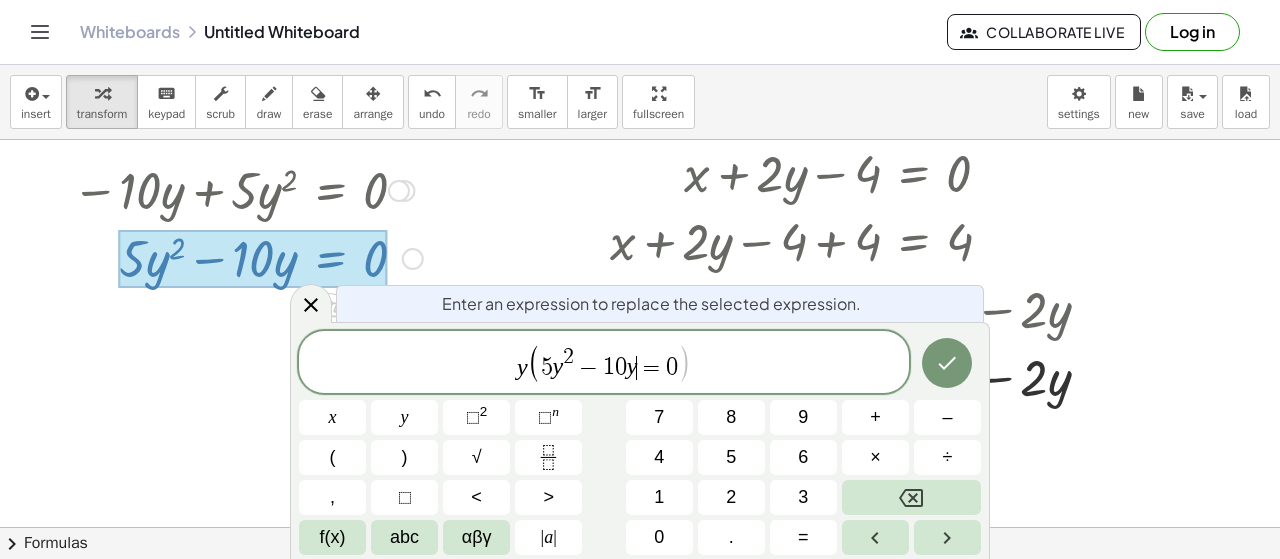 click on "=" at bounding box center (651, 368) 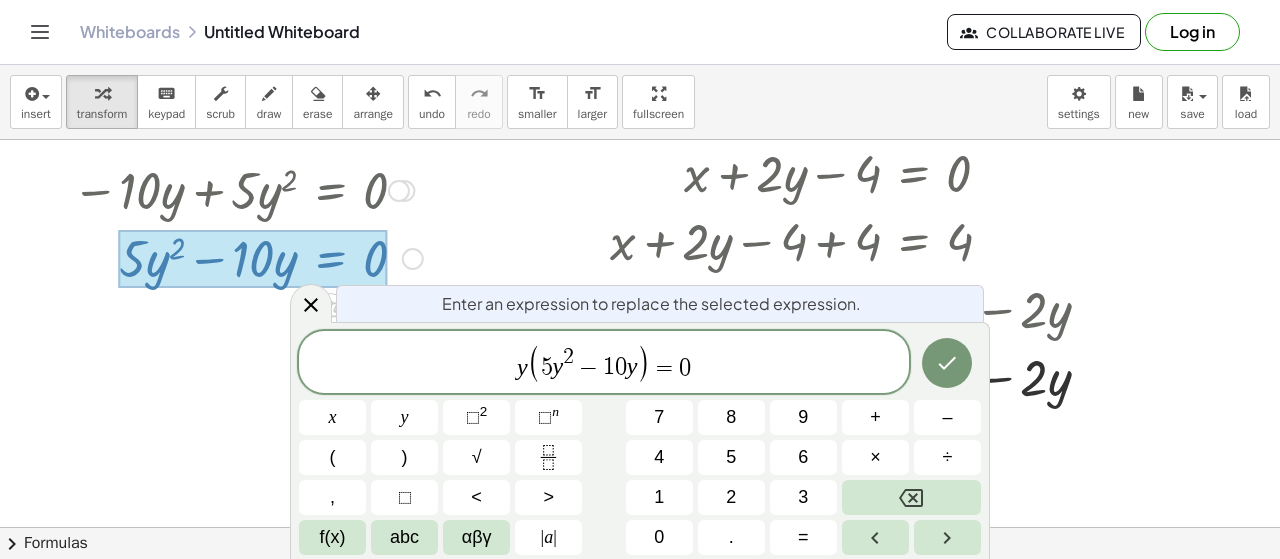 click on "y" at bounding box center [632, 367] 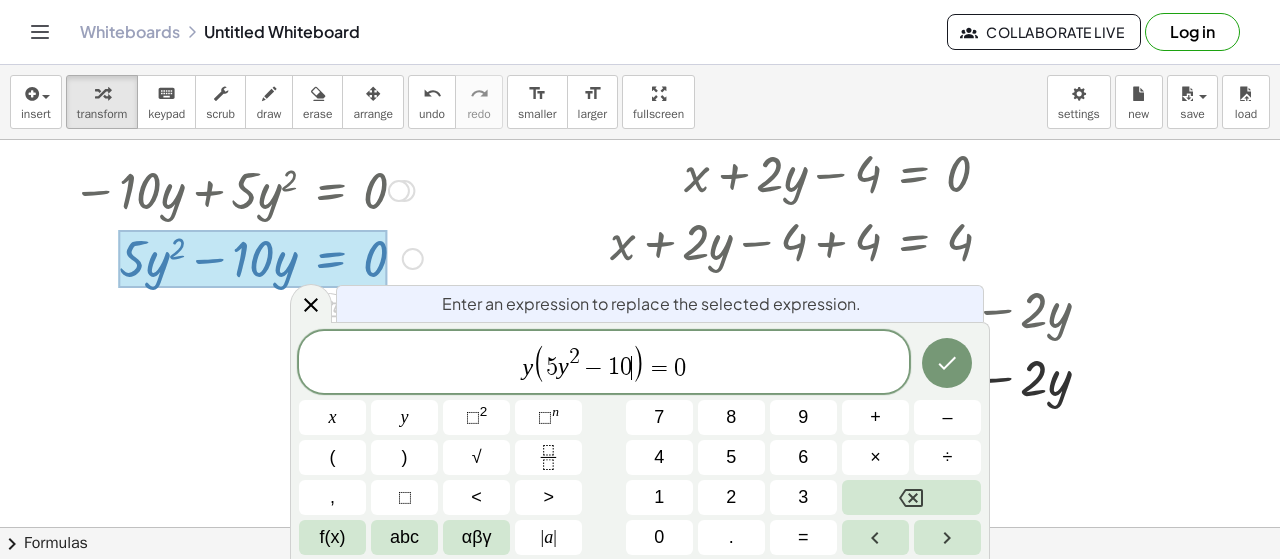 click on "−" at bounding box center [594, 368] 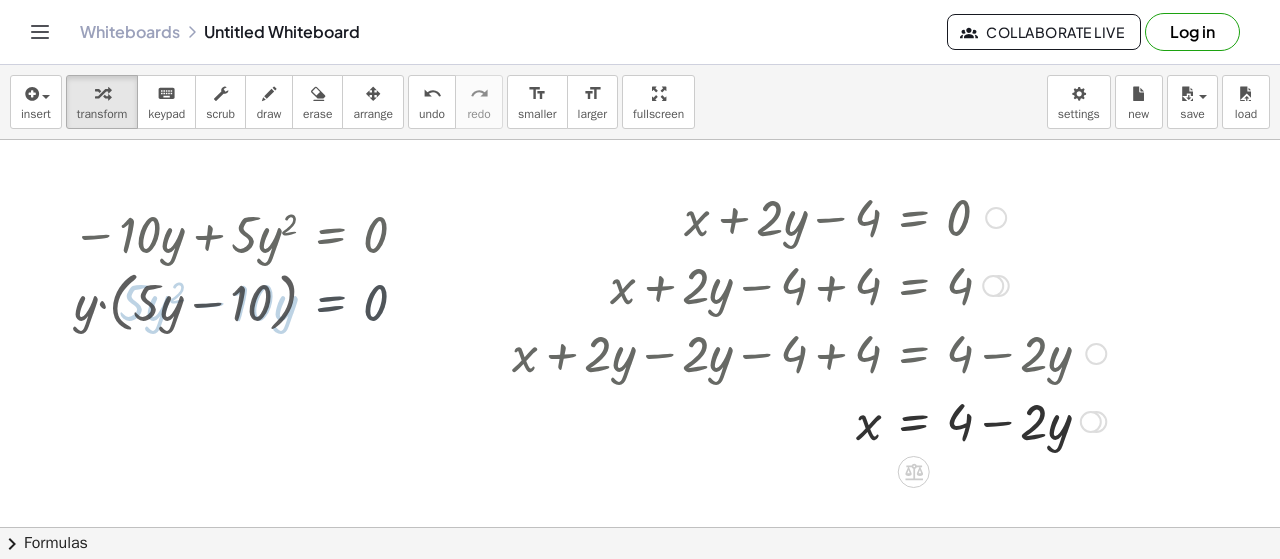 scroll, scrollTop: 0, scrollLeft: 0, axis: both 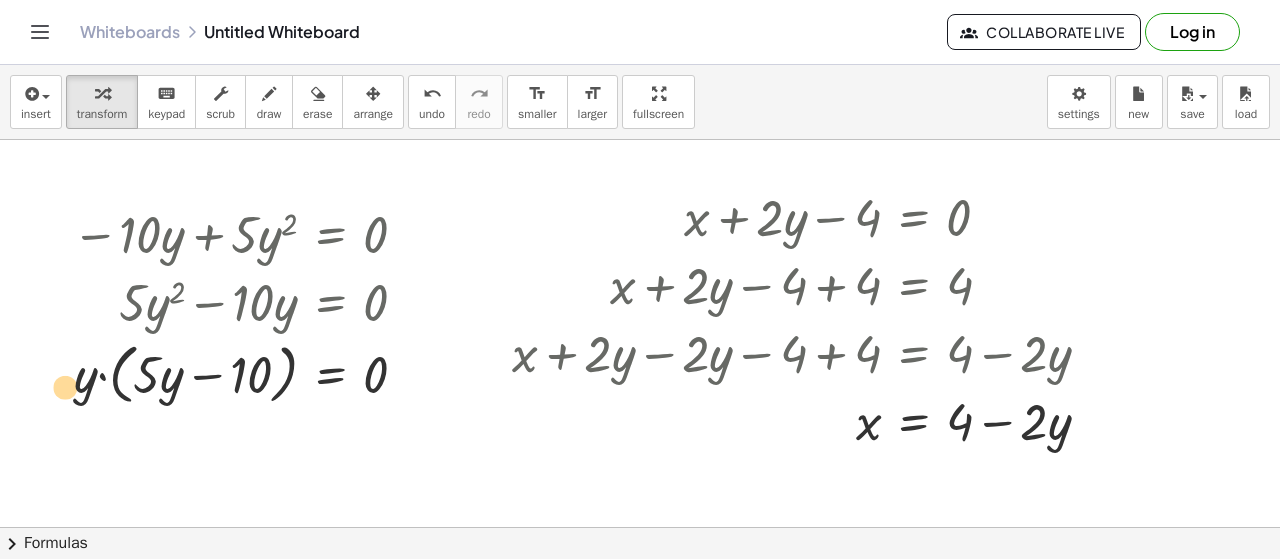 drag, startPoint x: 85, startPoint y: 390, endPoint x: 68, endPoint y: 399, distance: 19.235384 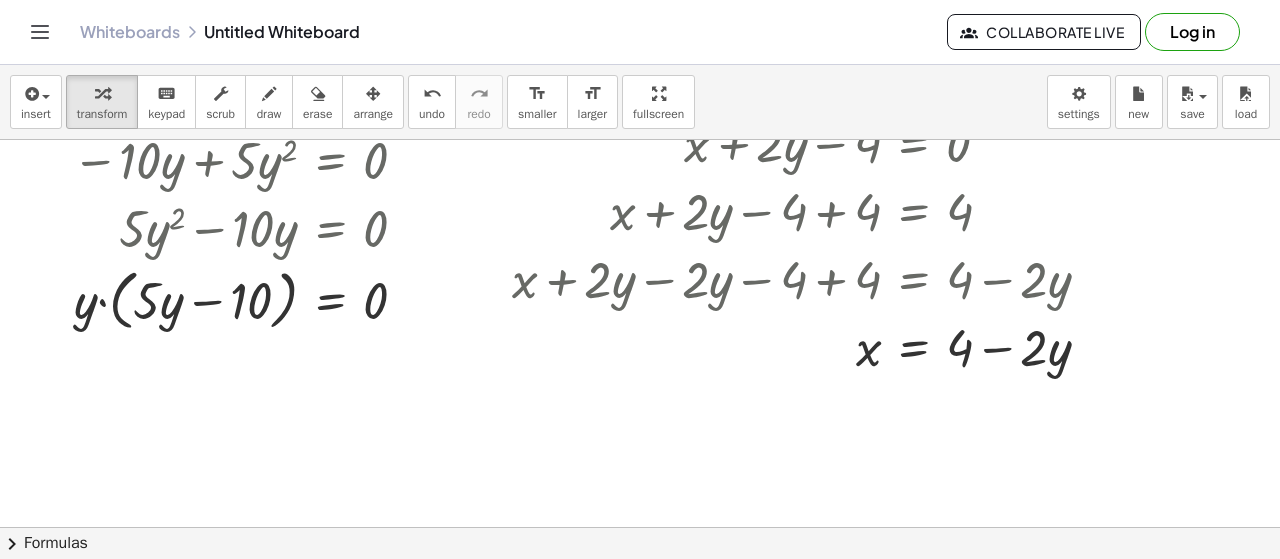scroll, scrollTop: 100, scrollLeft: 0, axis: vertical 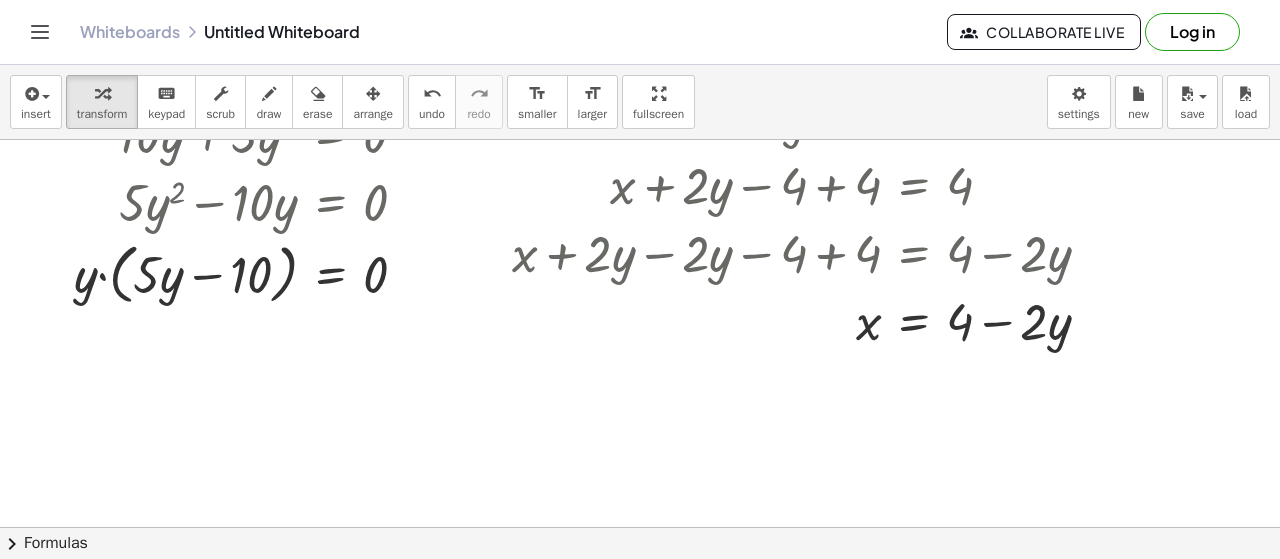 click on "chevron_right  Formulas" 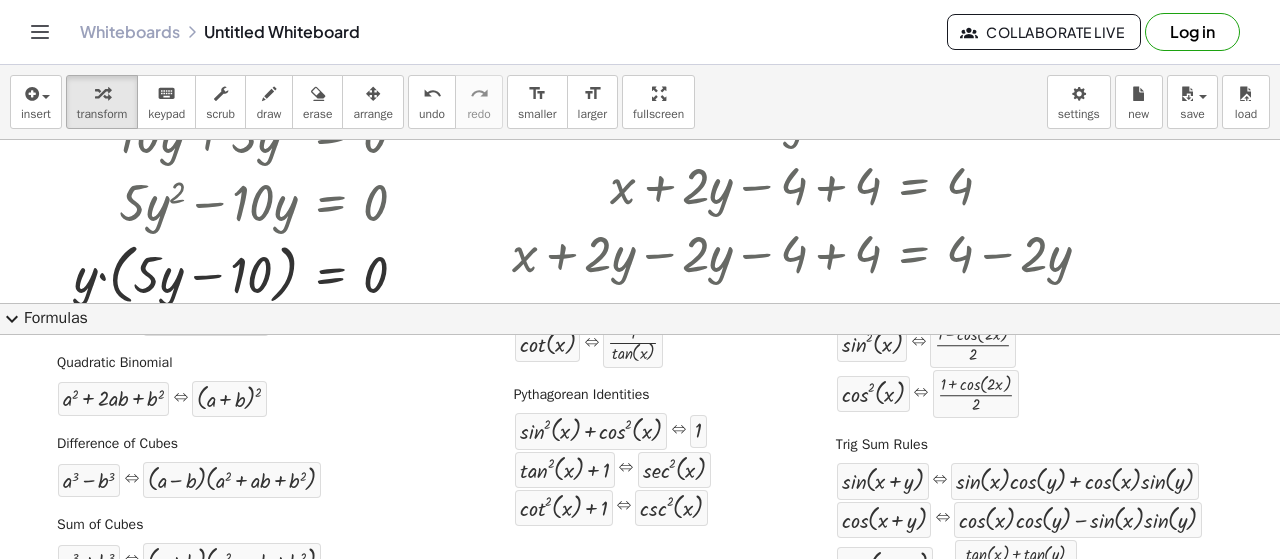 scroll, scrollTop: 300, scrollLeft: 0, axis: vertical 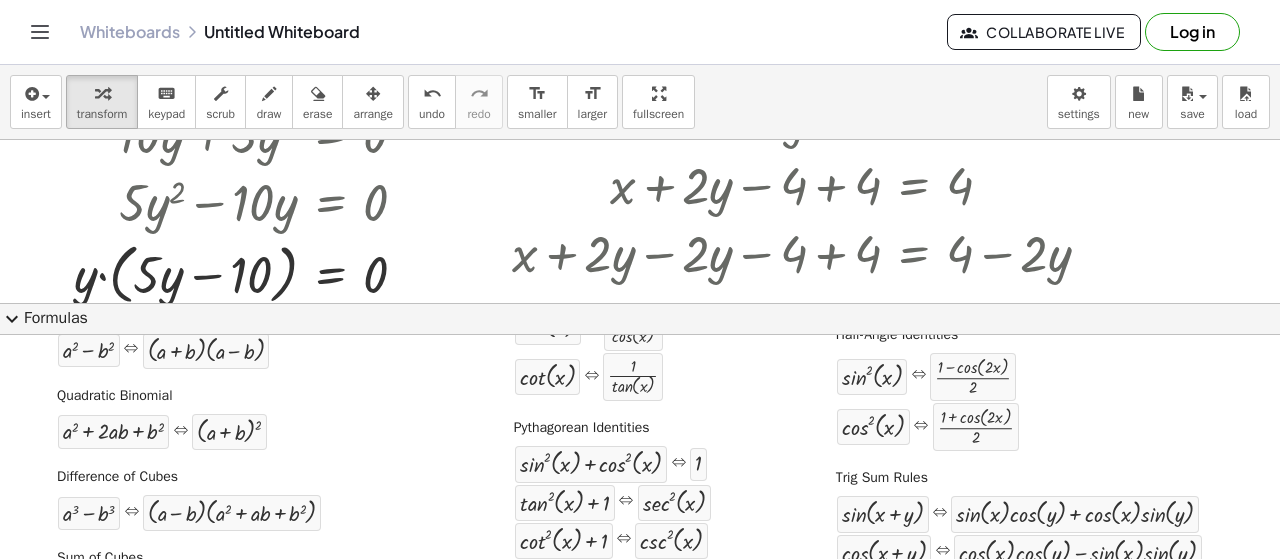 click on "expand_more  Formulas" 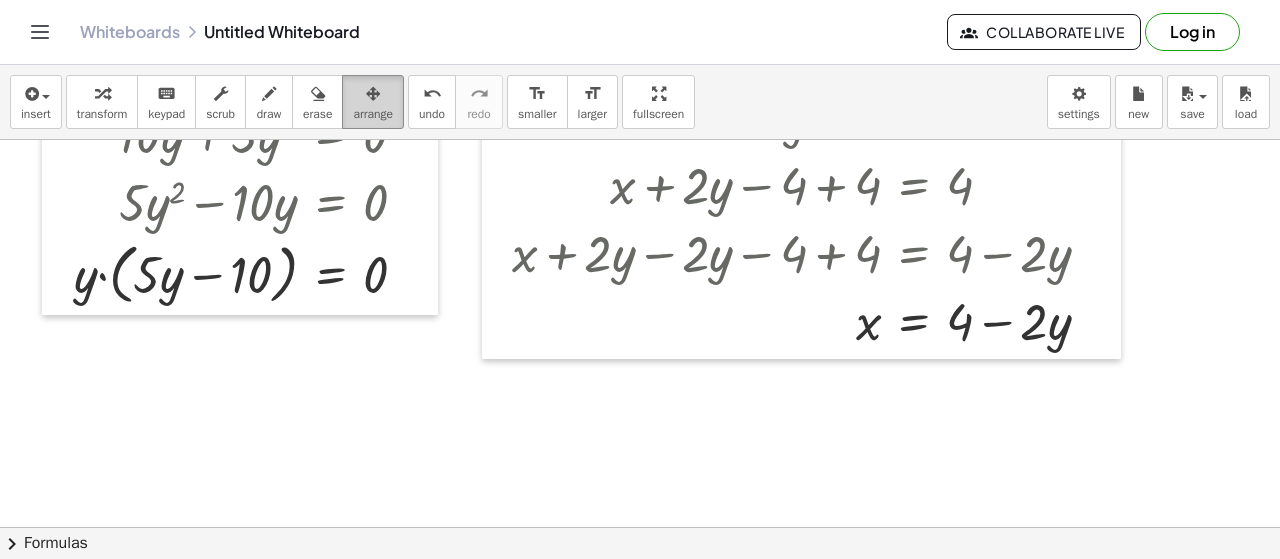 click on "arrange" at bounding box center (373, 114) 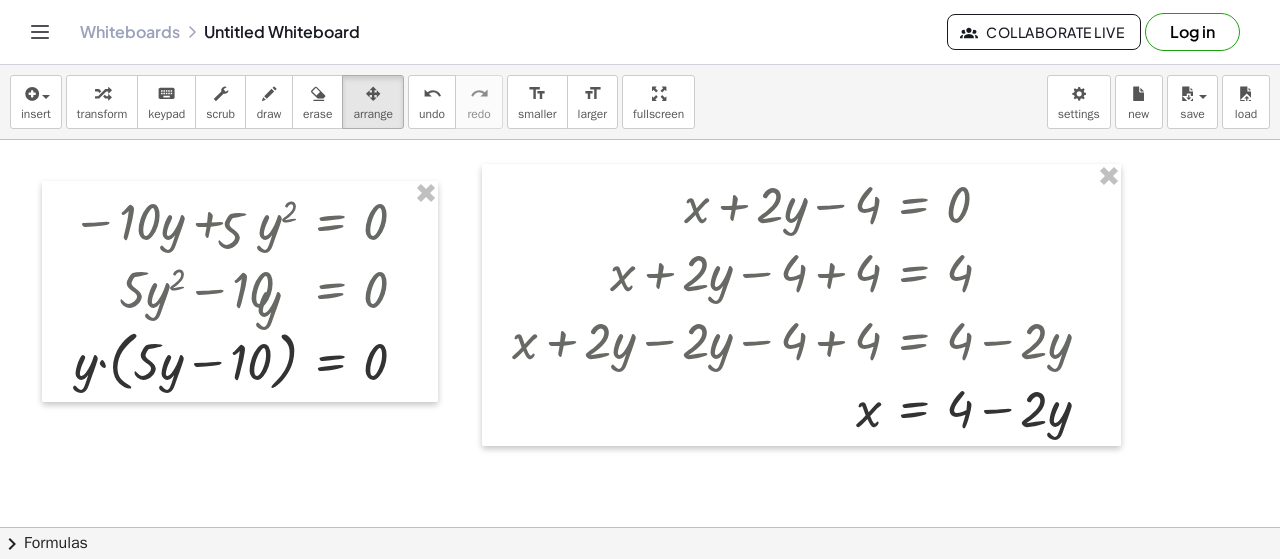 scroll, scrollTop: 0, scrollLeft: 0, axis: both 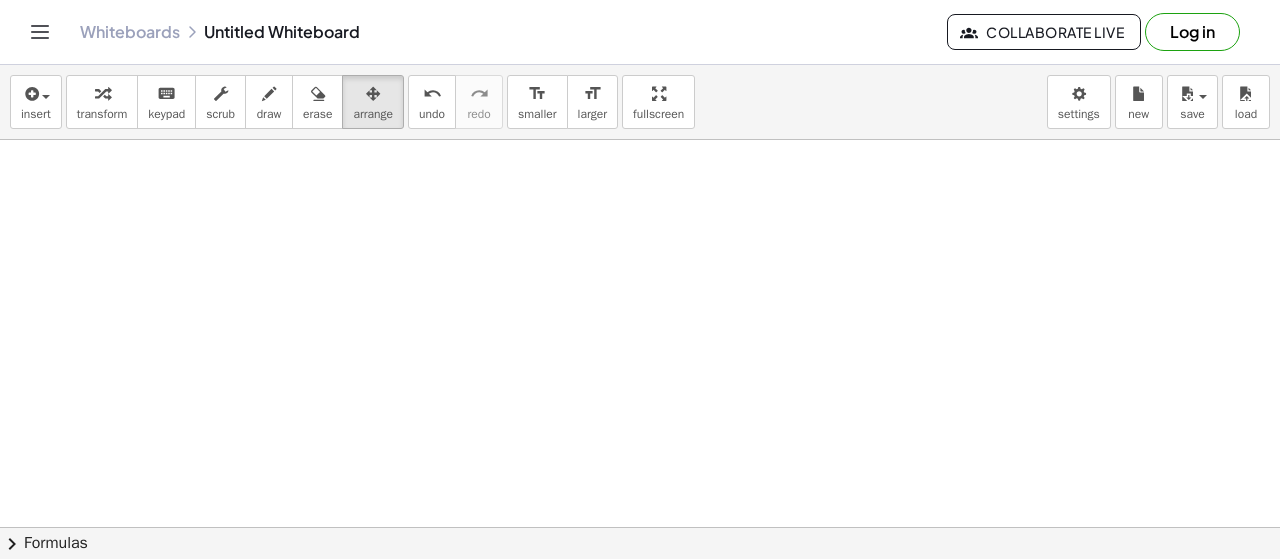 click on "insert select one: Math Expression Function Text Youtube Video Graphing Geometry Geometry 3D transform keyboard keypad scrub draw erase arrange undo undo redo redo format_size smaller format_size larger fullscreen load   save new settings" at bounding box center (640, 102) 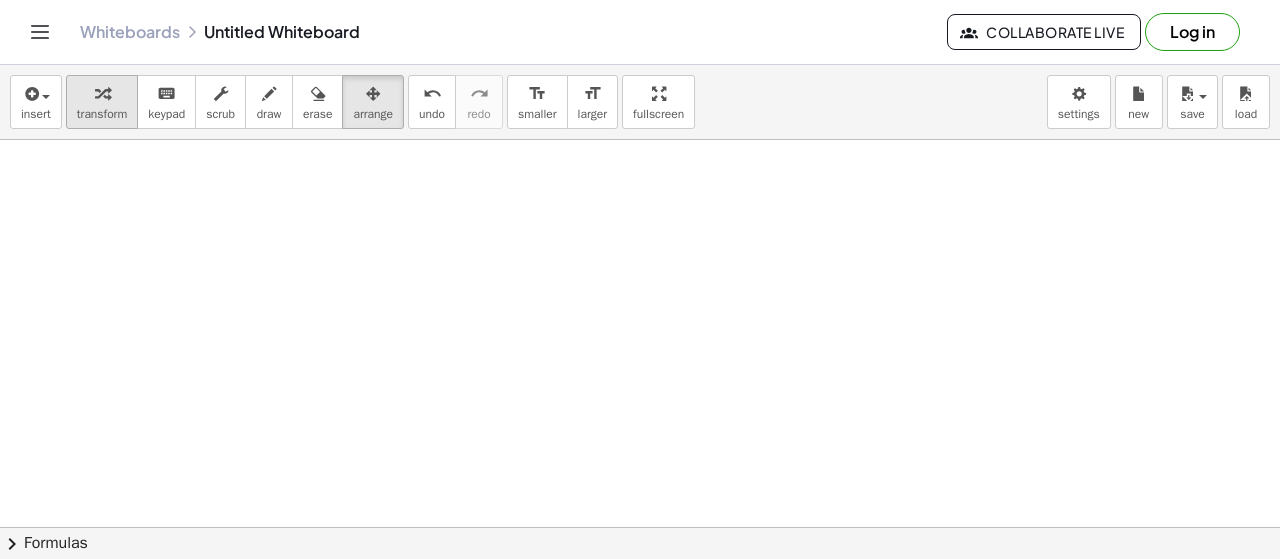 click on "transform" at bounding box center [102, 114] 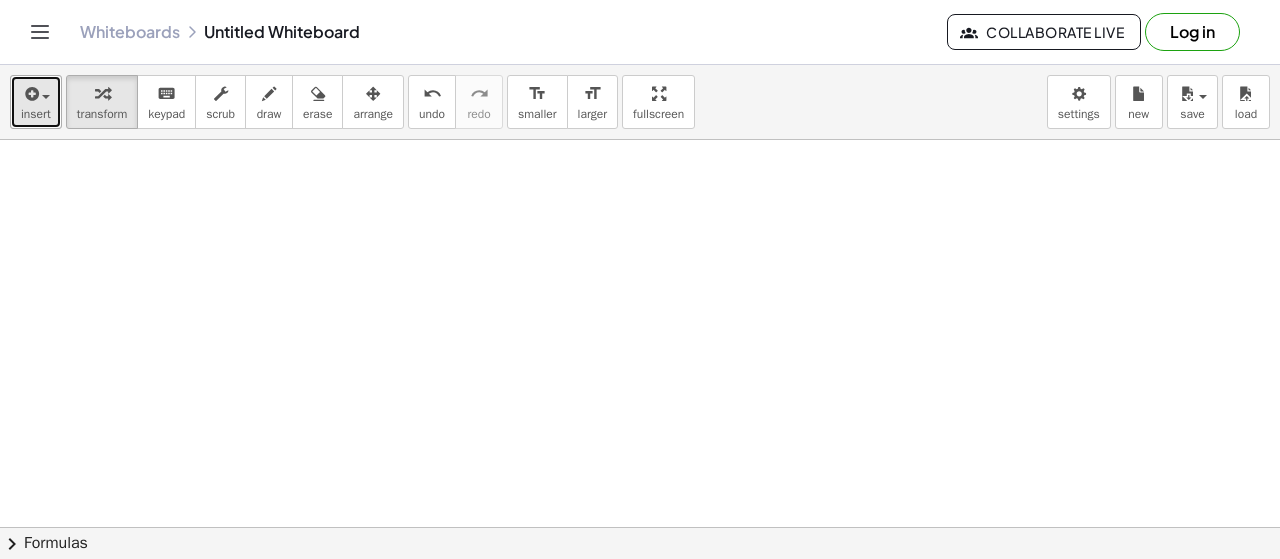 click on "insert" at bounding box center [36, 102] 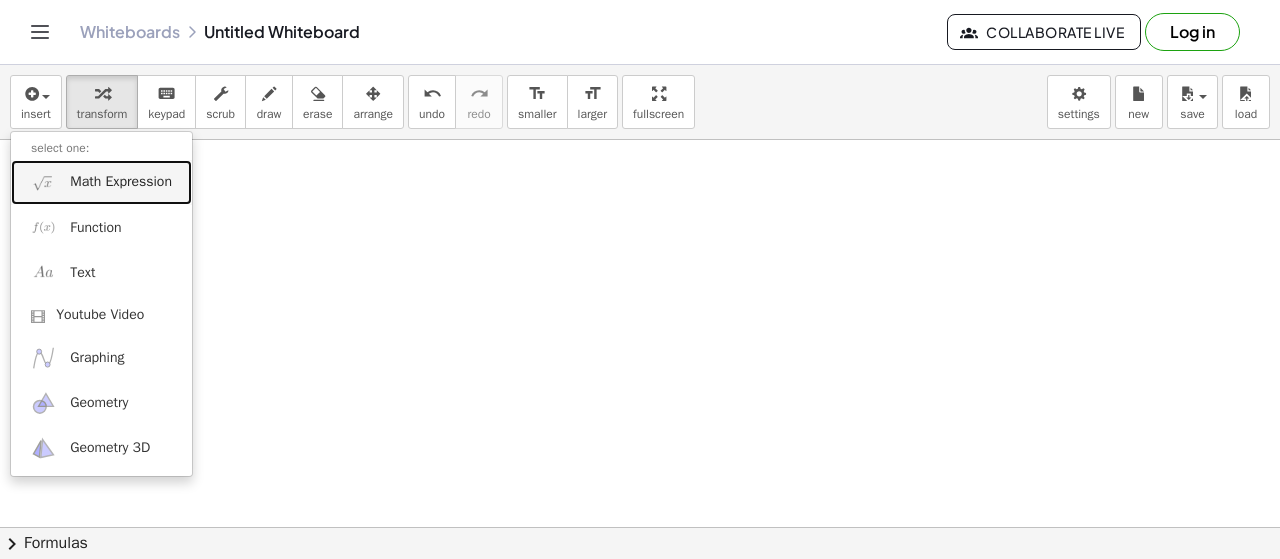 click on "Math Expression" at bounding box center [101, 182] 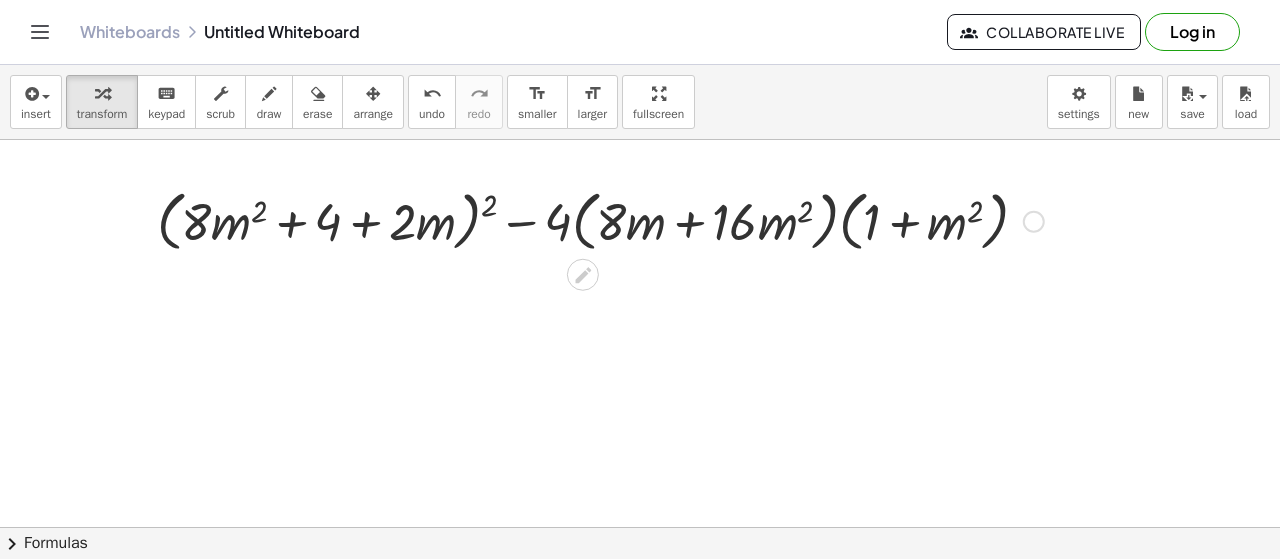click at bounding box center [1034, 221] 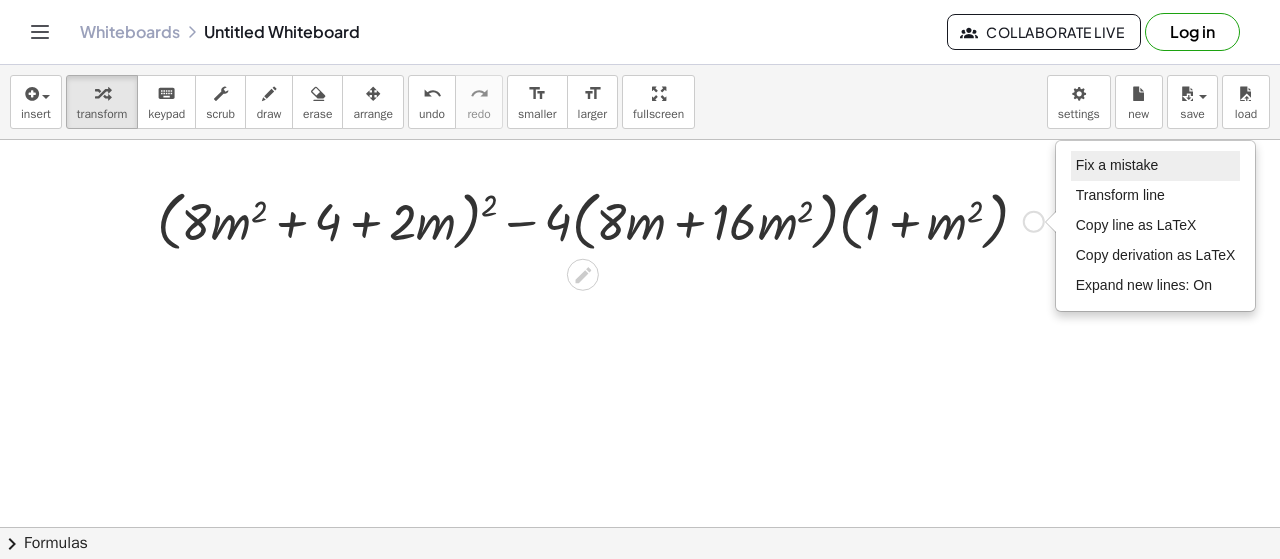 click on "Fix a mistake" at bounding box center [1156, 166] 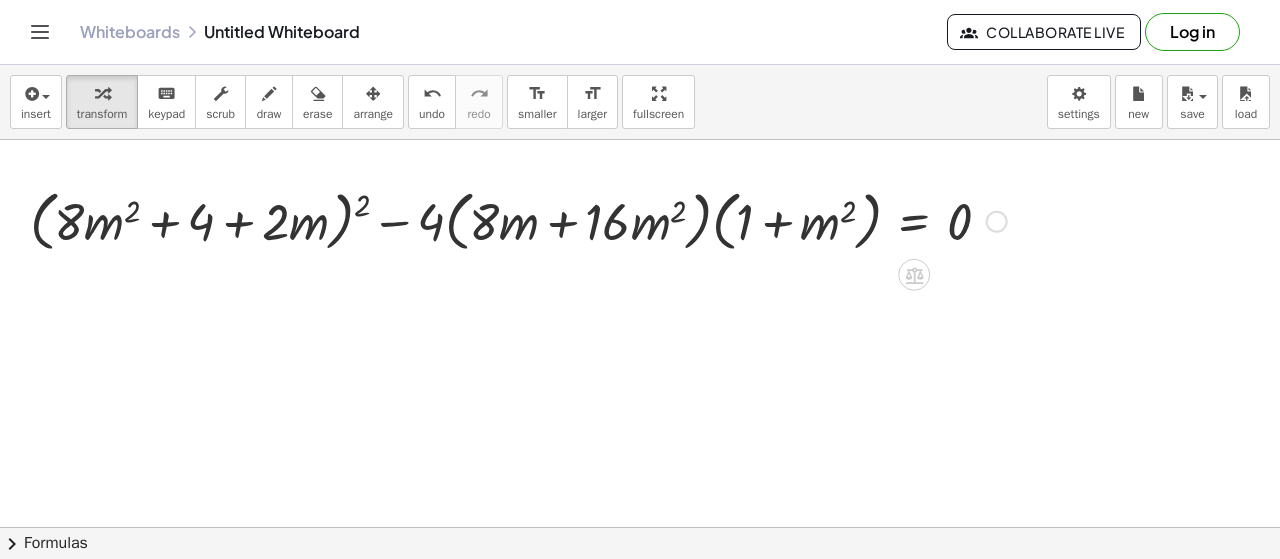 click at bounding box center [518, 220] 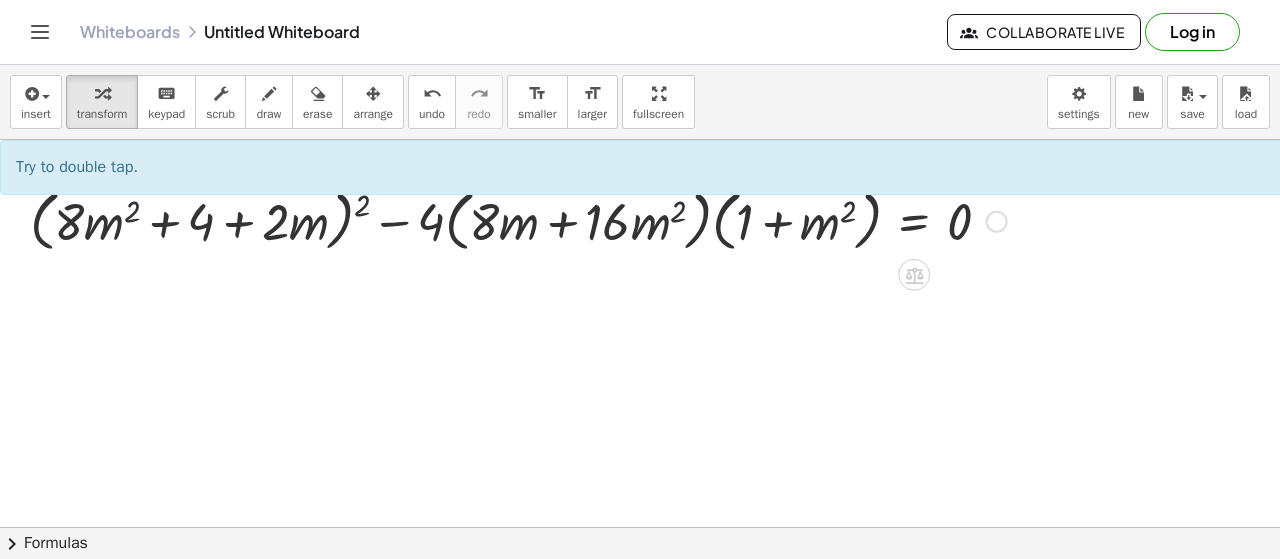 click at bounding box center [518, 220] 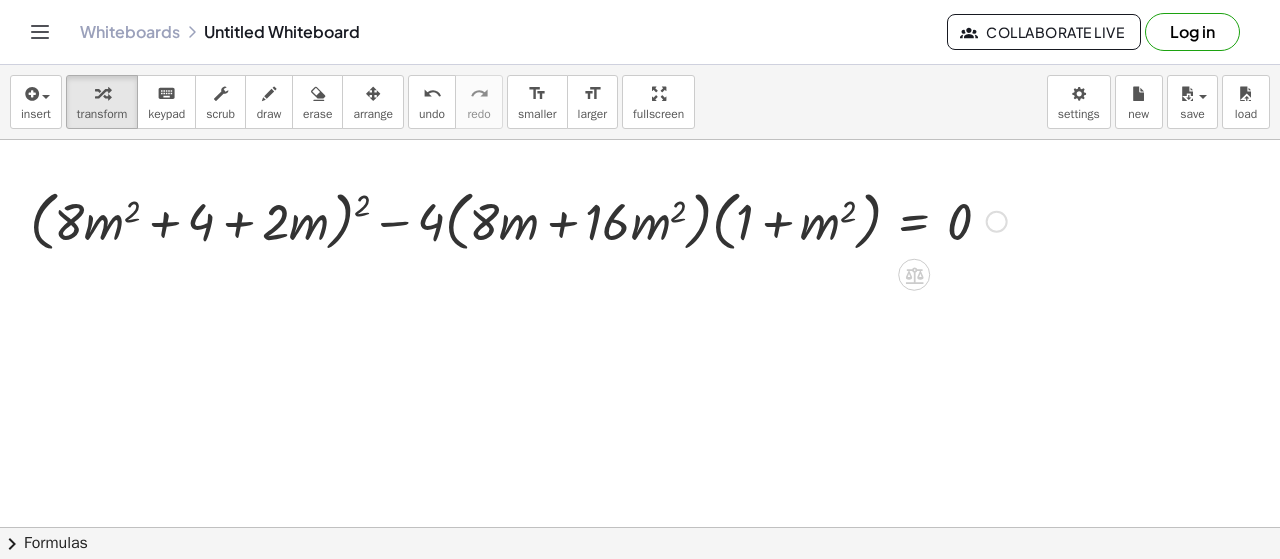 click at bounding box center (518, 220) 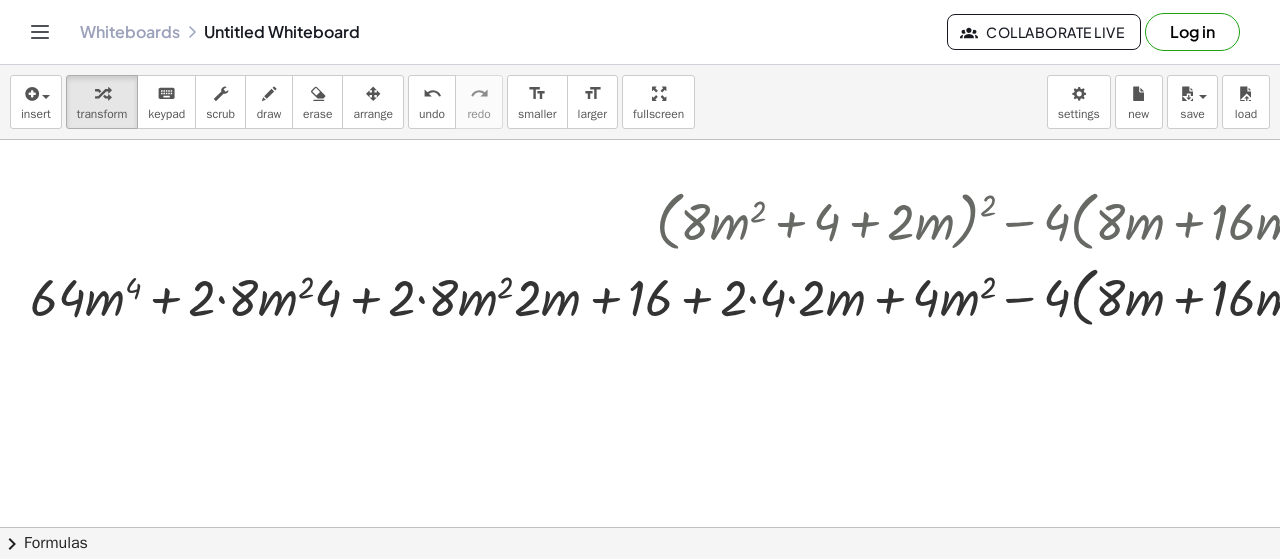 click at bounding box center [831, 295] 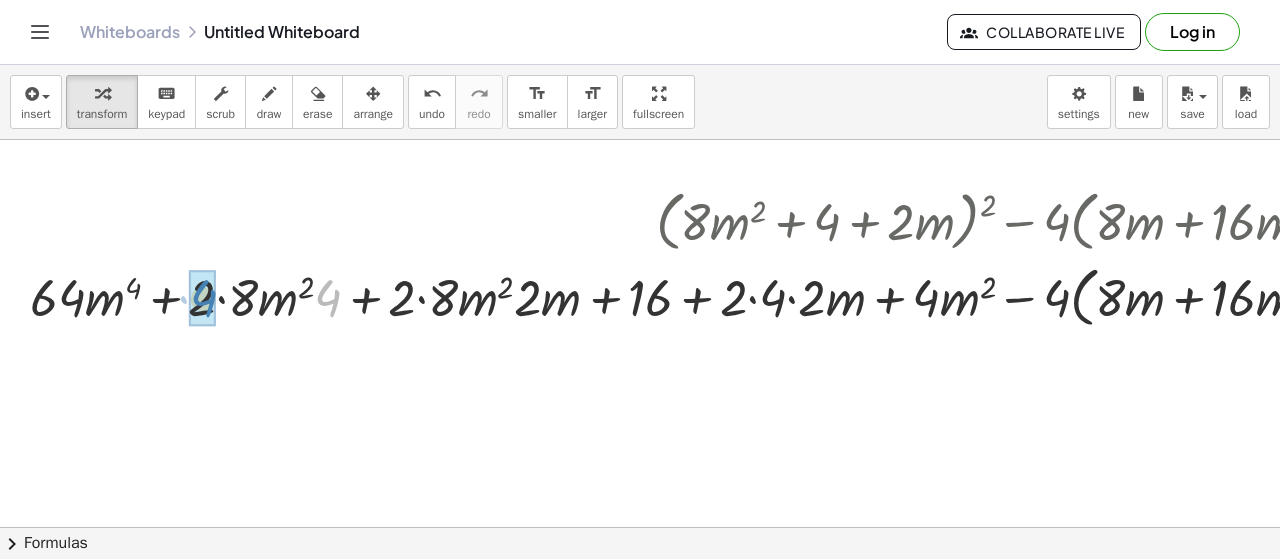 drag, startPoint x: 333, startPoint y: 299, endPoint x: 208, endPoint y: 299, distance: 125 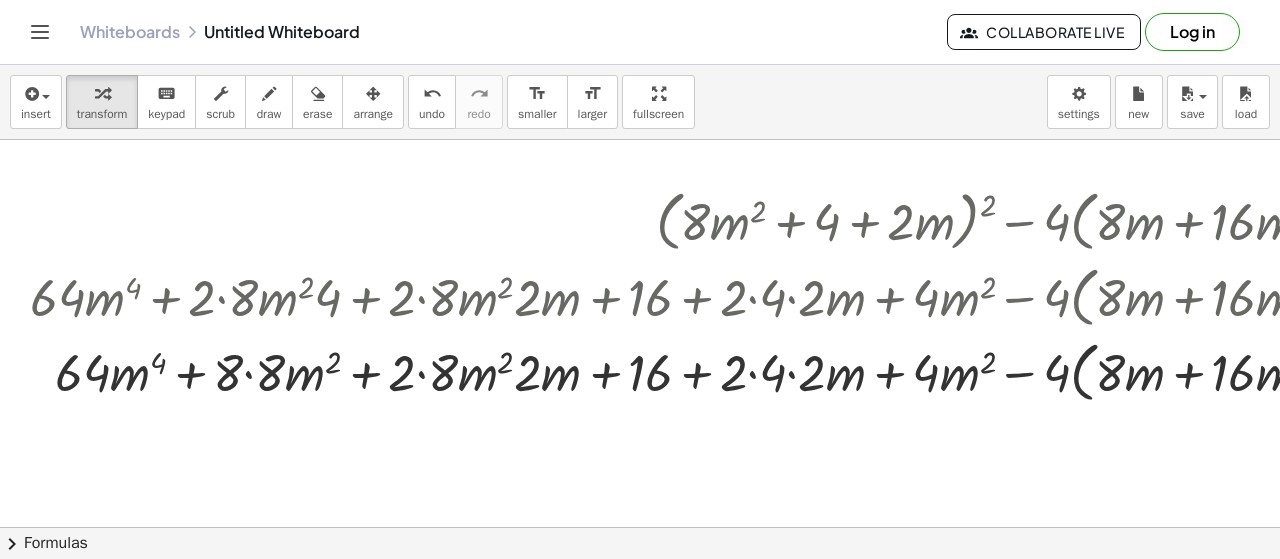 click at bounding box center [831, 371] 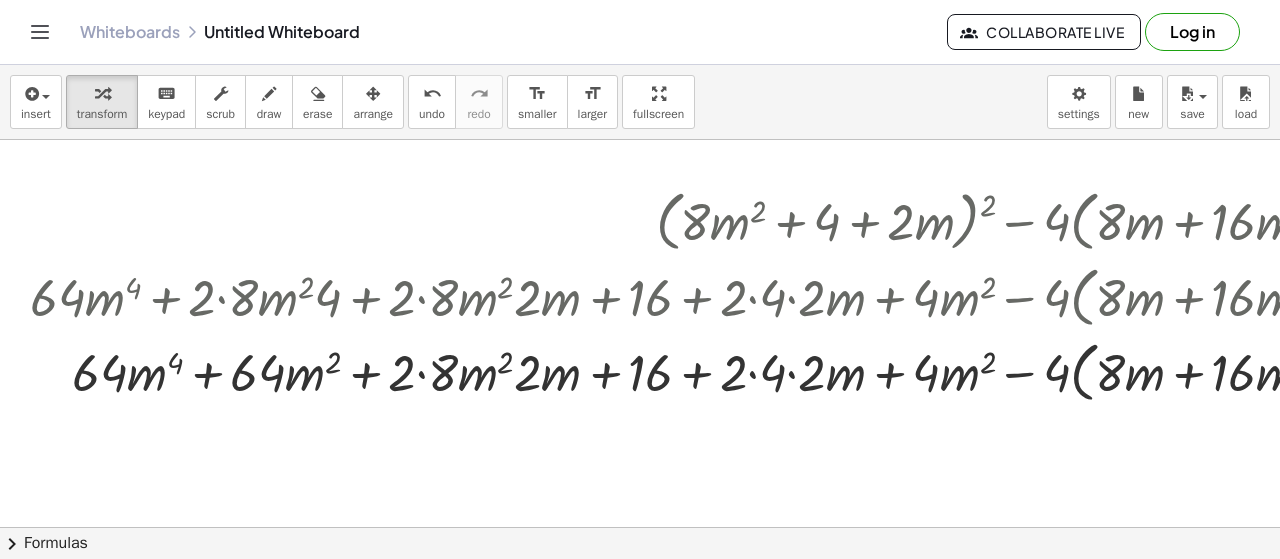 click at bounding box center [831, 371] 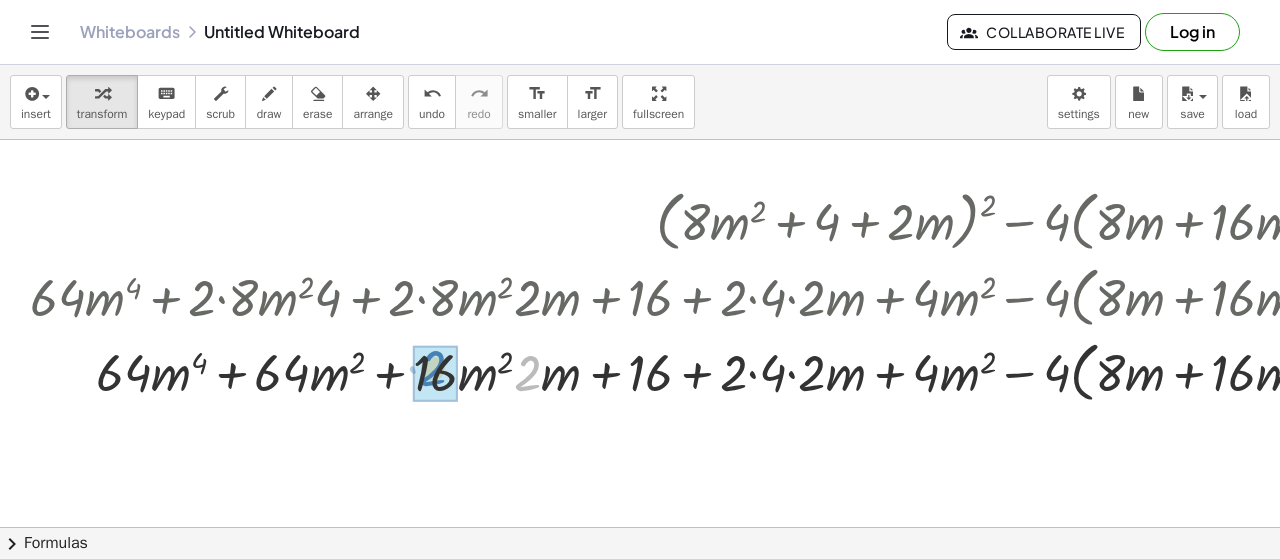 drag, startPoint x: 521, startPoint y: 384, endPoint x: 426, endPoint y: 379, distance: 95.131485 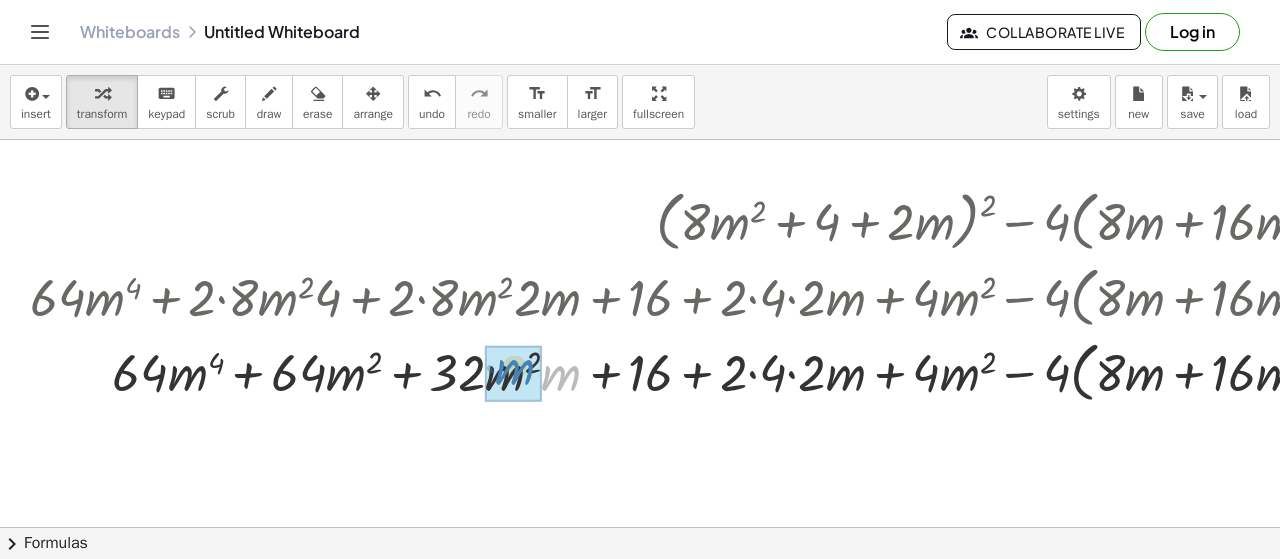 drag, startPoint x: 554, startPoint y: 379, endPoint x: 508, endPoint y: 373, distance: 46.389652 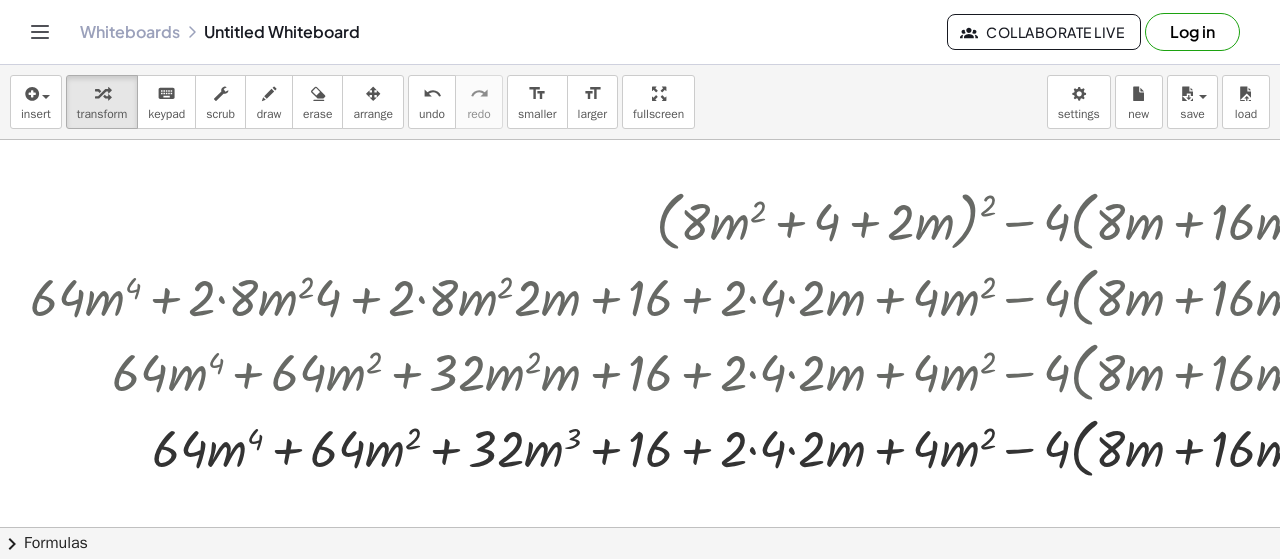 click at bounding box center (831, 446) 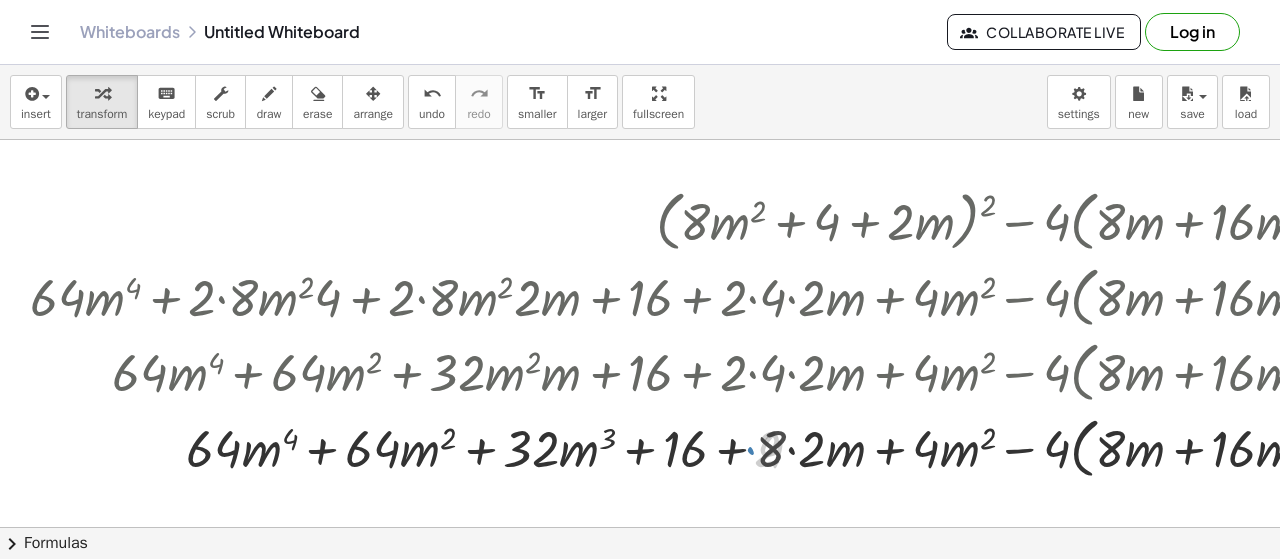 click at bounding box center [831, 446] 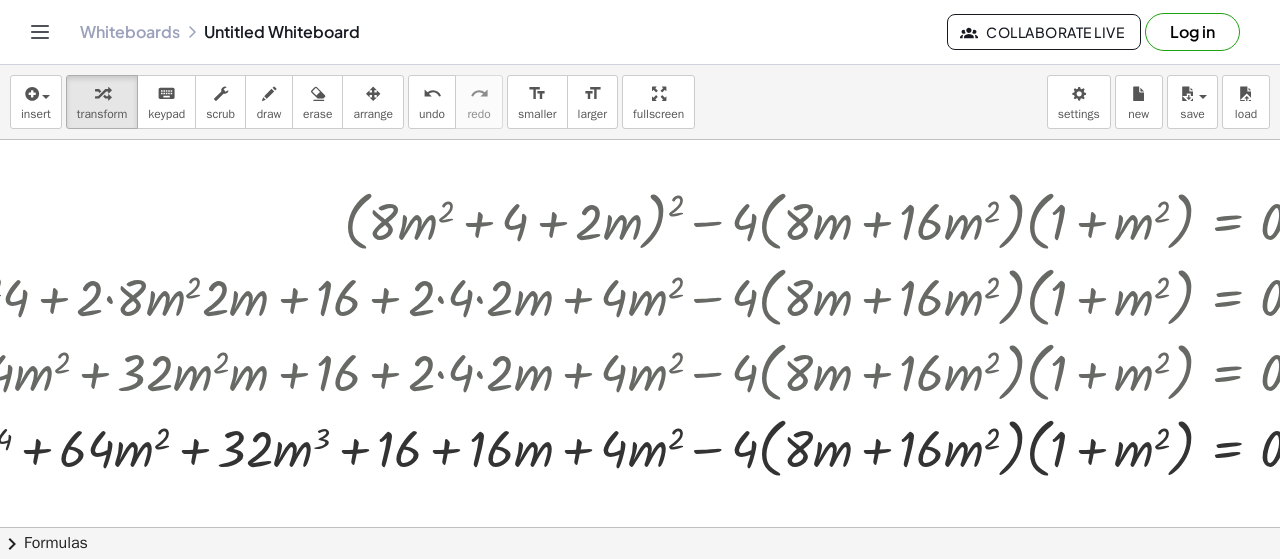 scroll, scrollTop: 0, scrollLeft: 314, axis: horizontal 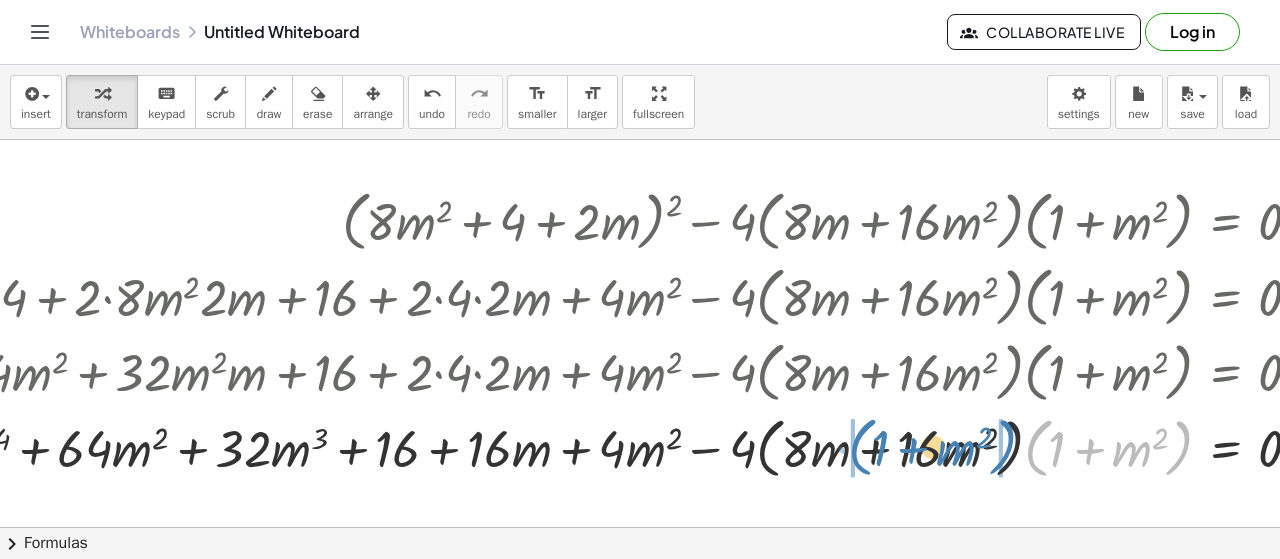 drag, startPoint x: 1030, startPoint y: 460, endPoint x: 851, endPoint y: 459, distance: 179.00279 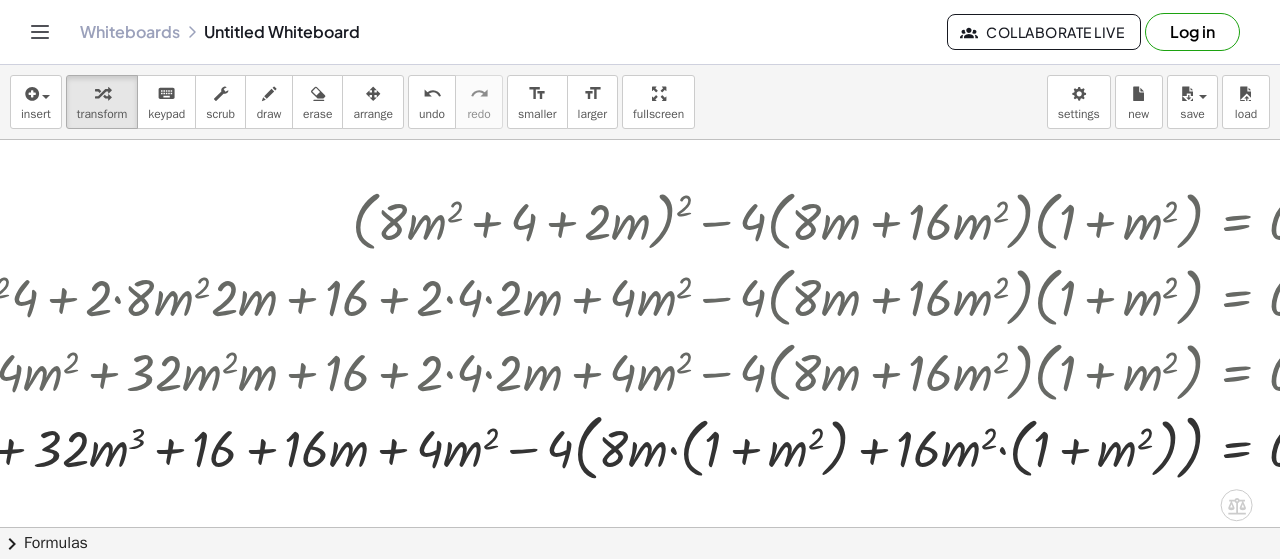 click at bounding box center (522, 445) 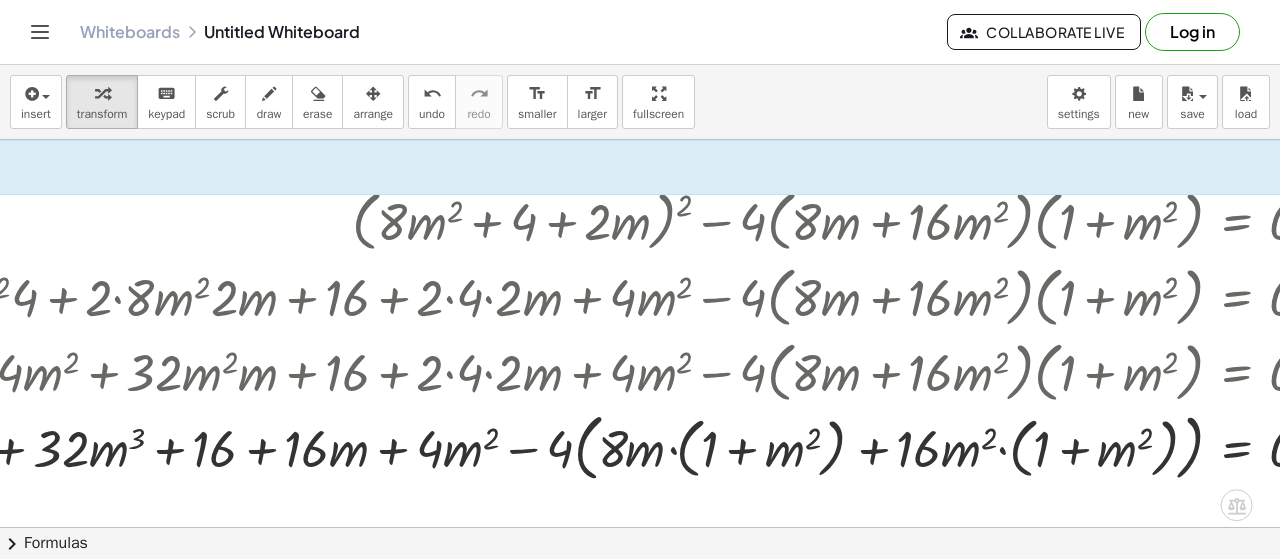 click at bounding box center [522, 445] 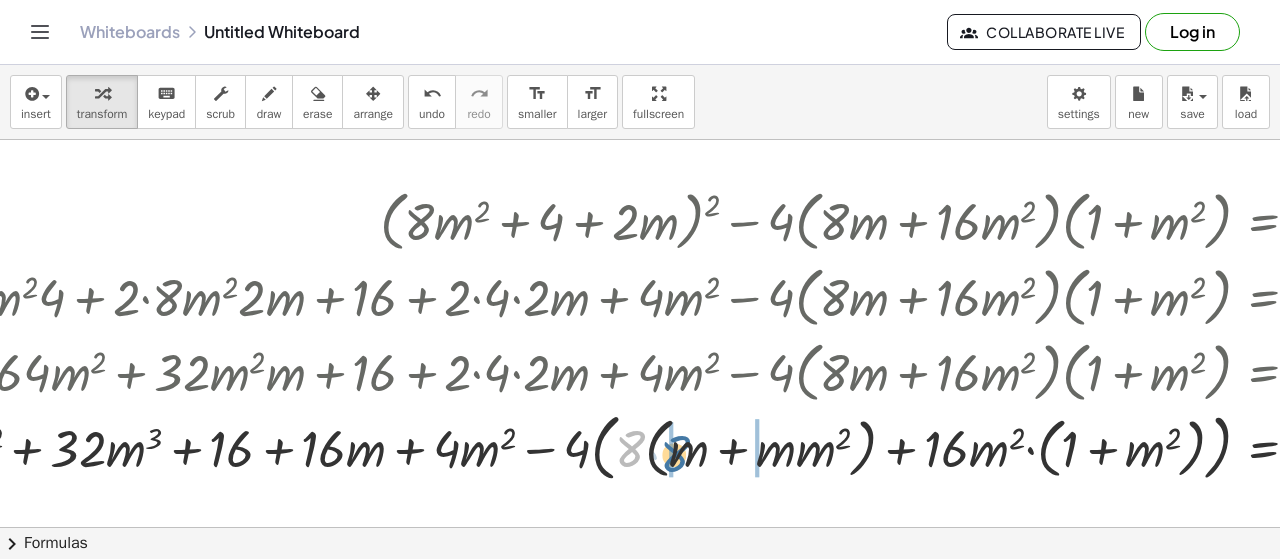 drag, startPoint x: 622, startPoint y: 451, endPoint x: 665, endPoint y: 457, distance: 43.416588 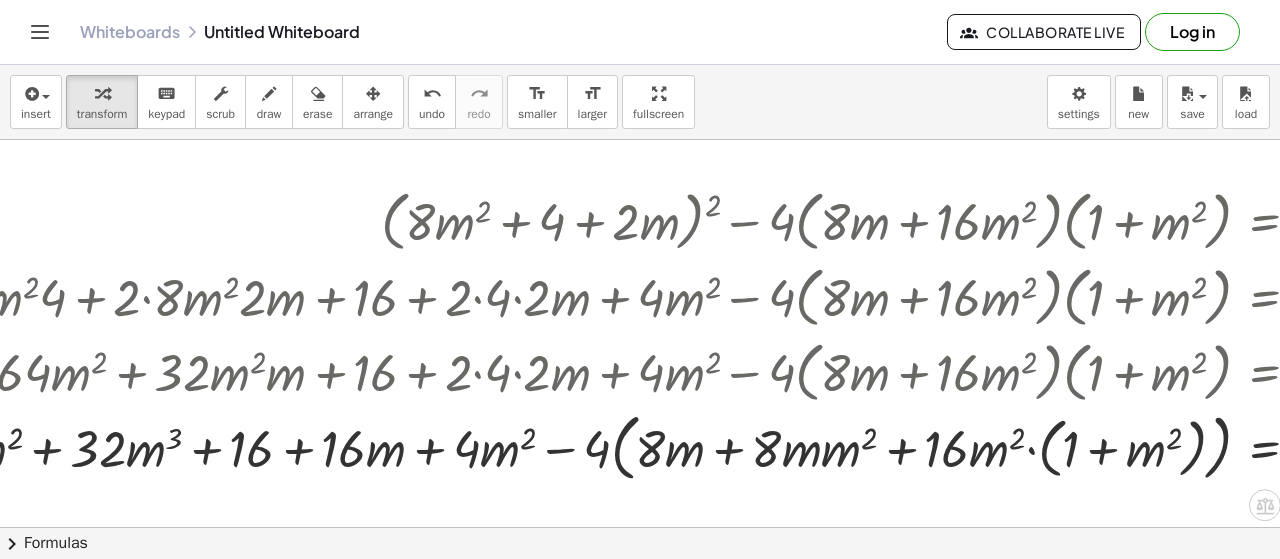 click at bounding box center [555, 445] 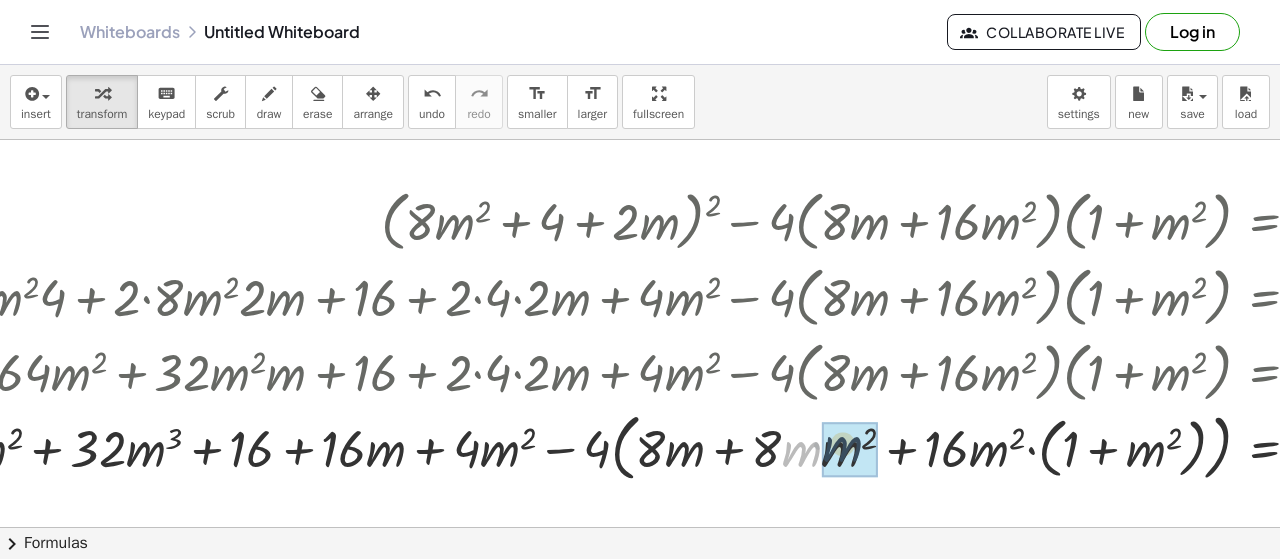 drag, startPoint x: 799, startPoint y: 459, endPoint x: 830, endPoint y: 460, distance: 31.016125 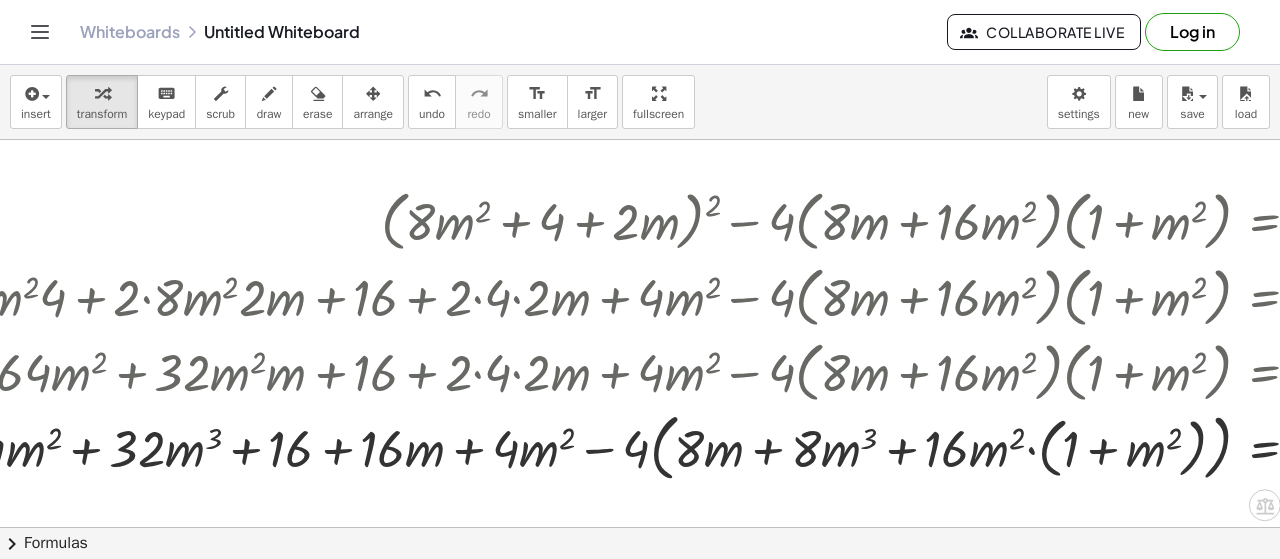 click at bounding box center [556, 445] 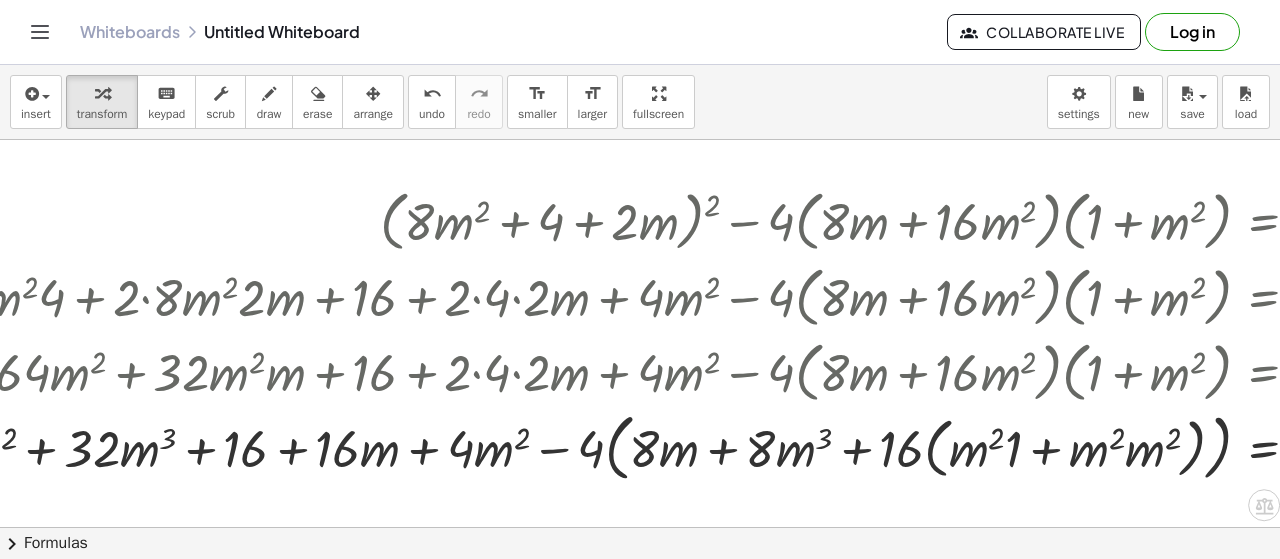 click at bounding box center (552, 445) 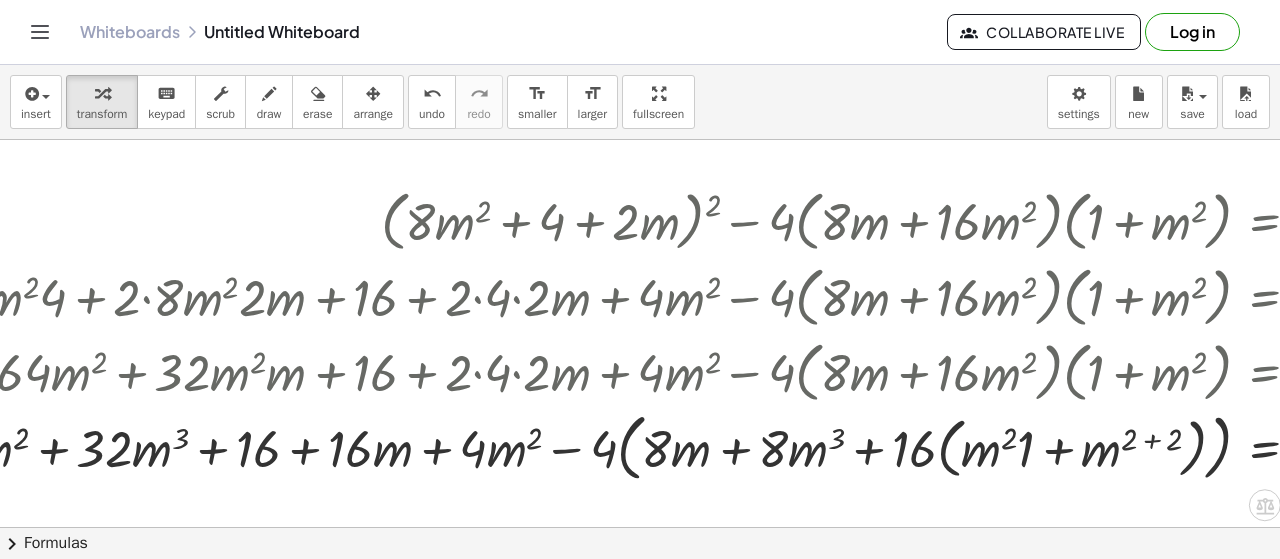 click at bounding box center (556, 445) 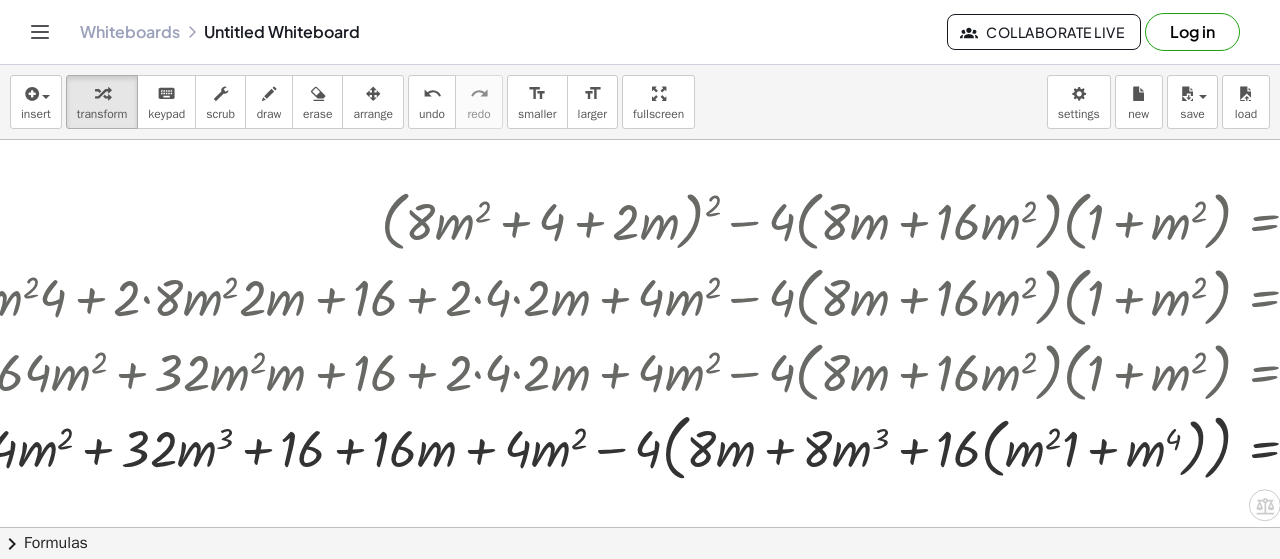 click at bounding box center (556, 445) 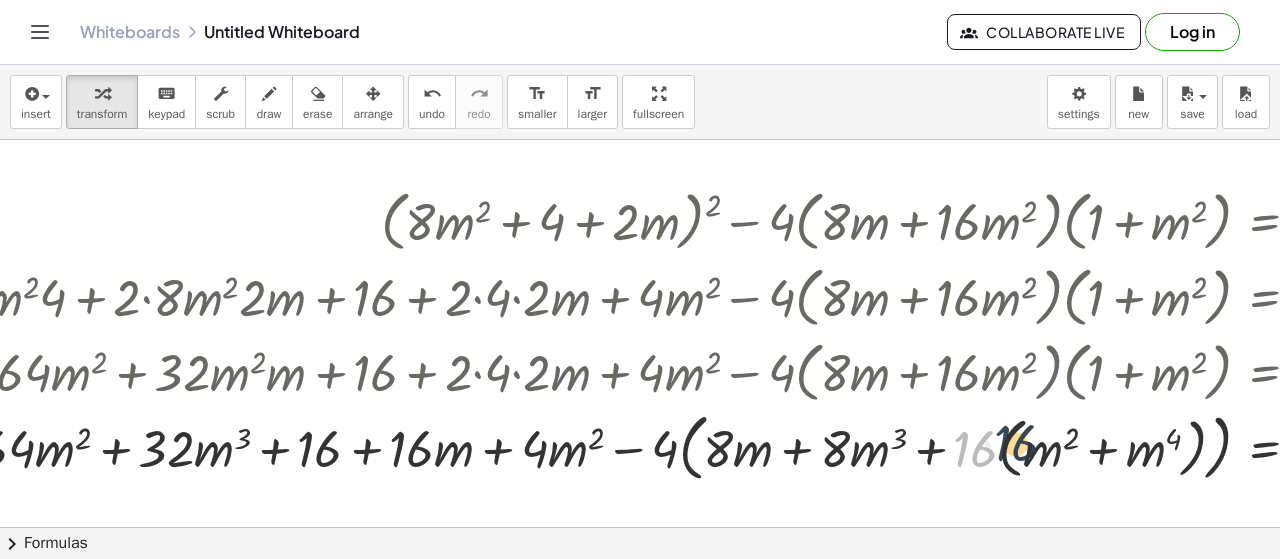 drag, startPoint x: 975, startPoint y: 454, endPoint x: 1016, endPoint y: 448, distance: 41.4367 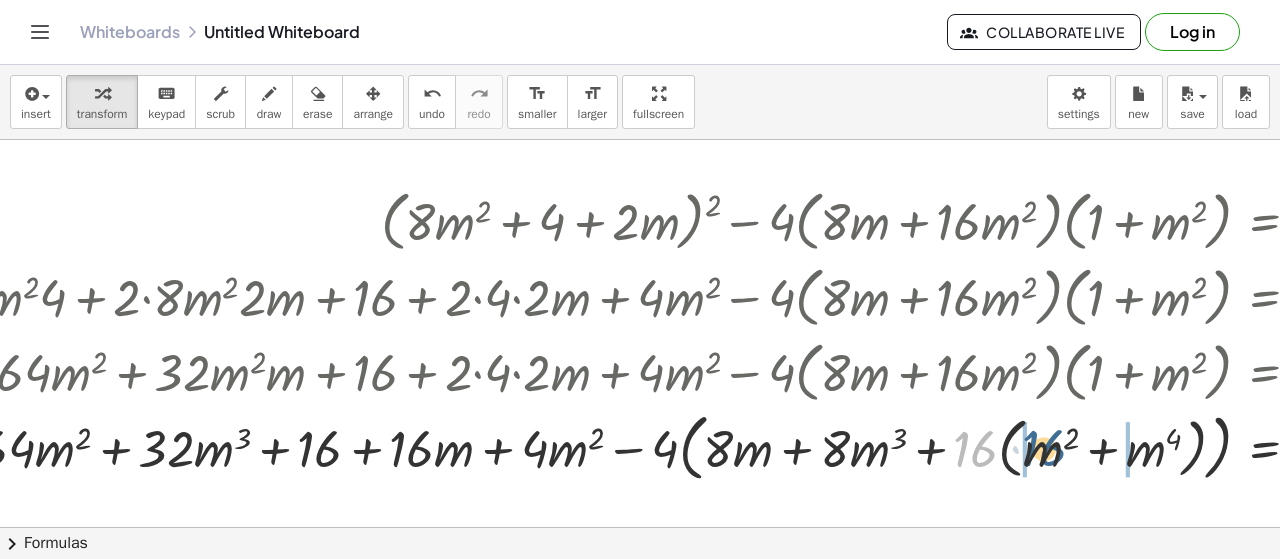 drag, startPoint x: 966, startPoint y: 453, endPoint x: 1035, endPoint y: 452, distance: 69.00725 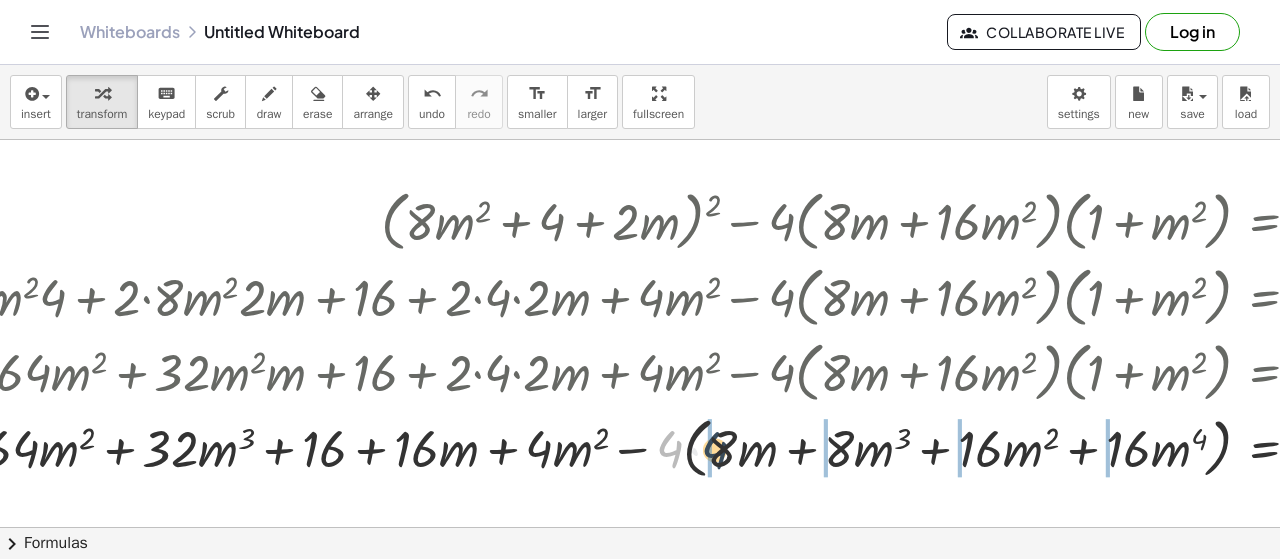 drag, startPoint x: 666, startPoint y: 450, endPoint x: 698, endPoint y: 451, distance: 32.01562 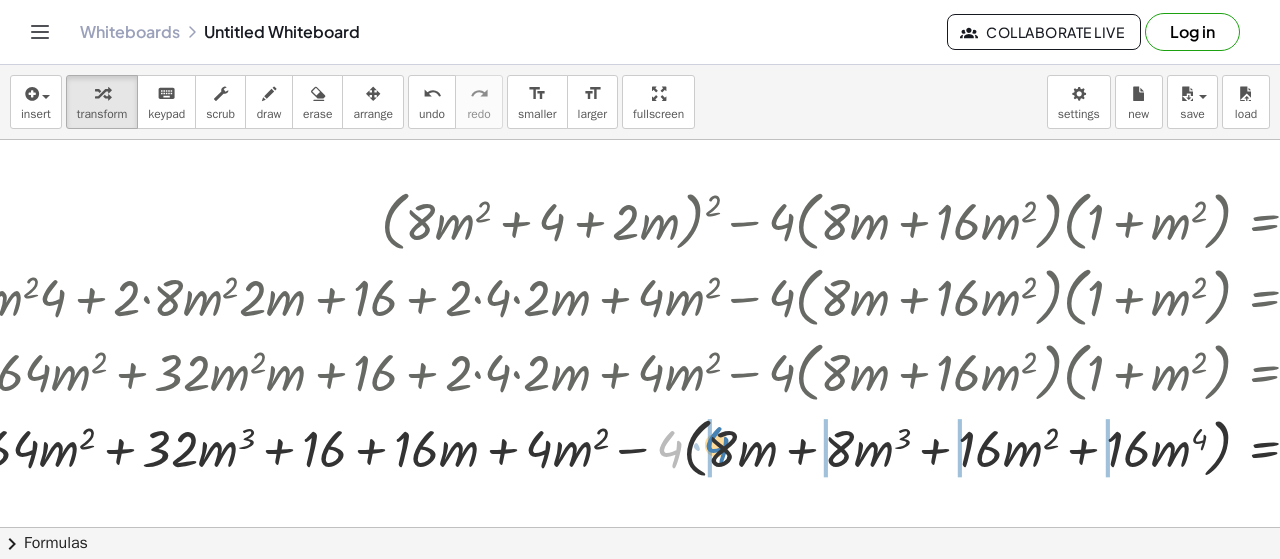 drag, startPoint x: 670, startPoint y: 453, endPoint x: 718, endPoint y: 449, distance: 48.166378 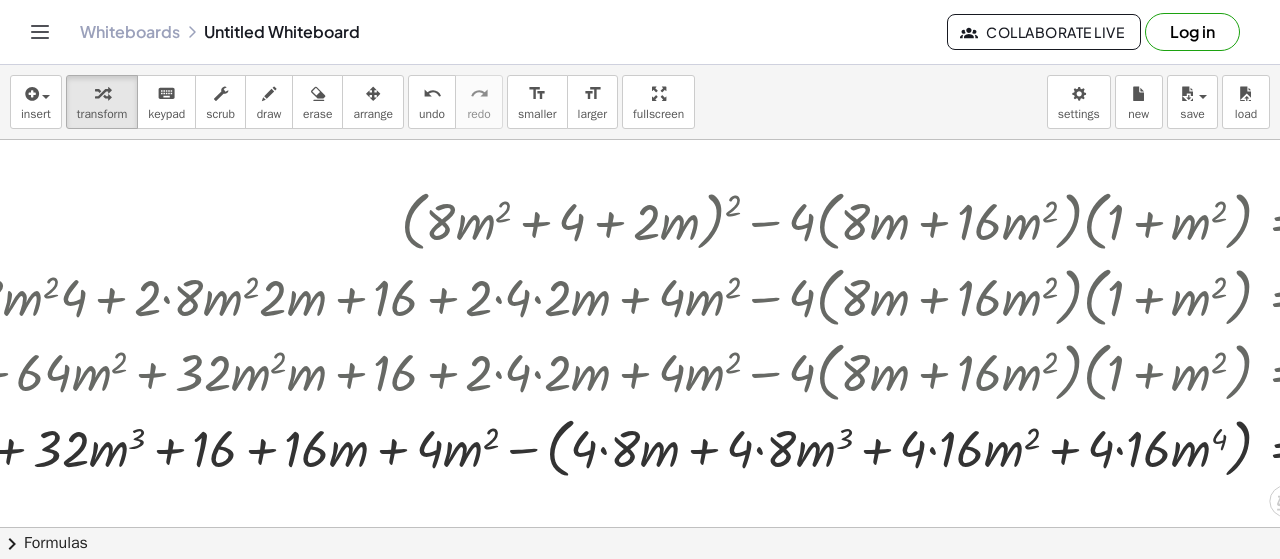 click at bounding box center [547, 446] 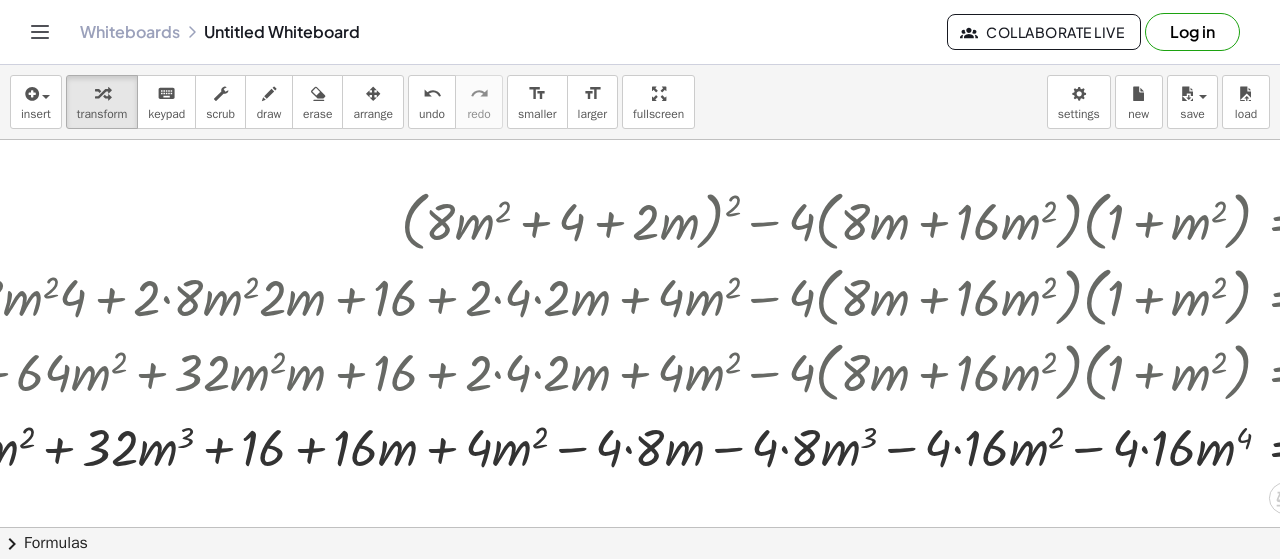 click at bounding box center [571, 446] 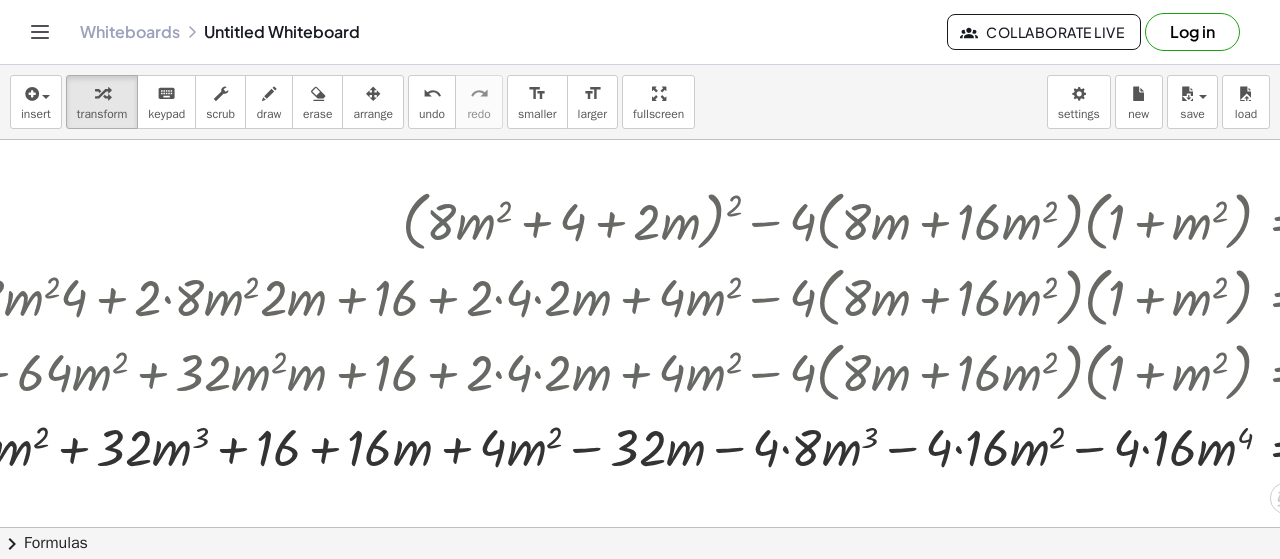 click at bounding box center (577, 446) 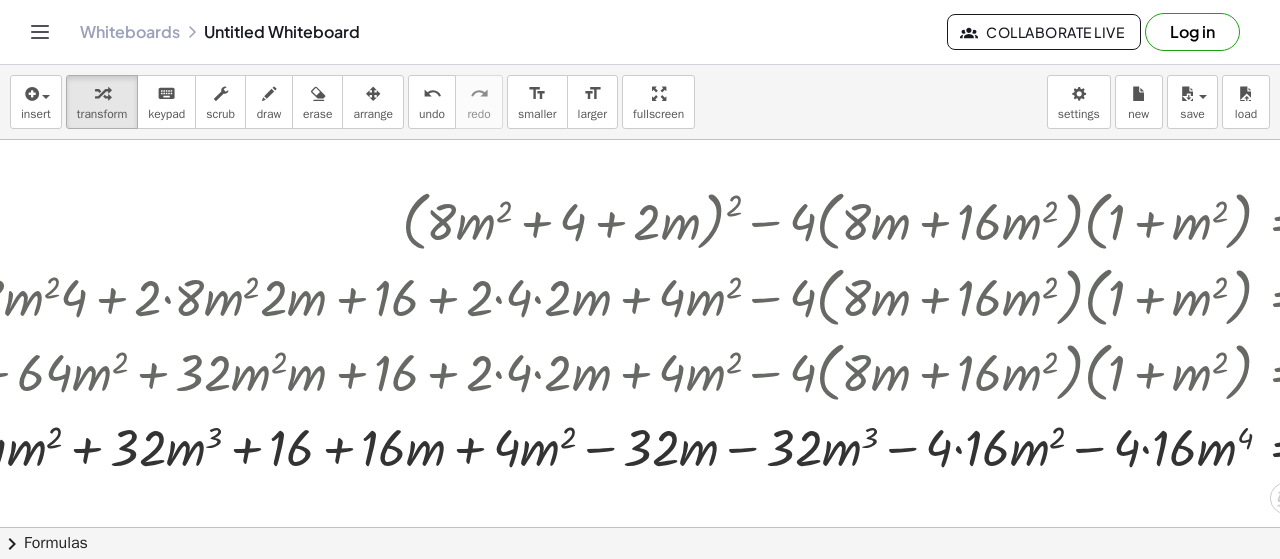 click at bounding box center [577, 446] 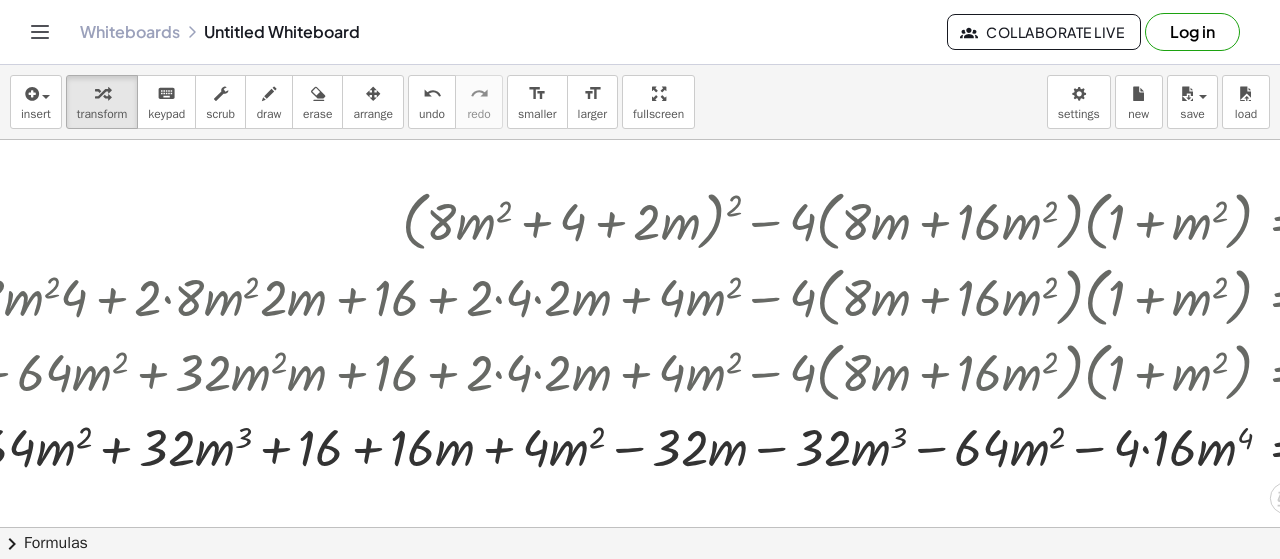 click at bounding box center [577, 446] 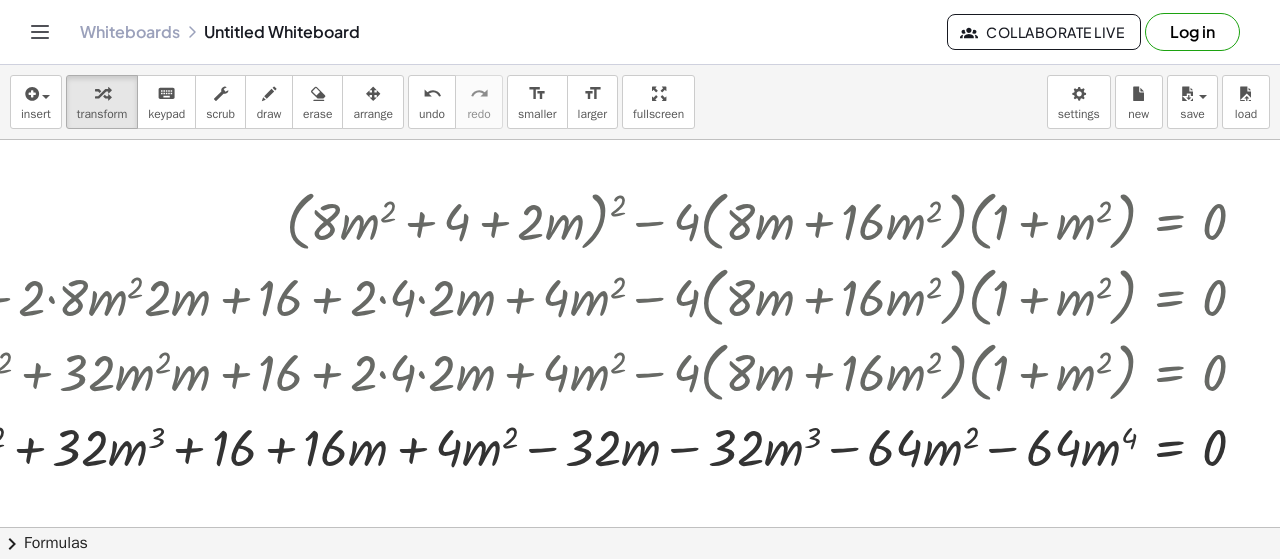 scroll, scrollTop: 0, scrollLeft: 437, axis: horizontal 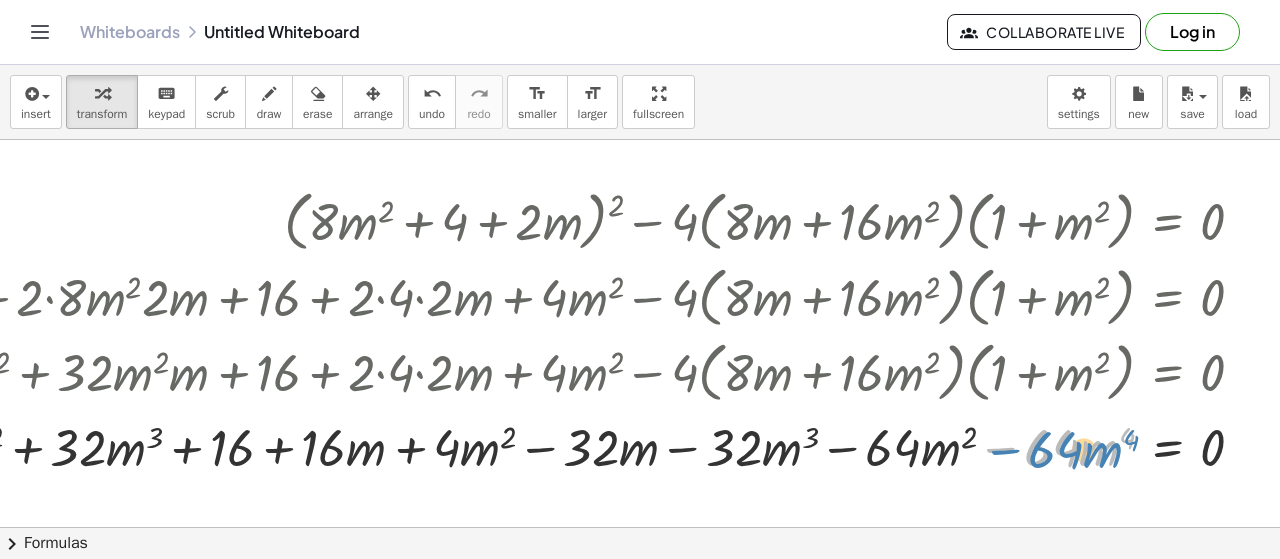 click at bounding box center (459, 446) 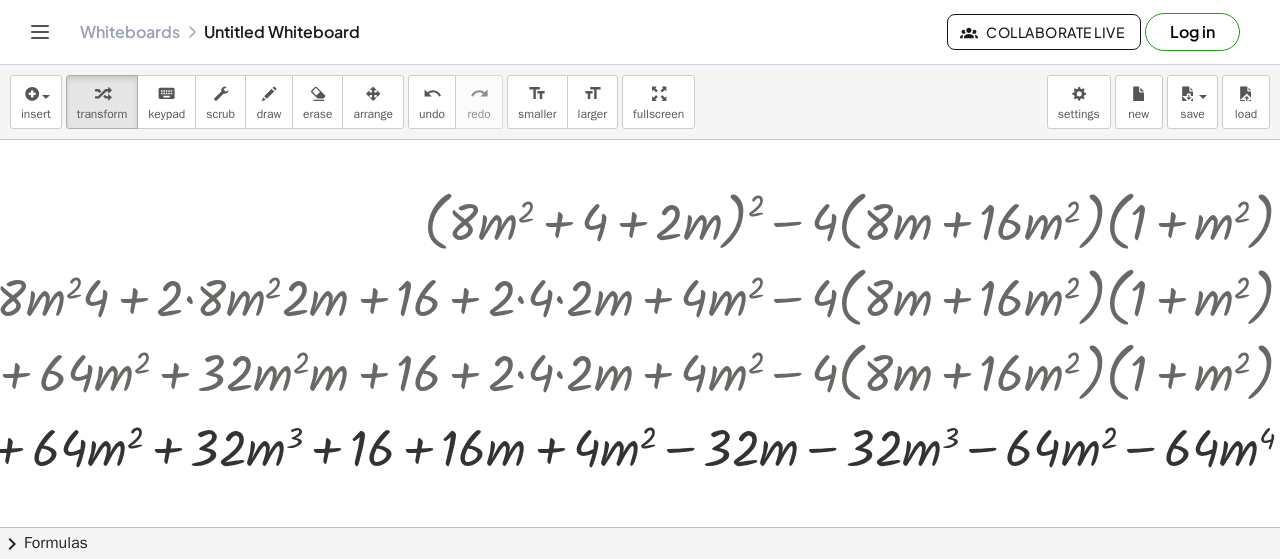 scroll, scrollTop: 0, scrollLeft: 0, axis: both 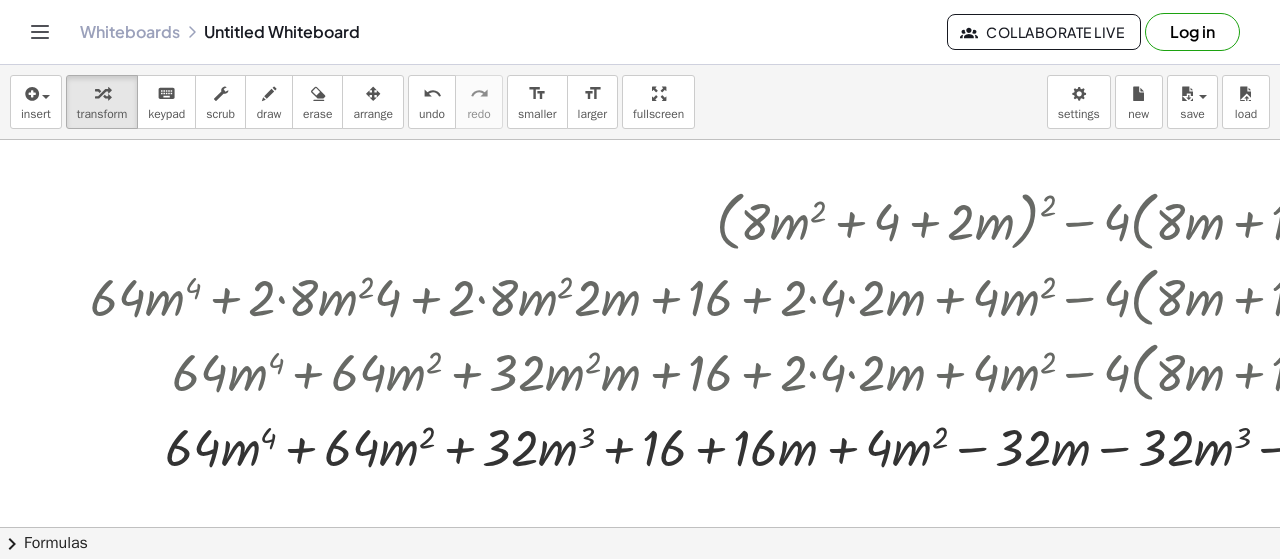 drag, startPoint x: 1131, startPoint y: 527, endPoint x: 660, endPoint y: 565, distance: 472.53043 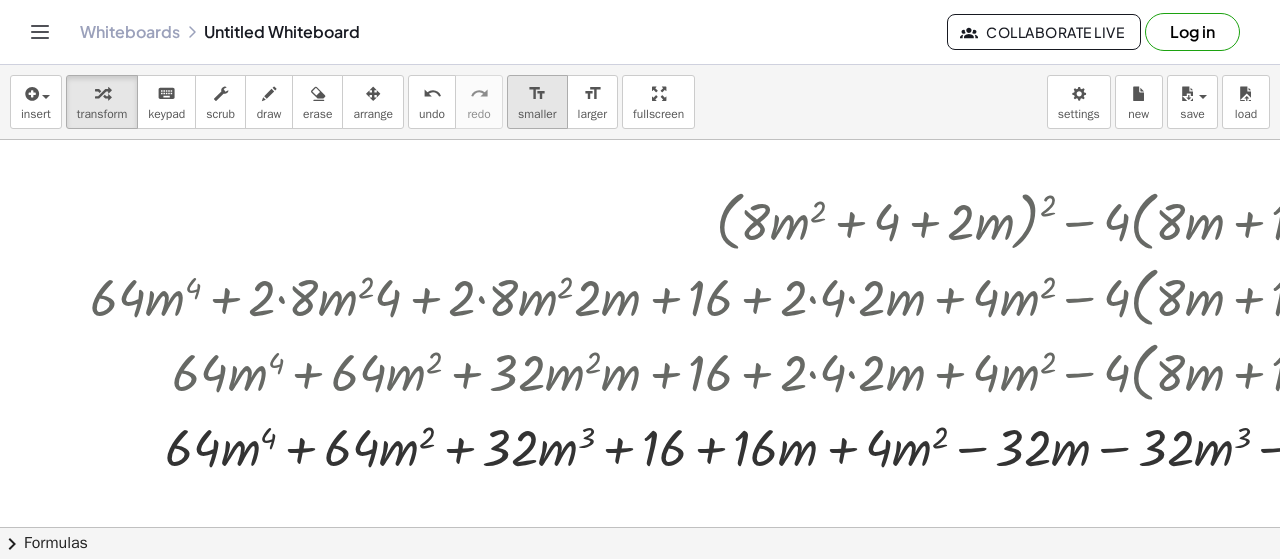 click on "smaller" at bounding box center [537, 114] 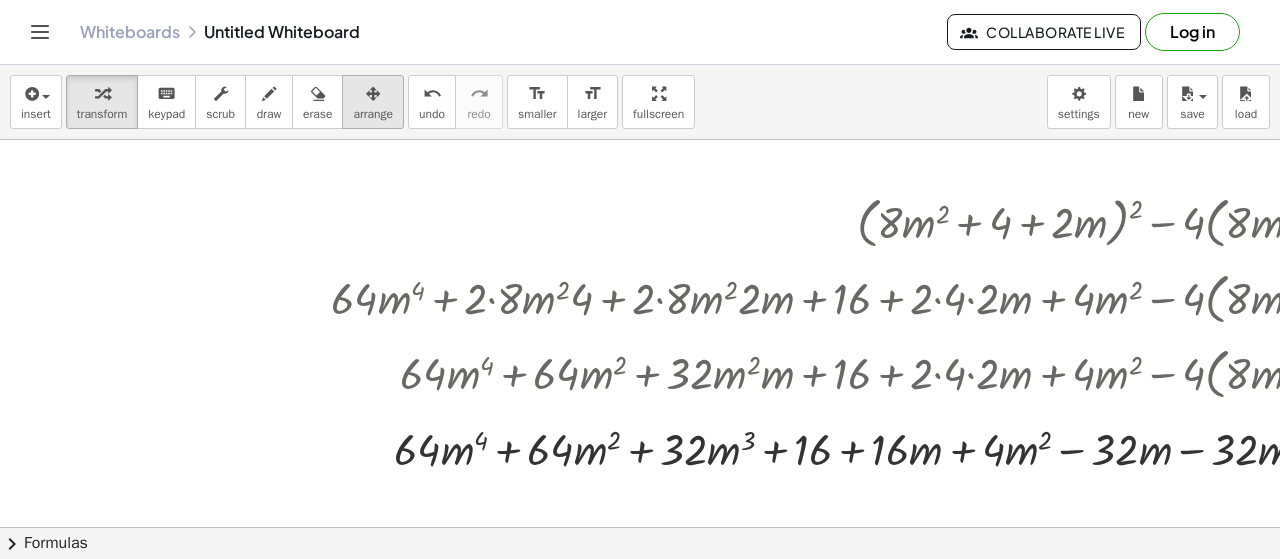 click at bounding box center [1007, 446] 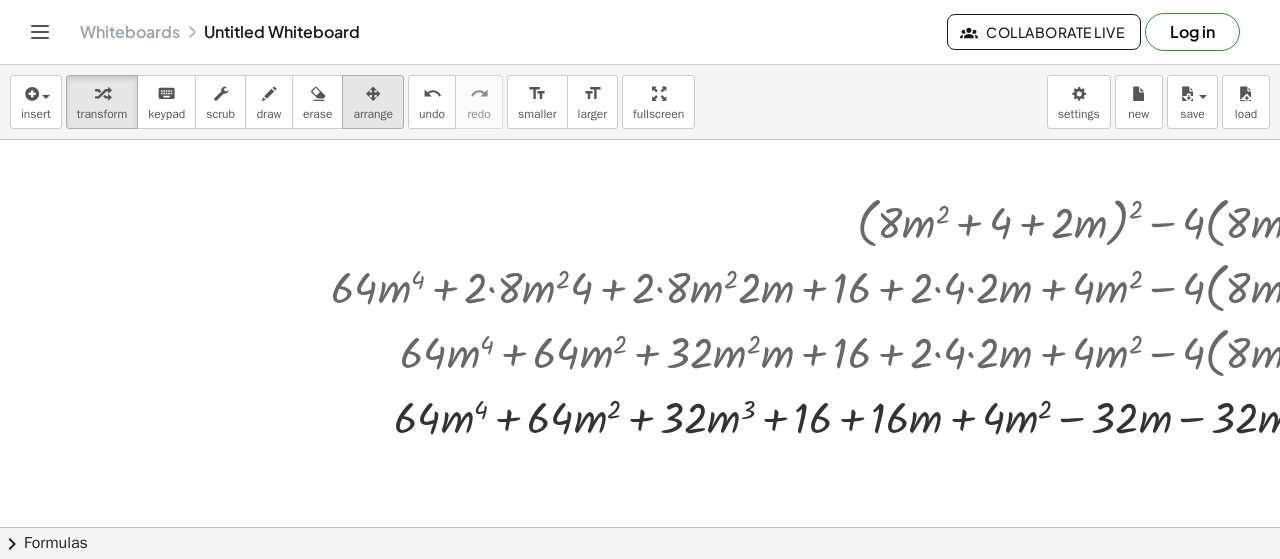 click on "arrange" at bounding box center (373, 102) 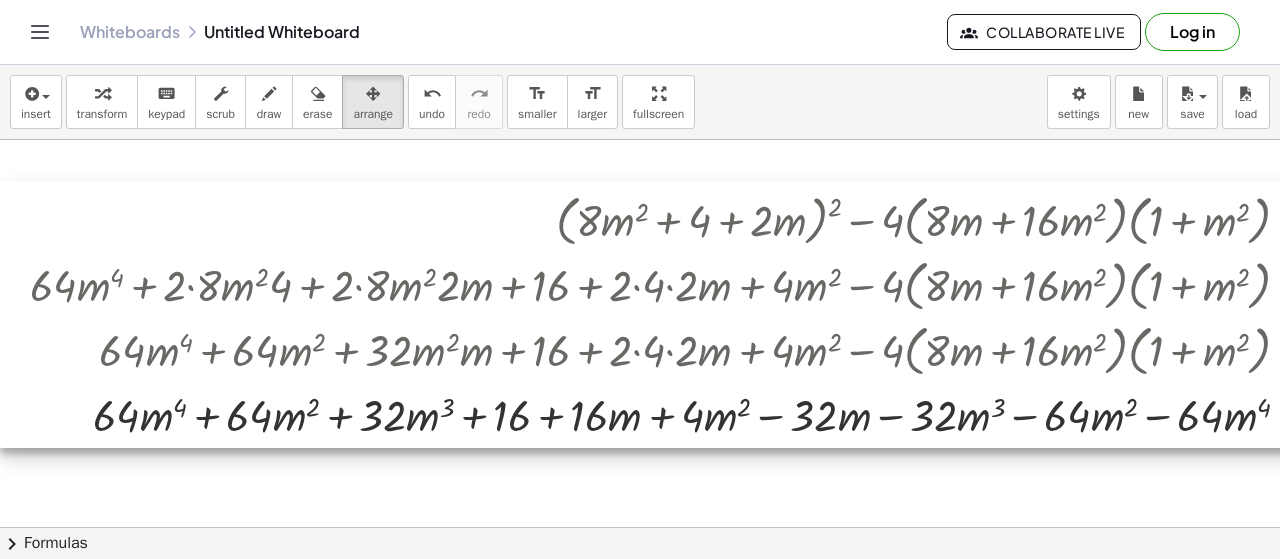 drag, startPoint x: 633, startPoint y: 370, endPoint x: 211, endPoint y: 368, distance: 422.00473 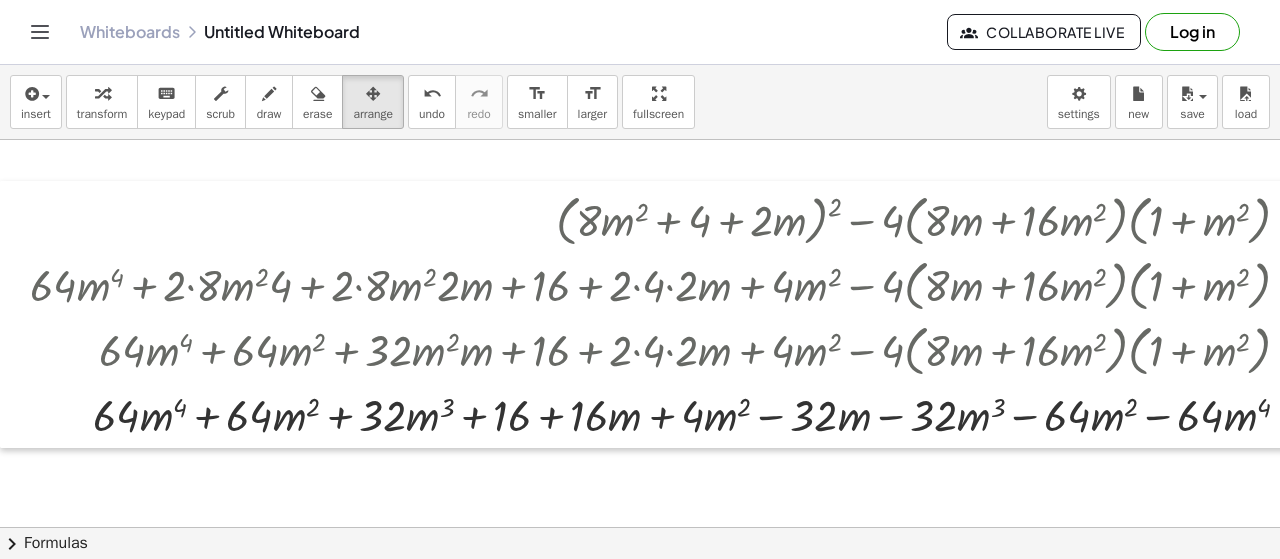 click on "format_size" at bounding box center [537, 93] 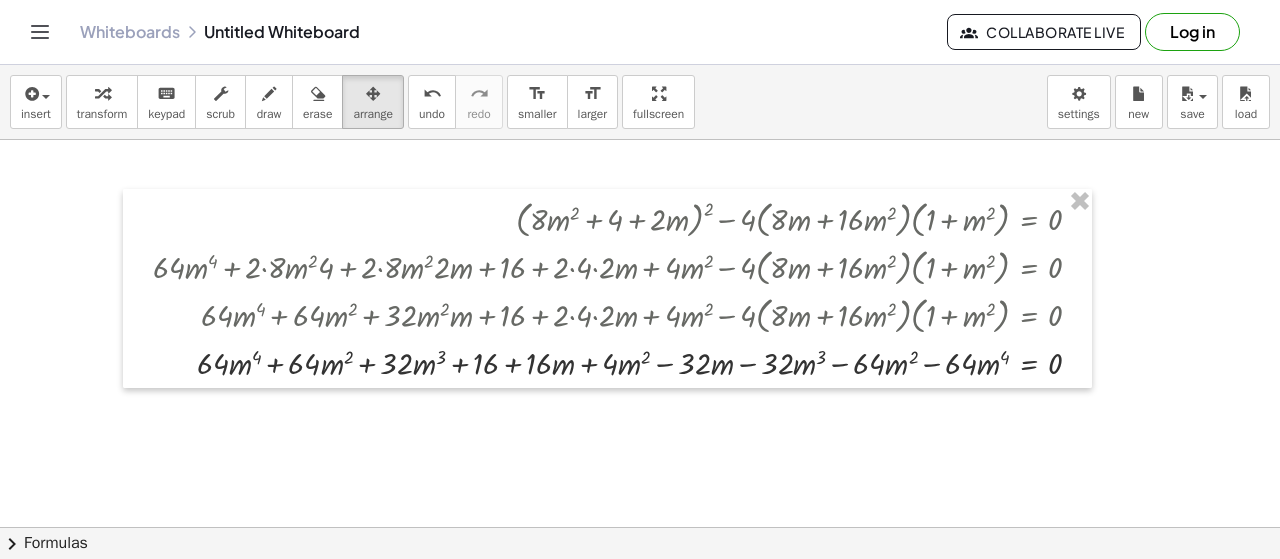scroll, scrollTop: 0, scrollLeft: 272, axis: horizontal 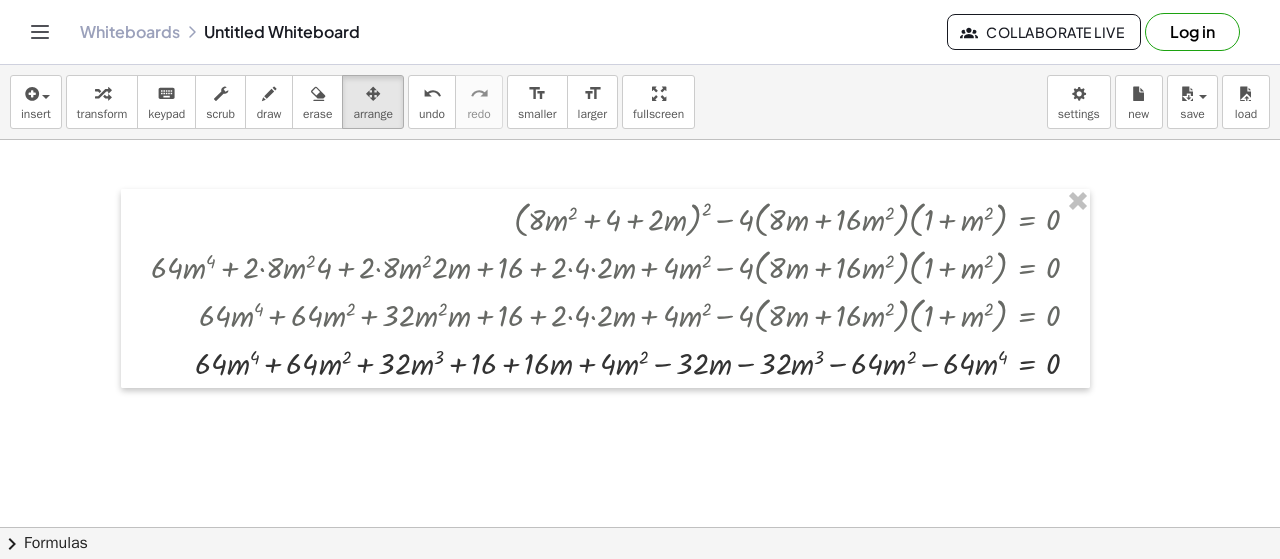 click at bounding box center [584, 527] 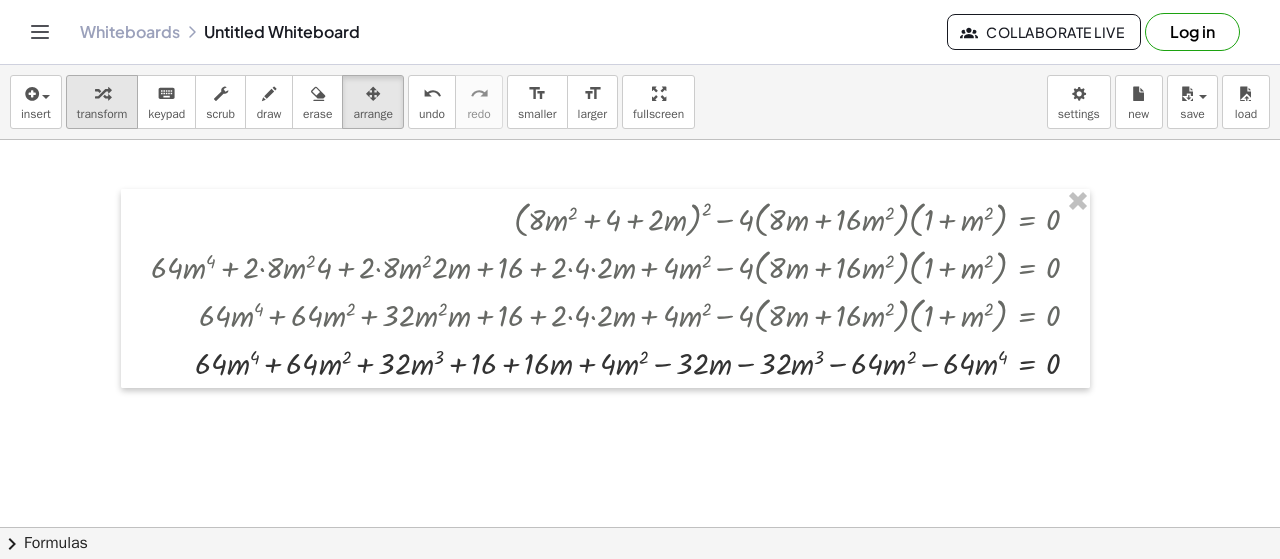 click on "transform" at bounding box center (102, 114) 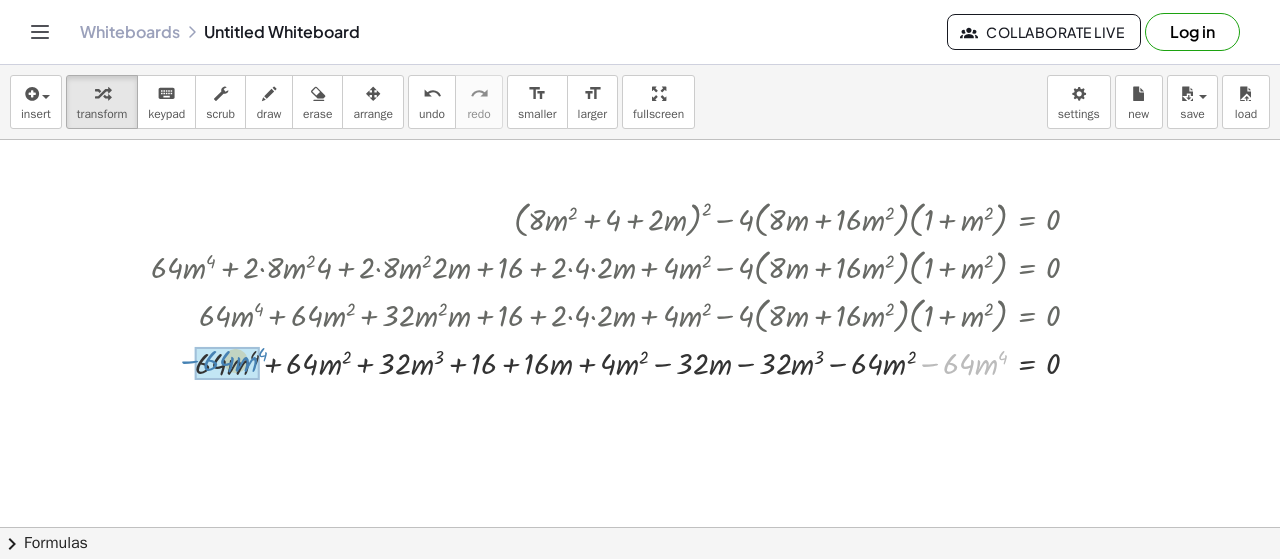 drag, startPoint x: 925, startPoint y: 365, endPoint x: 185, endPoint y: 363, distance: 740.0027 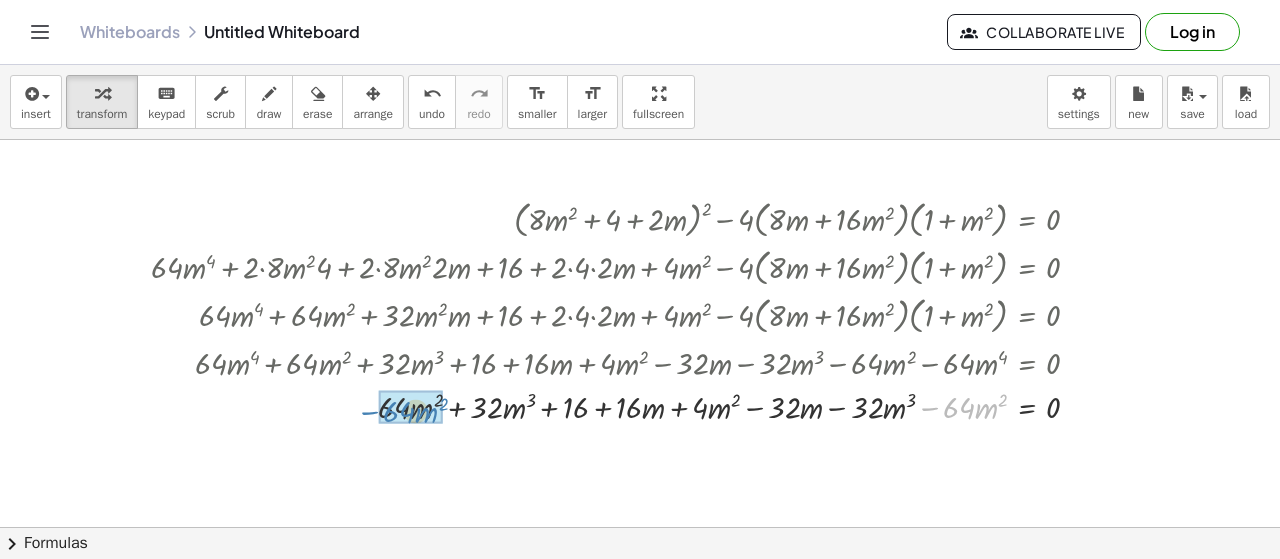 drag, startPoint x: 932, startPoint y: 405, endPoint x: 372, endPoint y: 409, distance: 560.0143 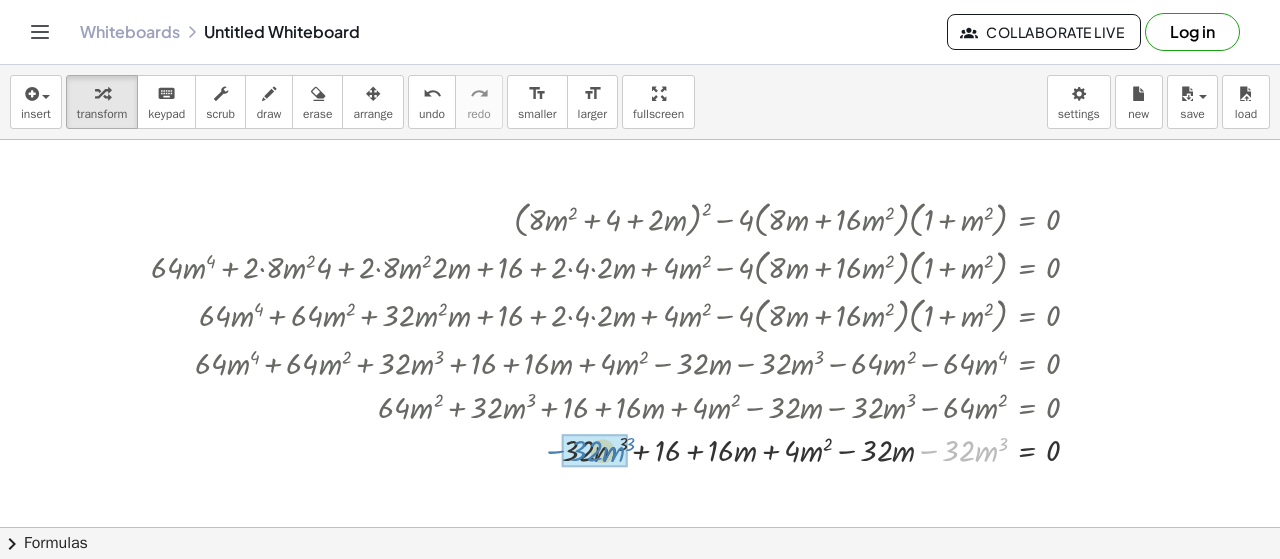 drag, startPoint x: 928, startPoint y: 447, endPoint x: 555, endPoint y: 447, distance: 373 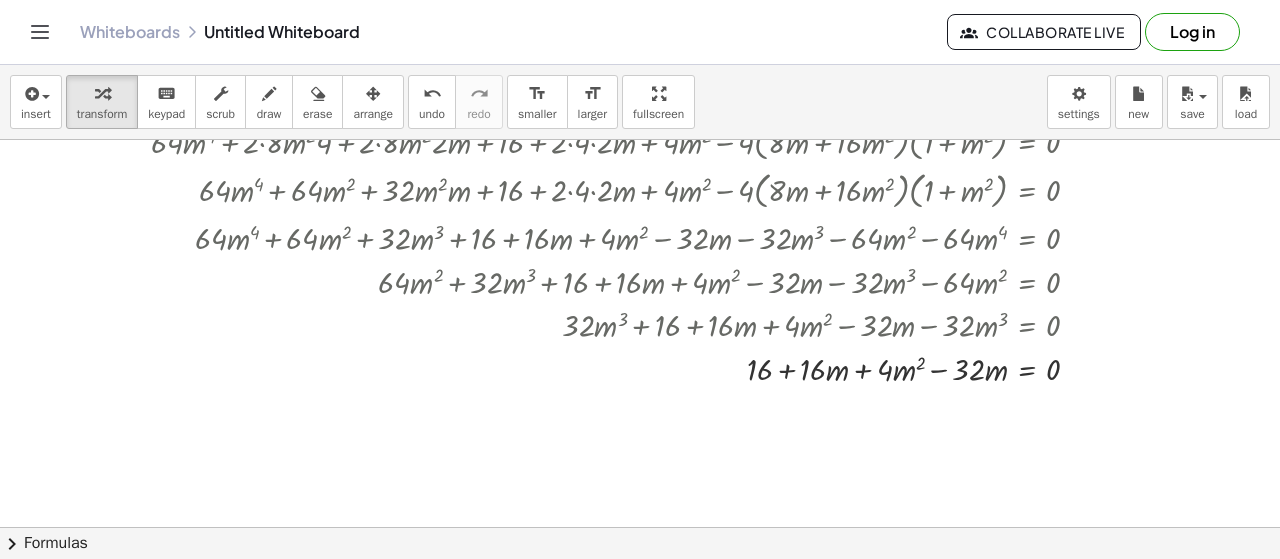 scroll, scrollTop: 133, scrollLeft: 272, axis: both 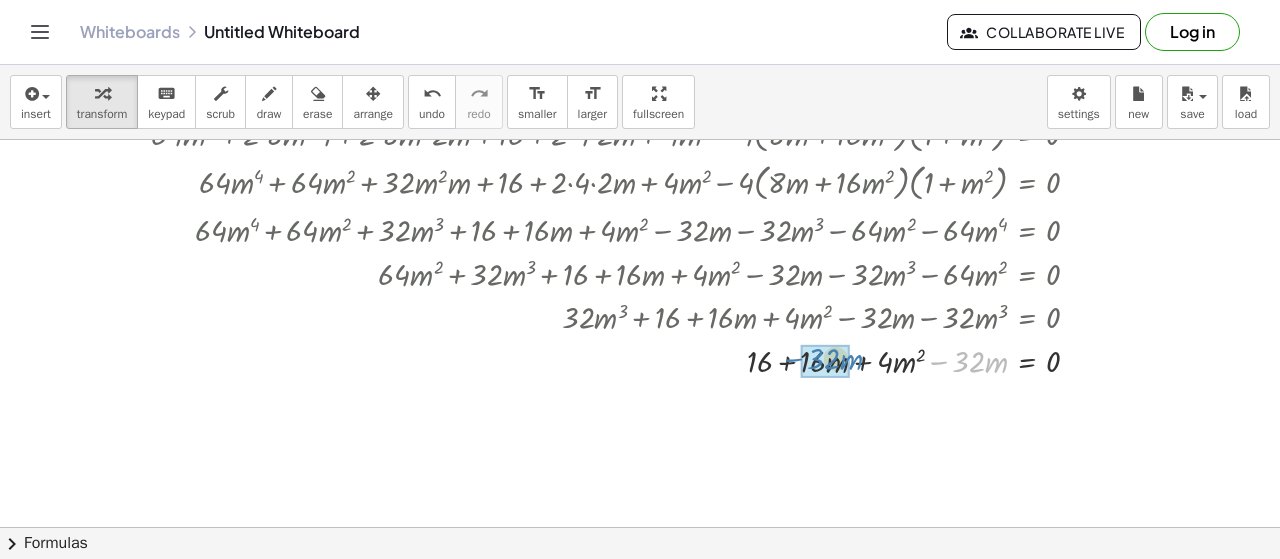 drag, startPoint x: 943, startPoint y: 363, endPoint x: 798, endPoint y: 360, distance: 145.03104 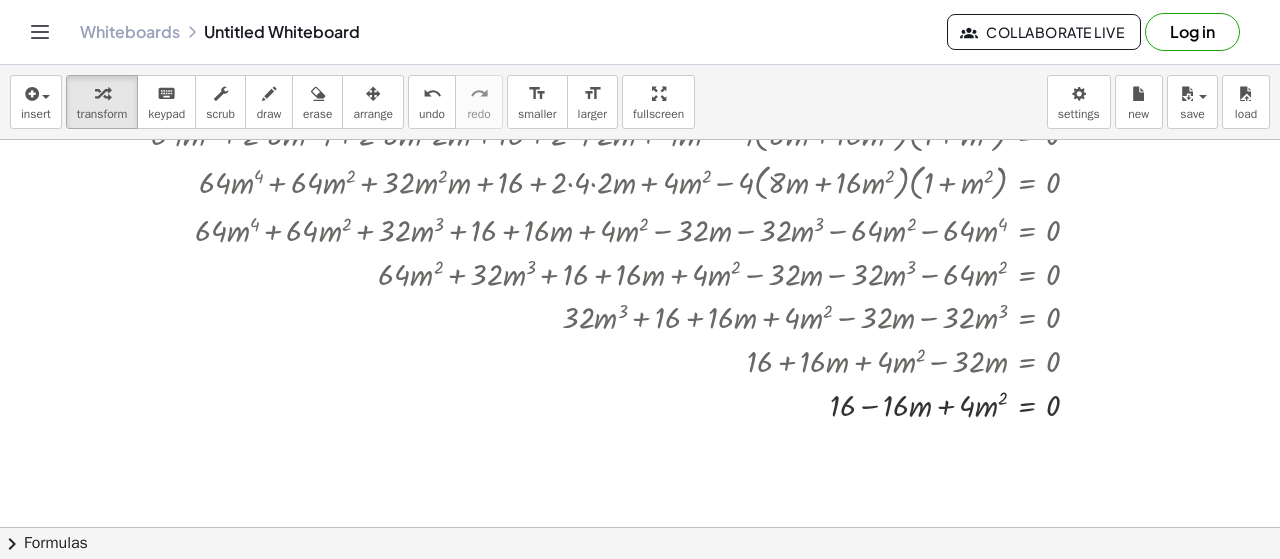 click on "chevron_right  Formulas" 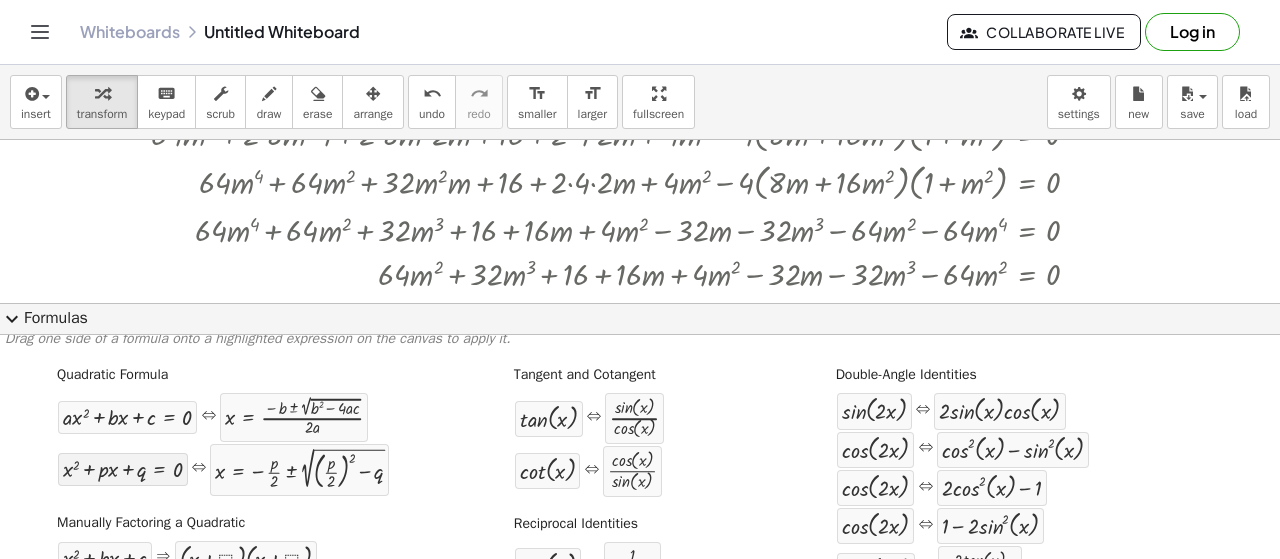 scroll, scrollTop: 0, scrollLeft: 0, axis: both 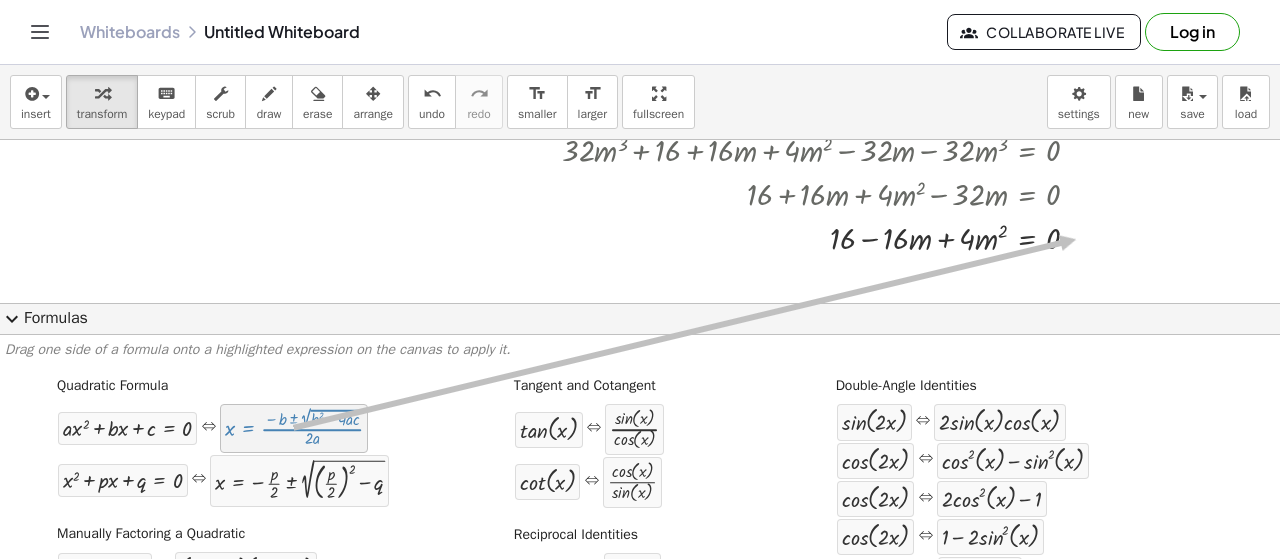 drag, startPoint x: 453, startPoint y: 365, endPoint x: 1074, endPoint y: 240, distance: 633.4556 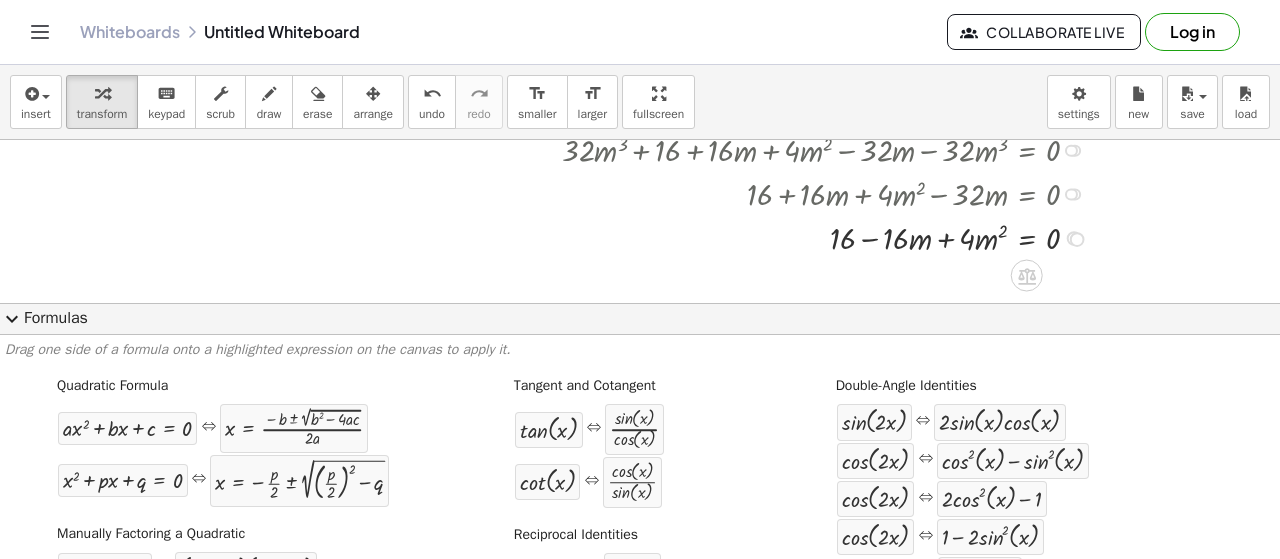 click on "Fix a mistake Transform line Copy line as LaTeX Copy derivation as LaTeX Expand new lines: On" at bounding box center (1074, 238) 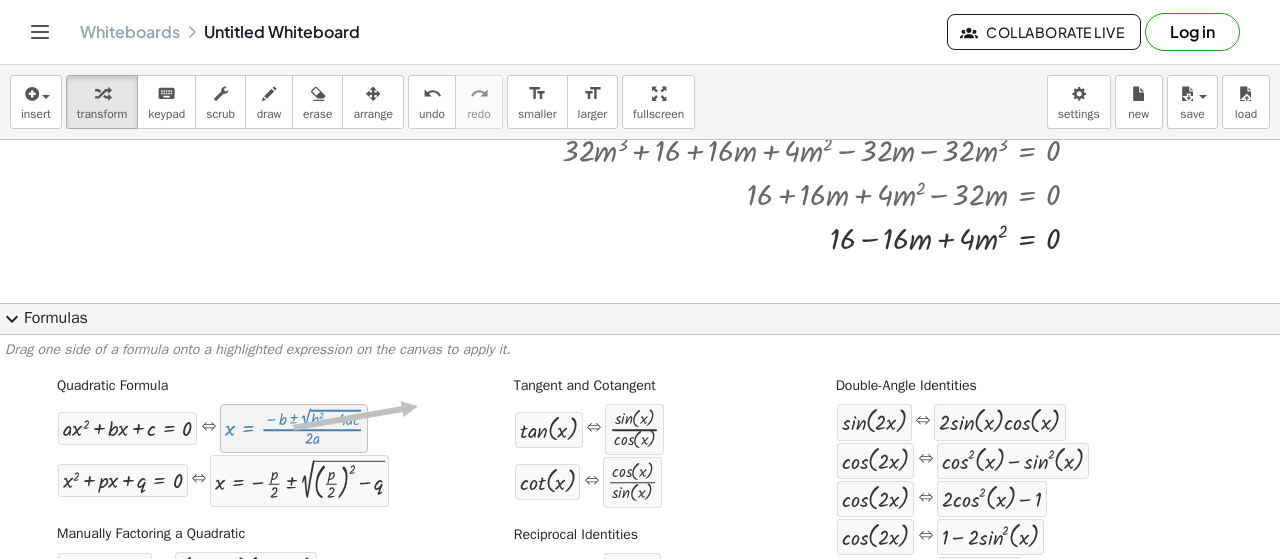 drag, startPoint x: 416, startPoint y: 407, endPoint x: 722, endPoint y: 327, distance: 316.28467 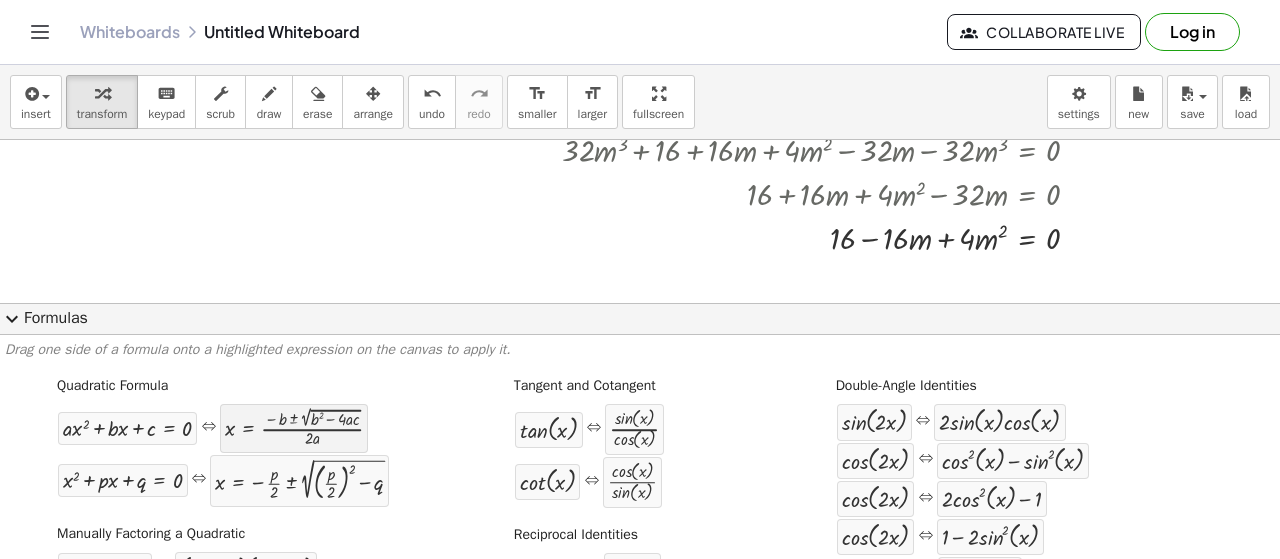 drag, startPoint x: 722, startPoint y: 327, endPoint x: 333, endPoint y: 435, distance: 403.71402 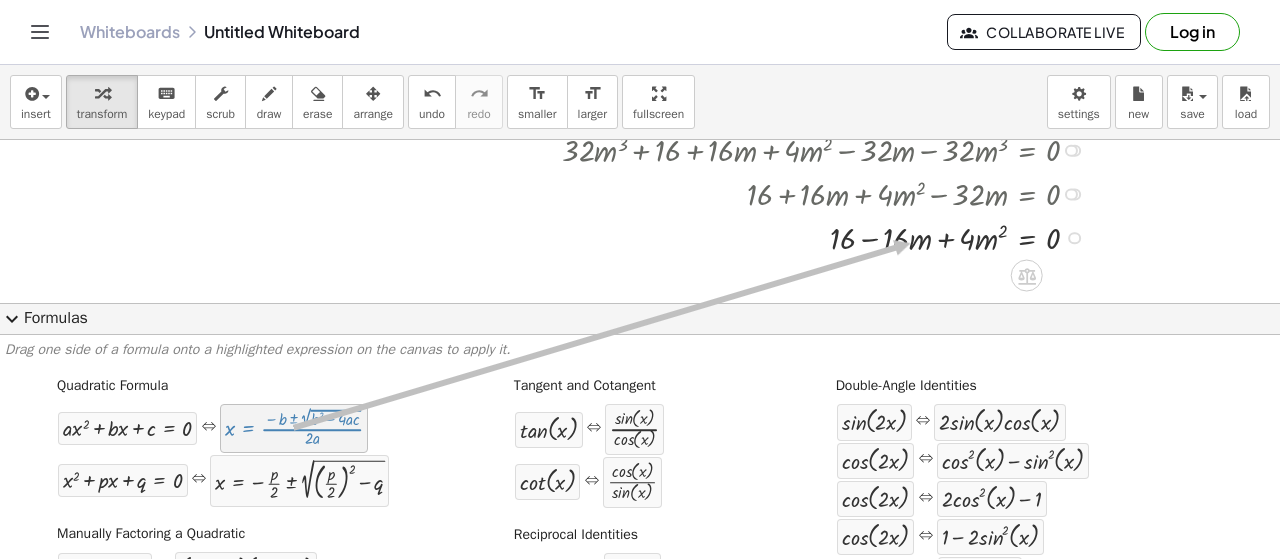 drag, startPoint x: 658, startPoint y: 326, endPoint x: 908, endPoint y: 244, distance: 263.10455 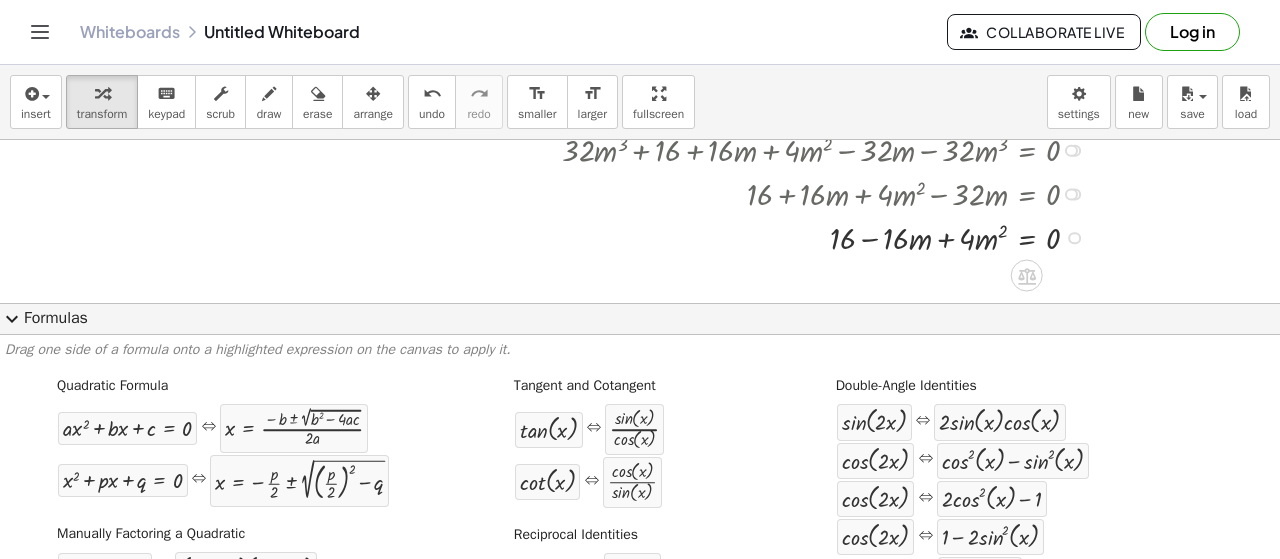 click on "Fix a mistake Transform line Copy line as LaTeX Copy derivation as LaTeX Expand new lines: On" at bounding box center [1074, 238] 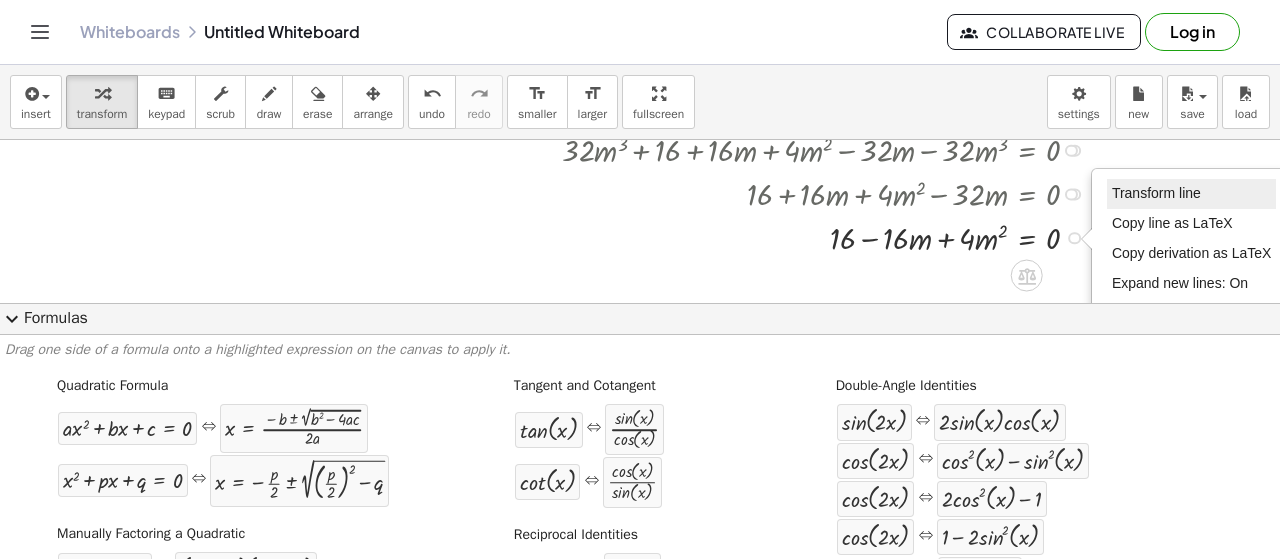 click on "Transform line" at bounding box center (1192, 194) 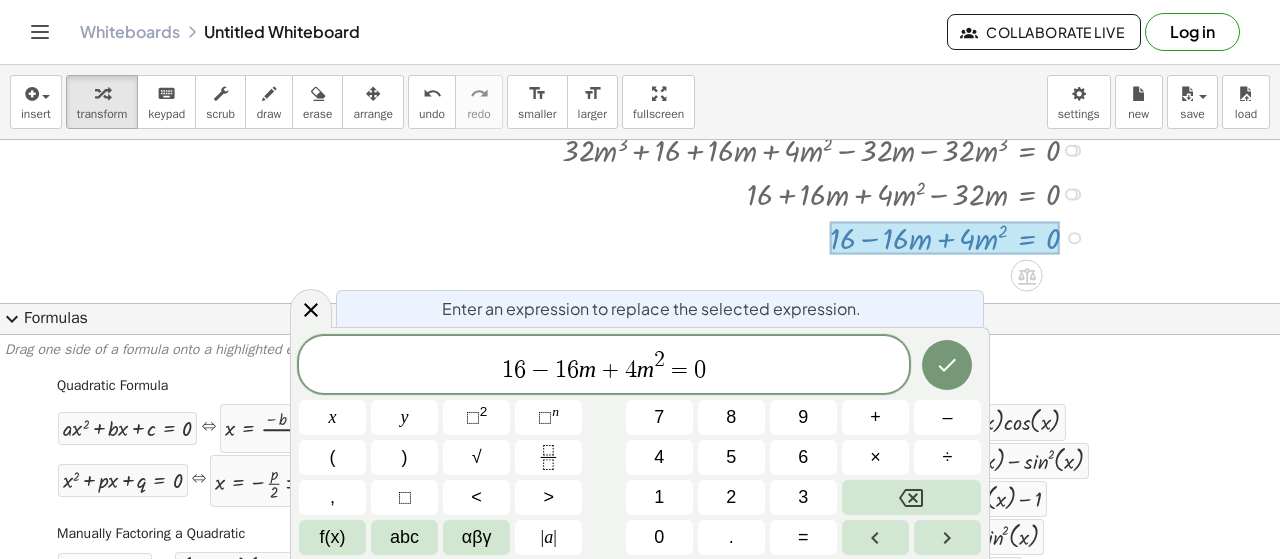 click on "1" at bounding box center [508, 370] 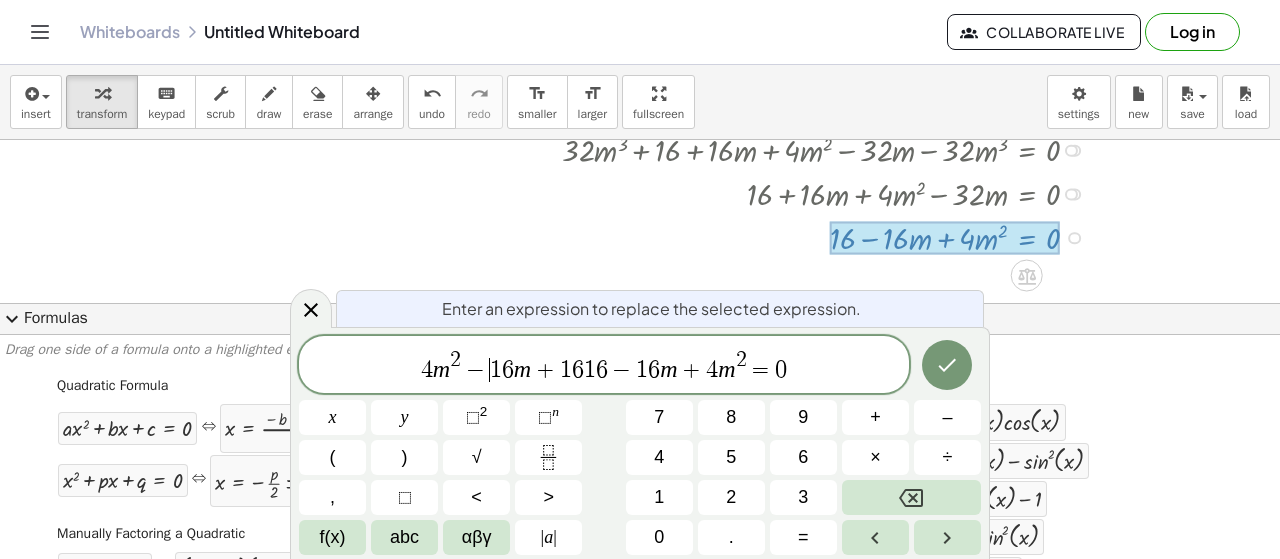 click on "−" at bounding box center (475, 370) 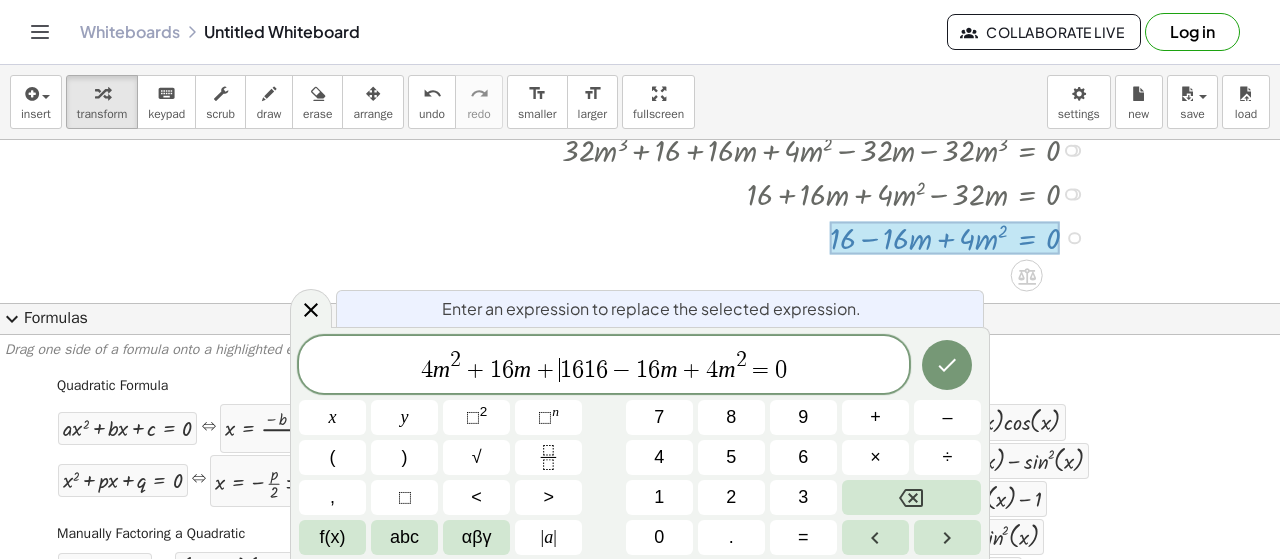 click on "+" at bounding box center [545, 370] 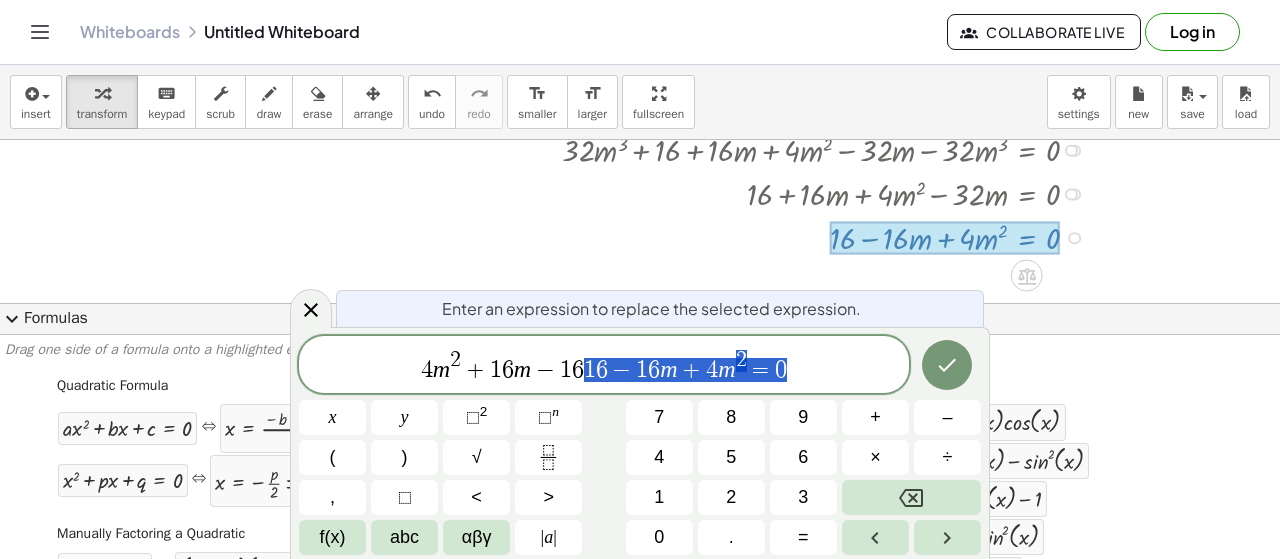 drag, startPoint x: 586, startPoint y: 365, endPoint x: 806, endPoint y: 365, distance: 220 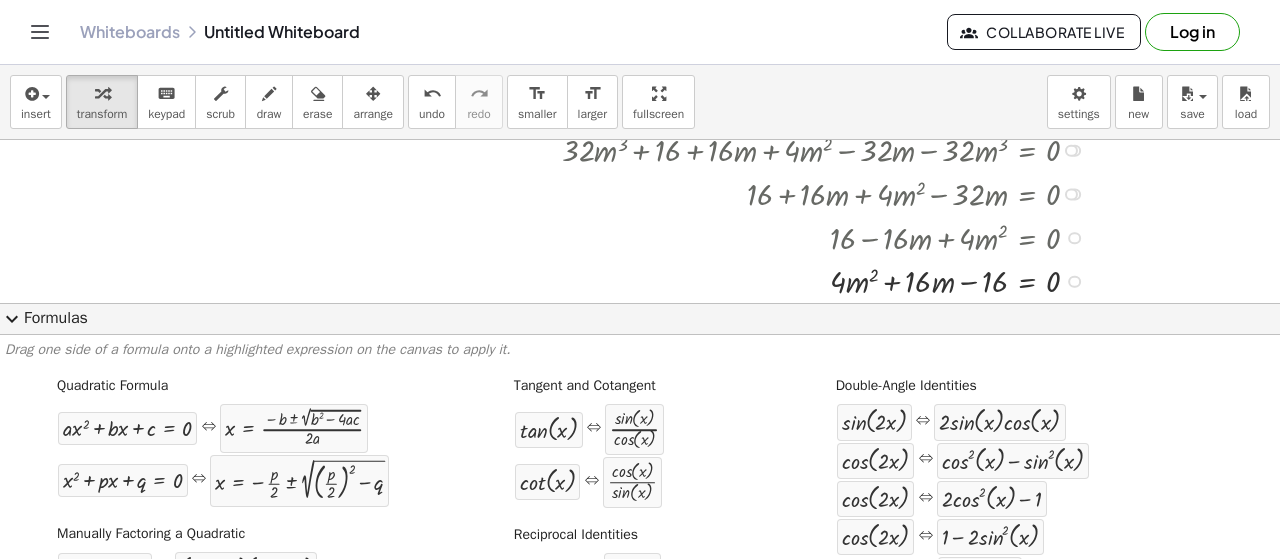 scroll, scrollTop: 333, scrollLeft: 272, axis: both 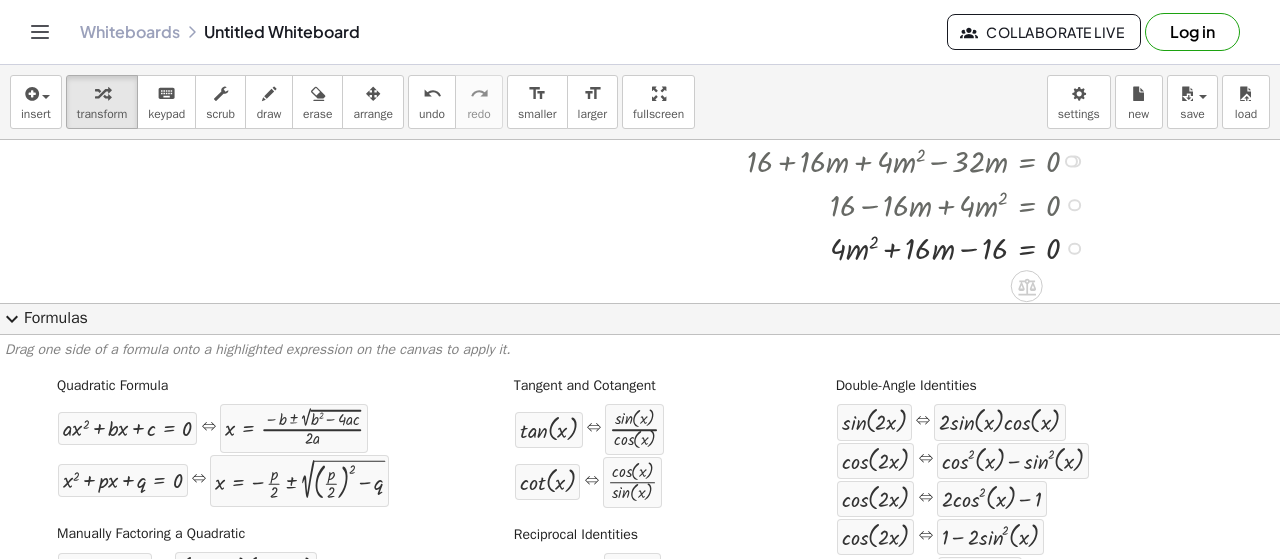 click on "Transform line Copy line as LaTeX Copy derivation as LaTeX Expand new lines: On" at bounding box center [1074, 248] 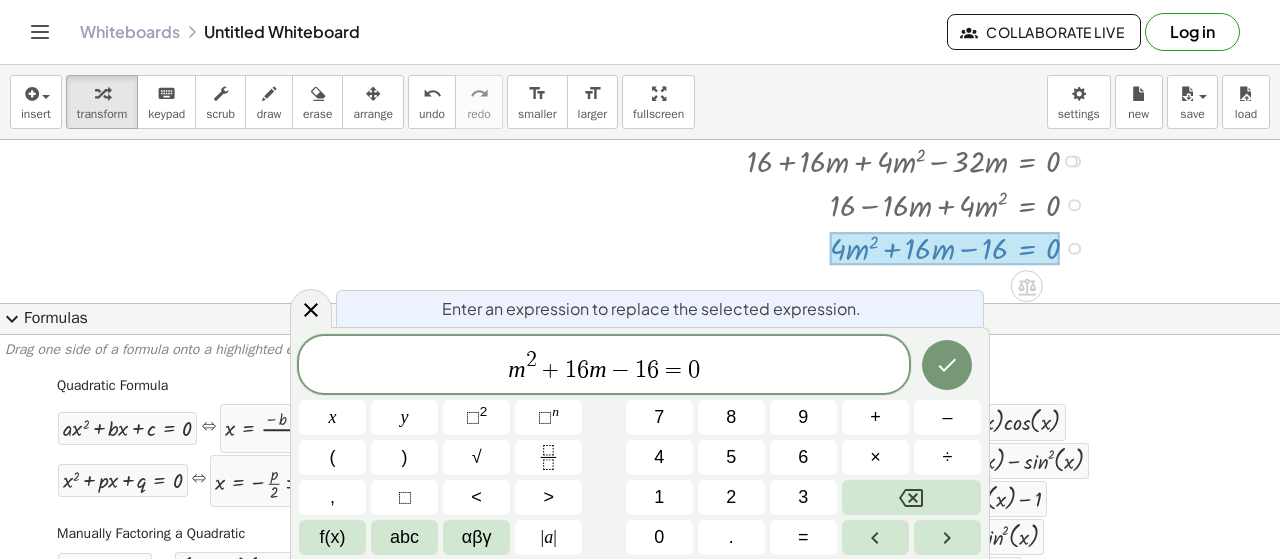 click on "​ m 2 + 1 6 m − 1 6 = 0" at bounding box center [604, 366] 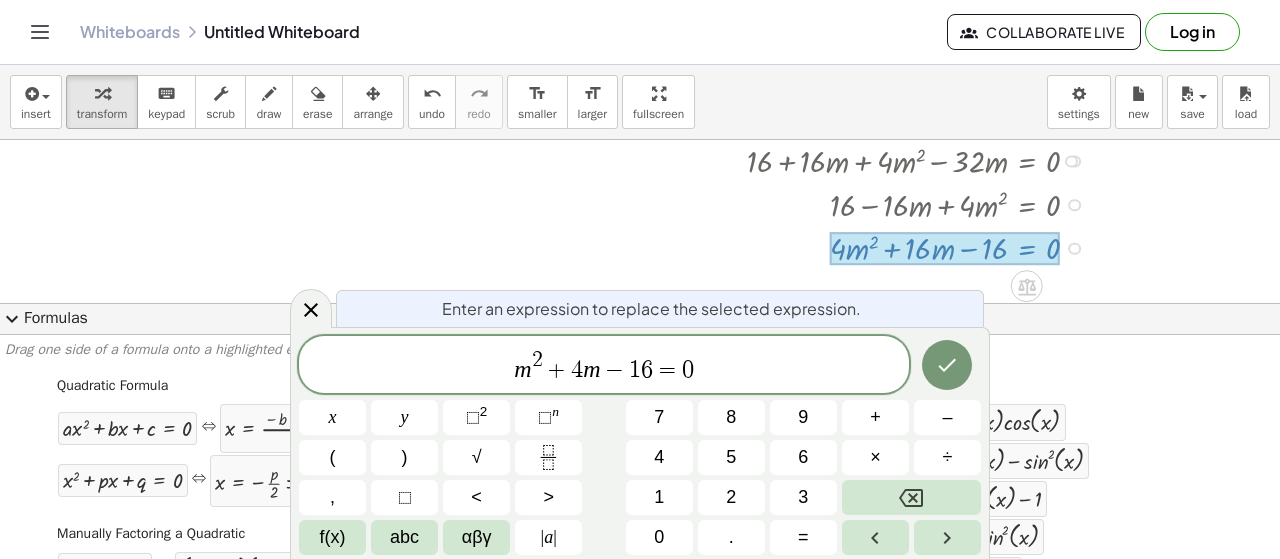 click on "6" at bounding box center (647, 370) 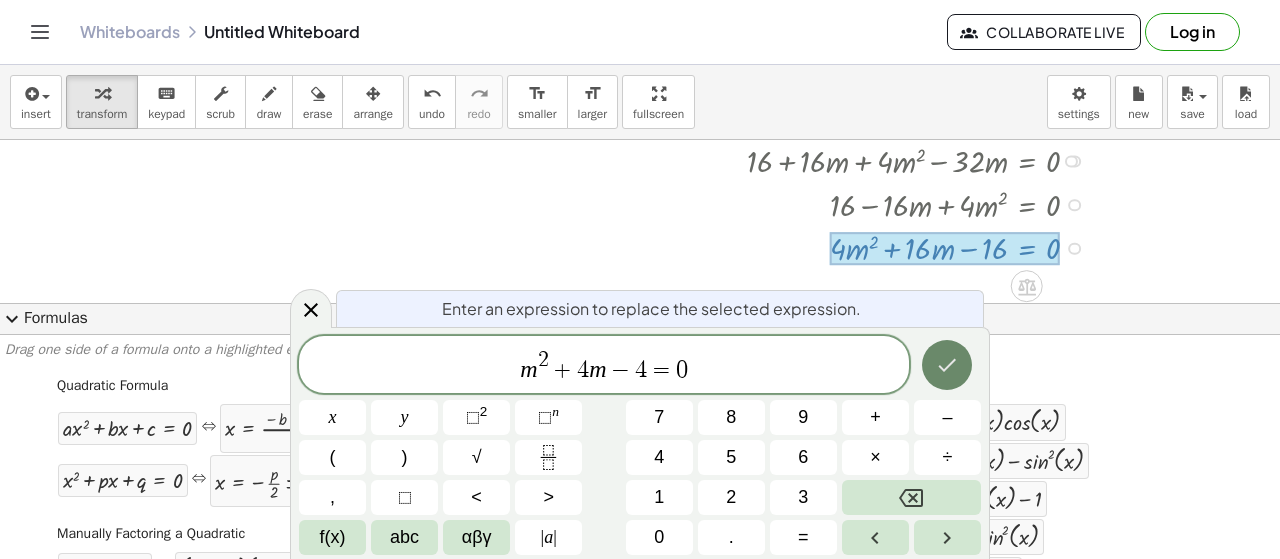 click 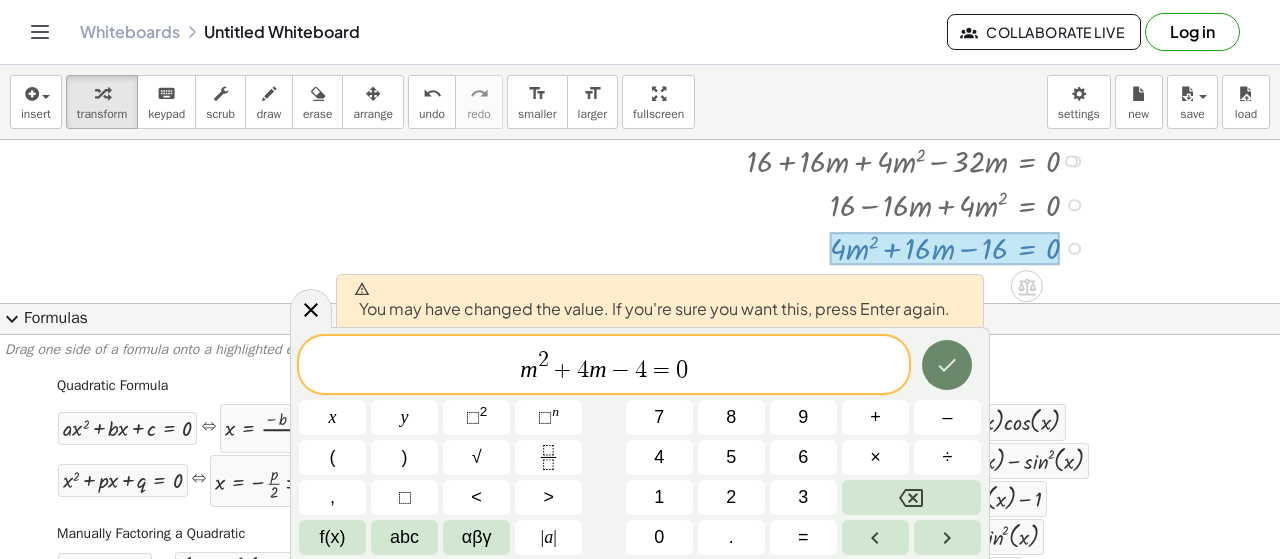 click 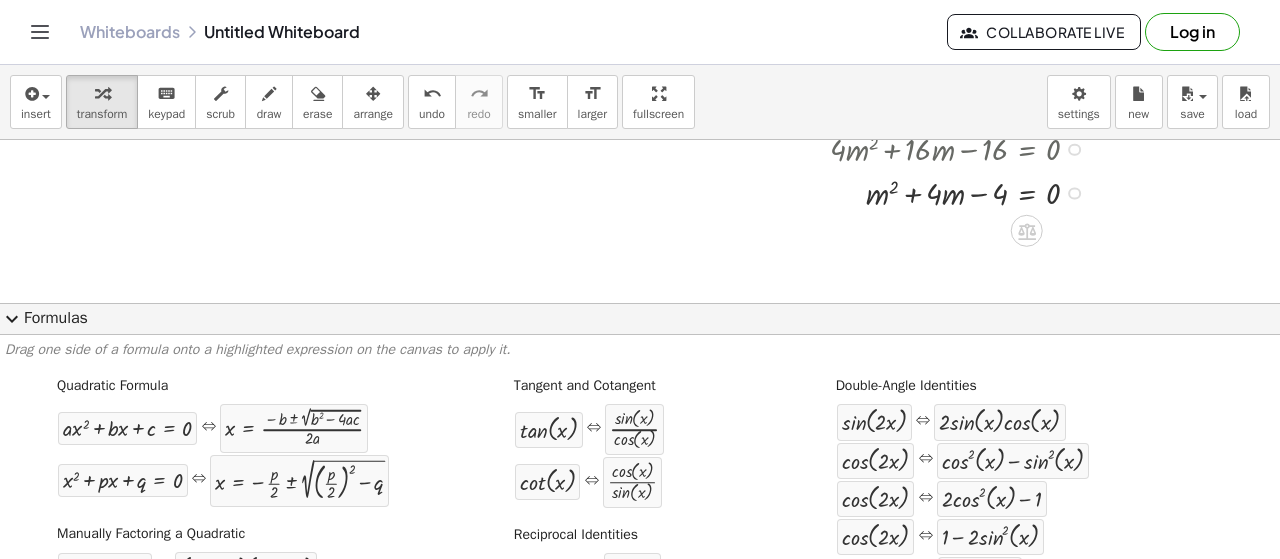 scroll, scrollTop: 433, scrollLeft: 272, axis: both 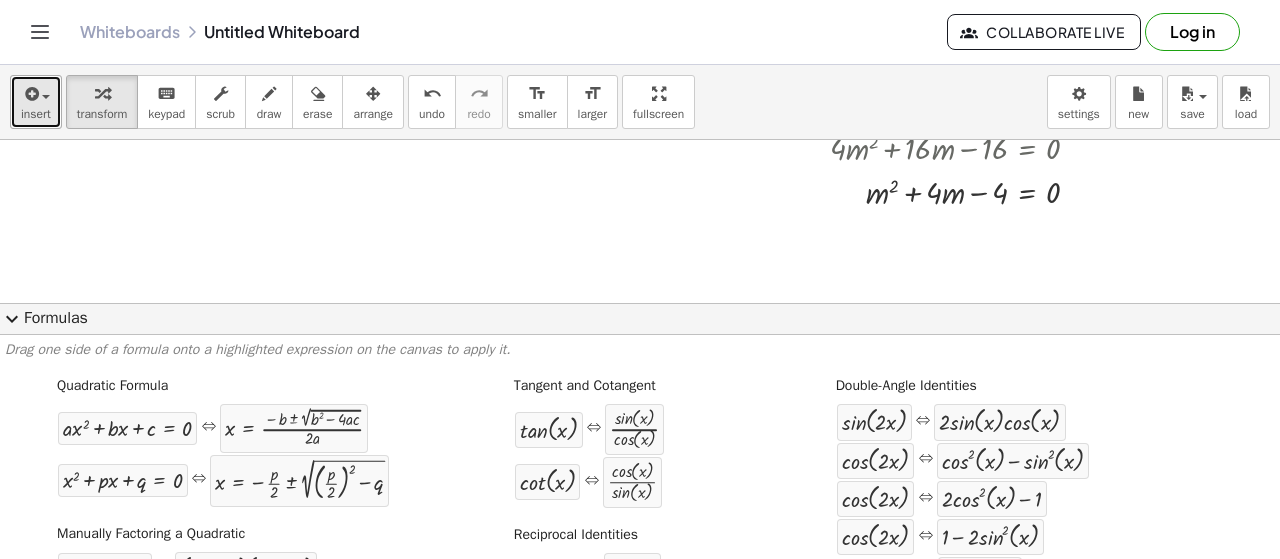 click on "insert" at bounding box center [36, 114] 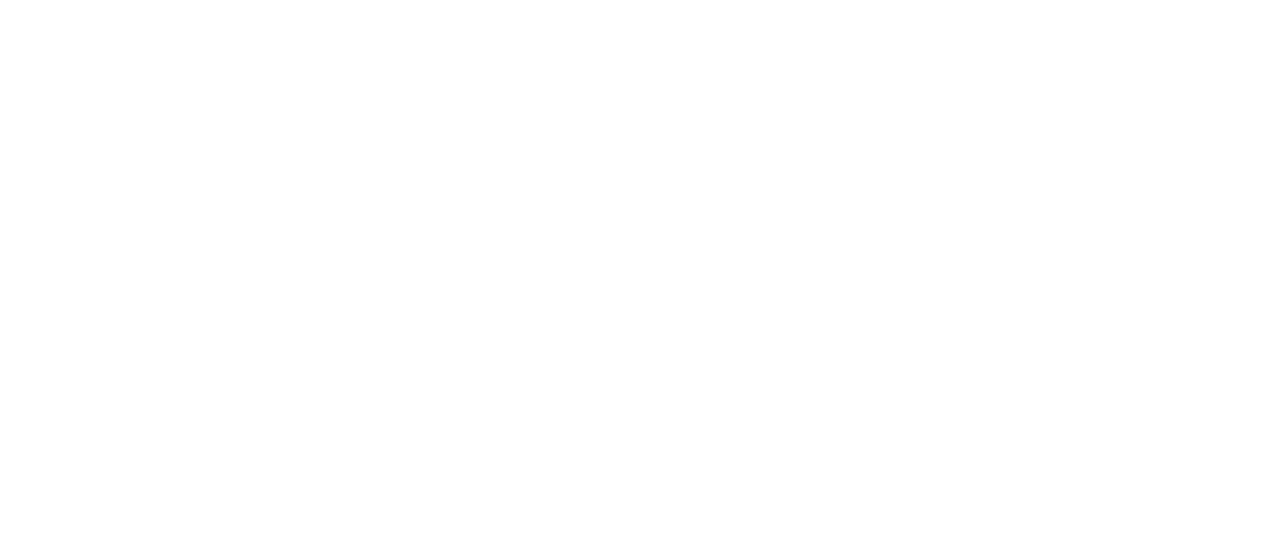 click at bounding box center [640, 279] 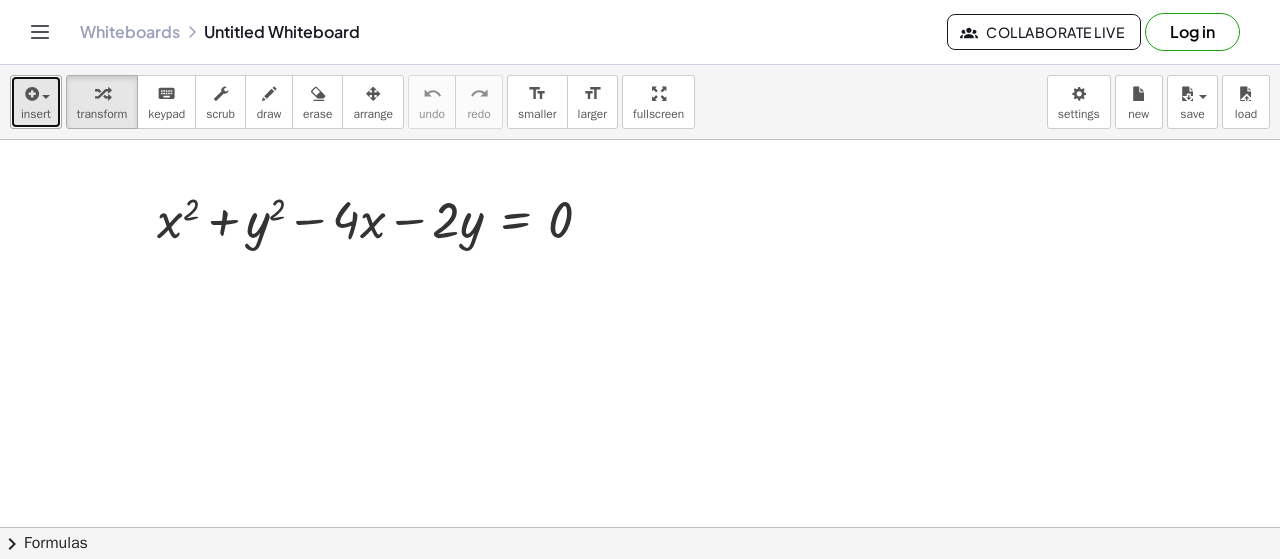 click on "insert" at bounding box center (36, 114) 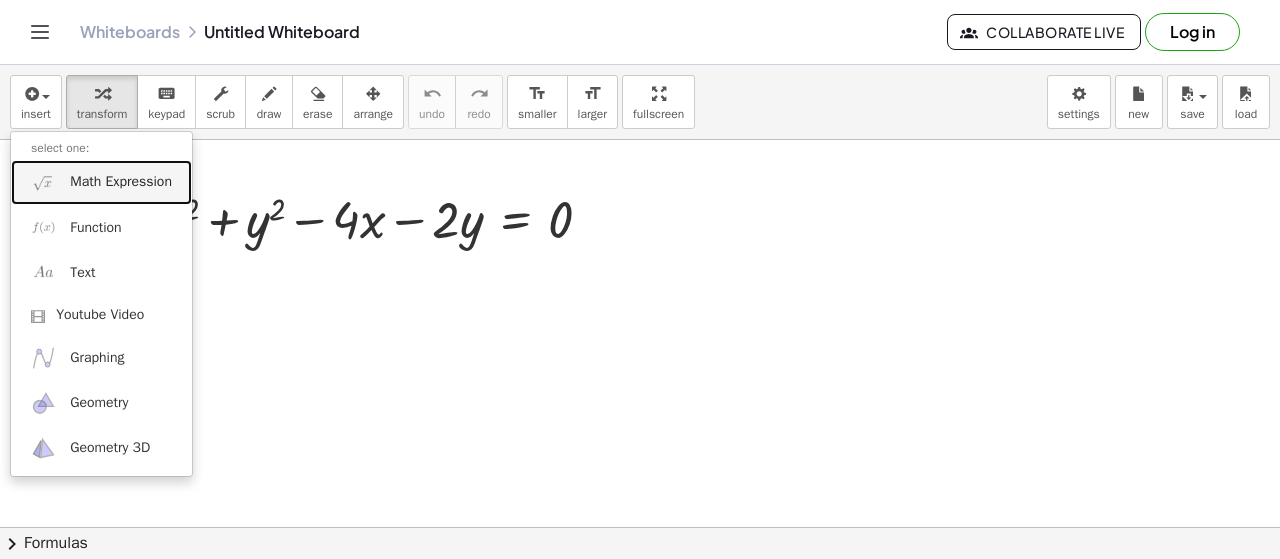 click on "Math Expression" at bounding box center [101, 182] 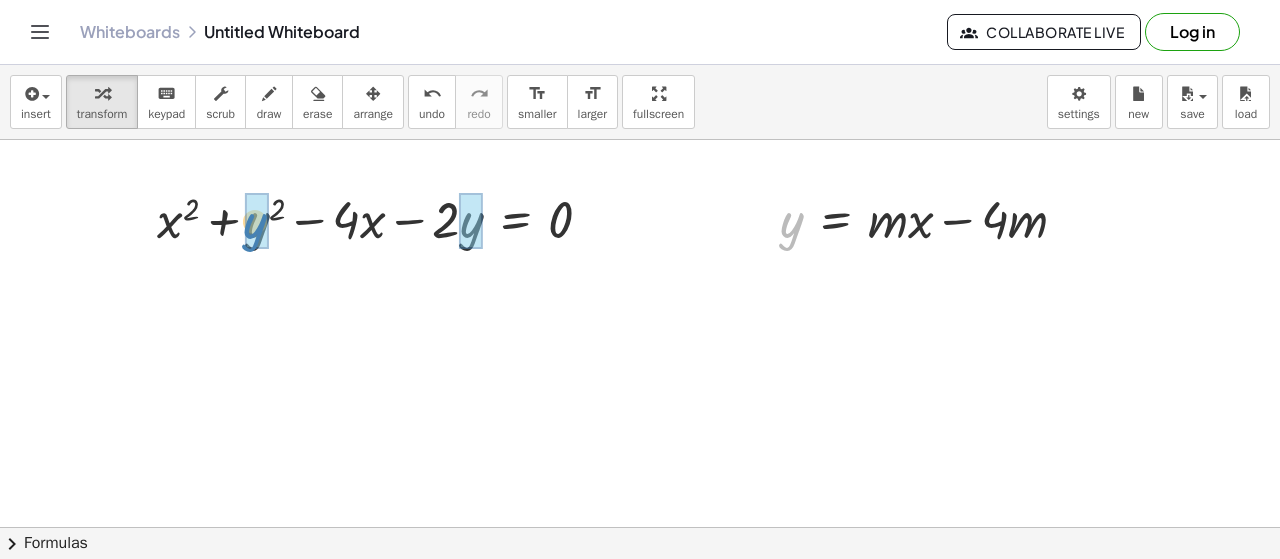 drag, startPoint x: 794, startPoint y: 227, endPoint x: 259, endPoint y: 227, distance: 535 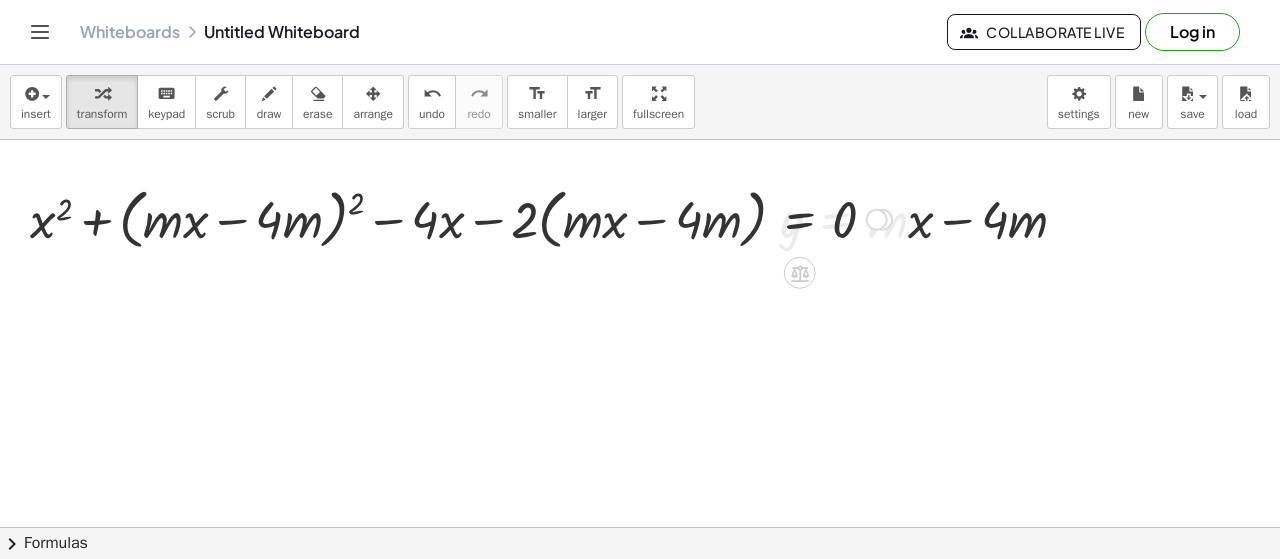 click at bounding box center (461, 218) 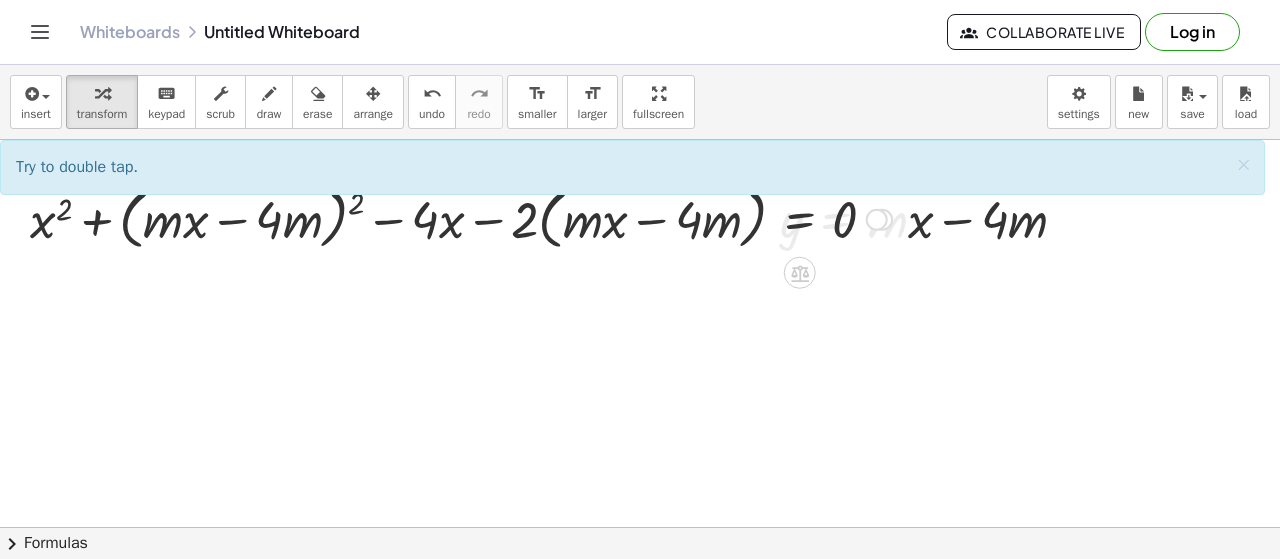 click at bounding box center (461, 218) 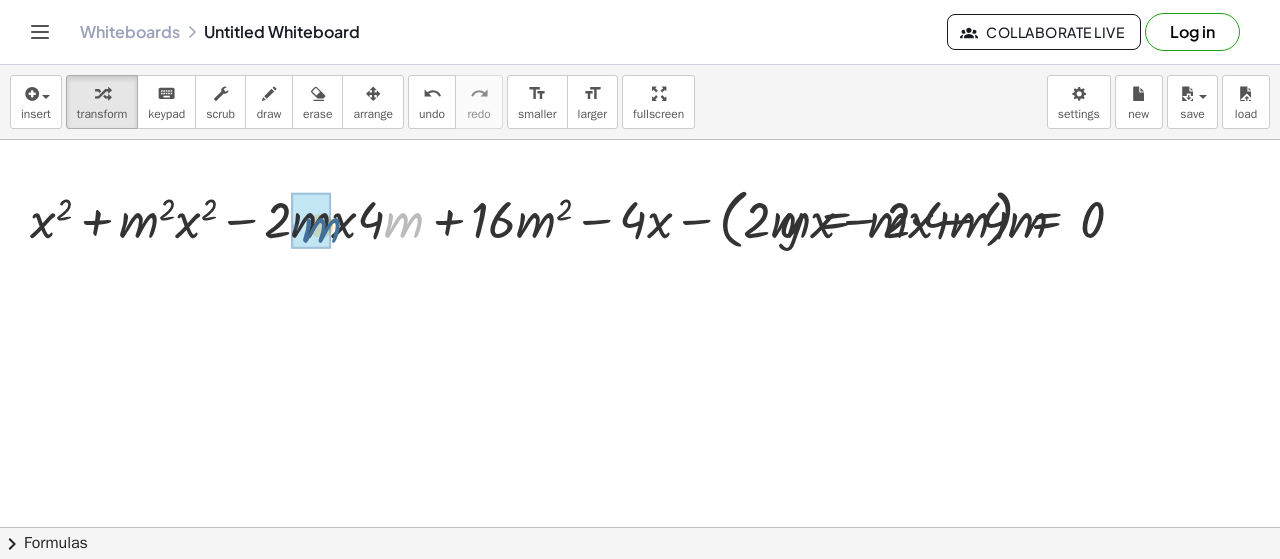 drag, startPoint x: 407, startPoint y: 227, endPoint x: 324, endPoint y: 232, distance: 83.15047 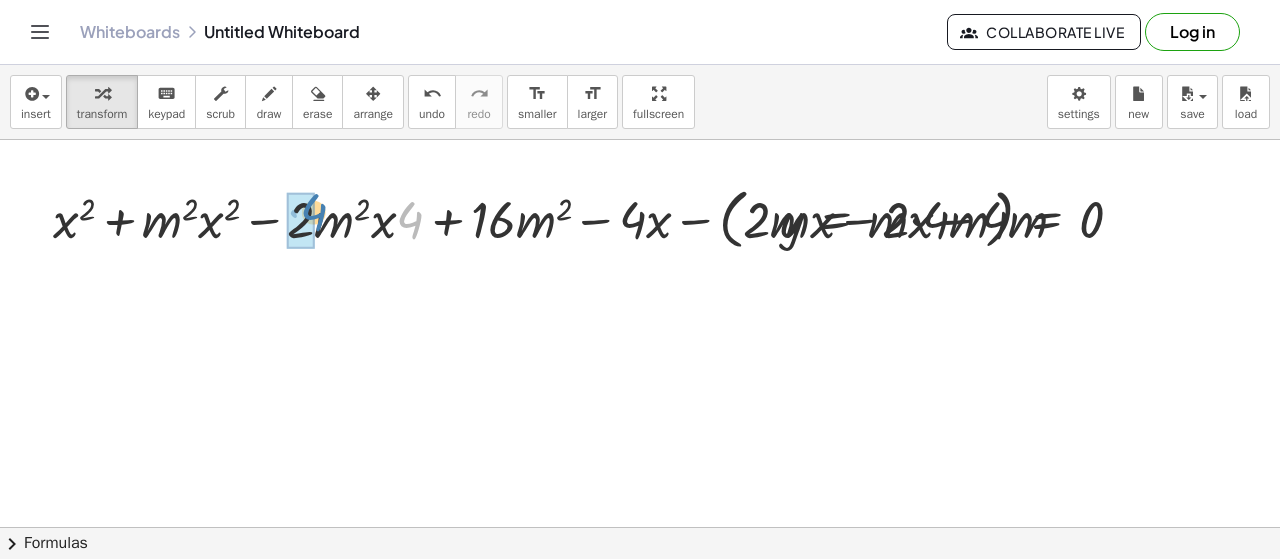 drag, startPoint x: 410, startPoint y: 225, endPoint x: 313, endPoint y: 217, distance: 97.32934 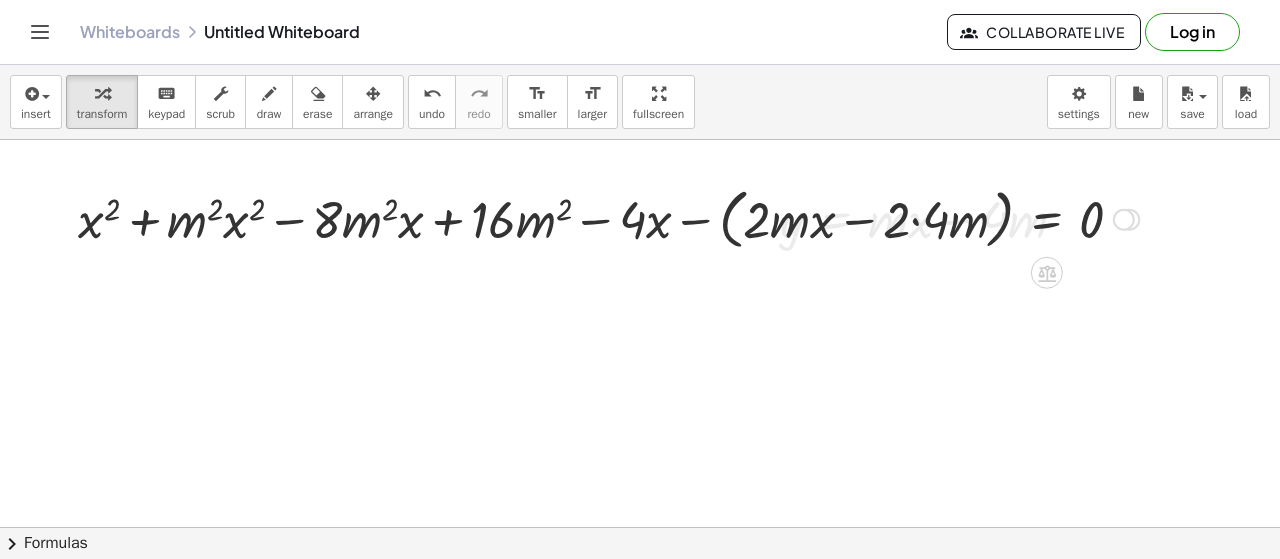click at bounding box center [608, 218] 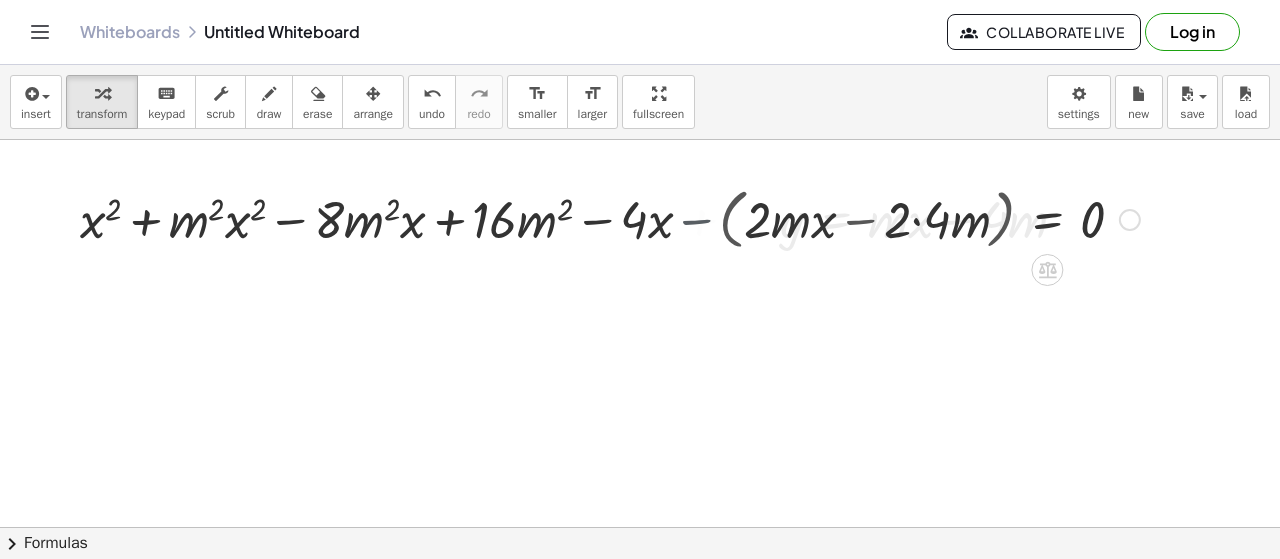 click at bounding box center (634, 218) 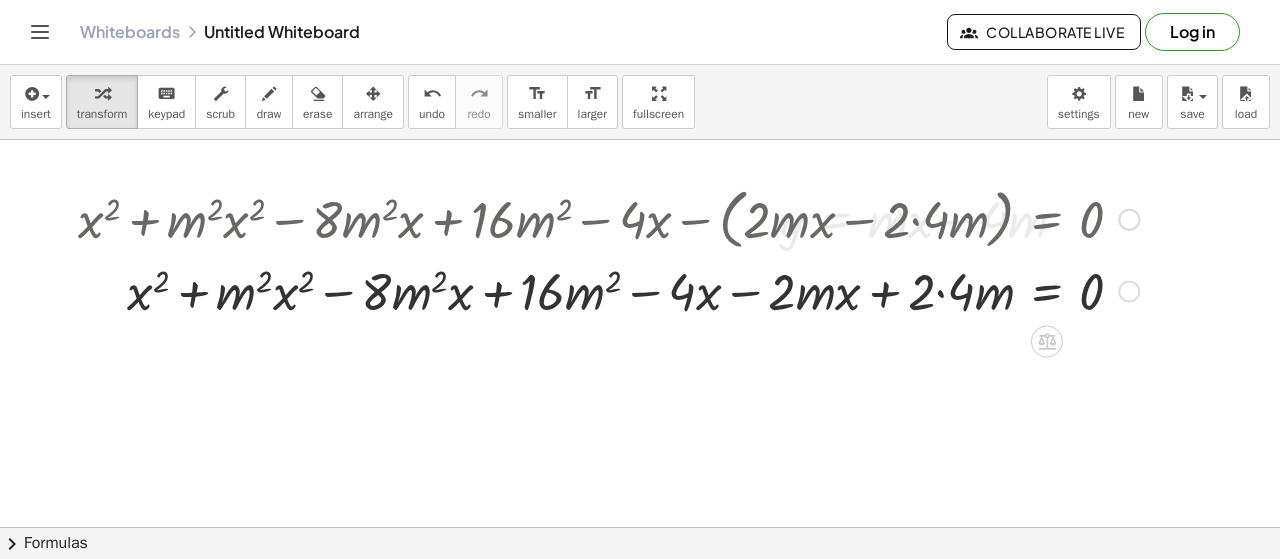 click at bounding box center [608, 289] 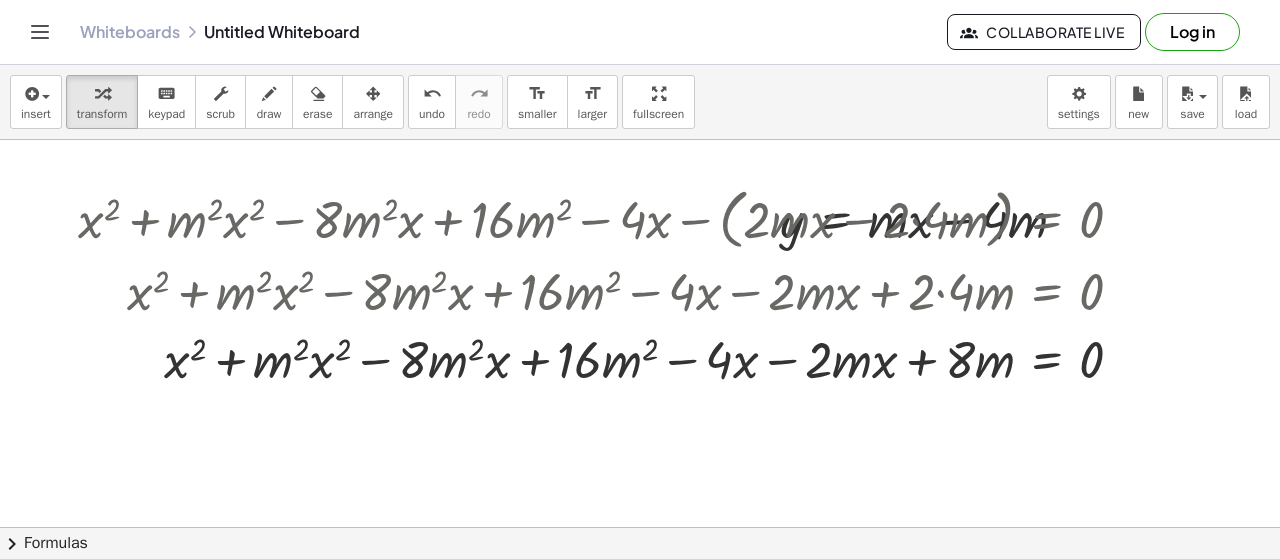 drag, startPoint x: 809, startPoint y: 399, endPoint x: 510, endPoint y: 466, distance: 306.41476 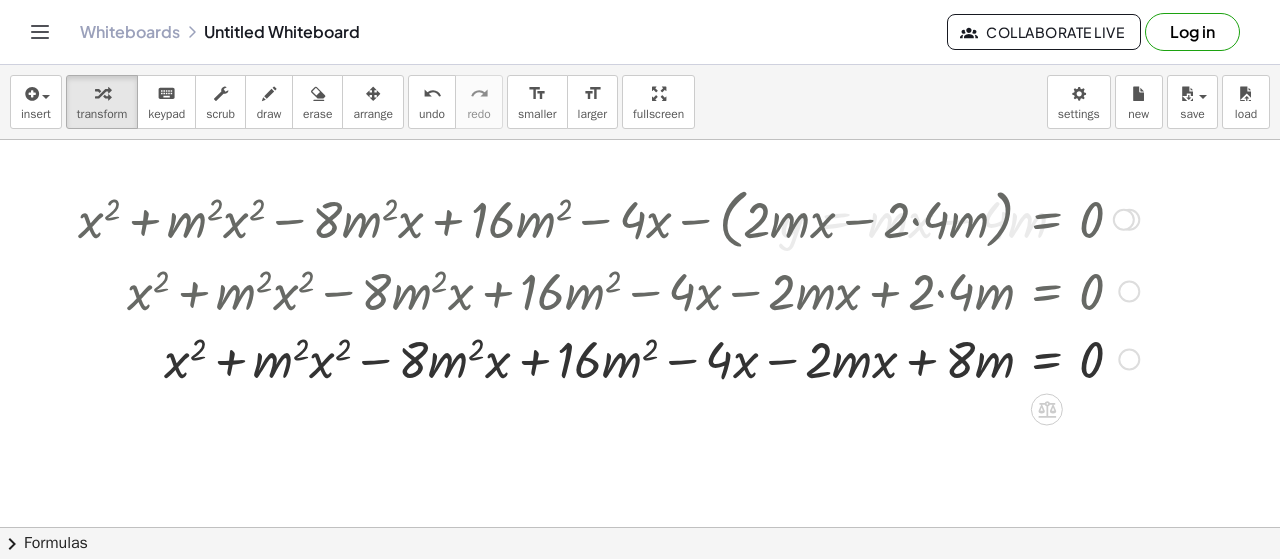 click at bounding box center (608, 357) 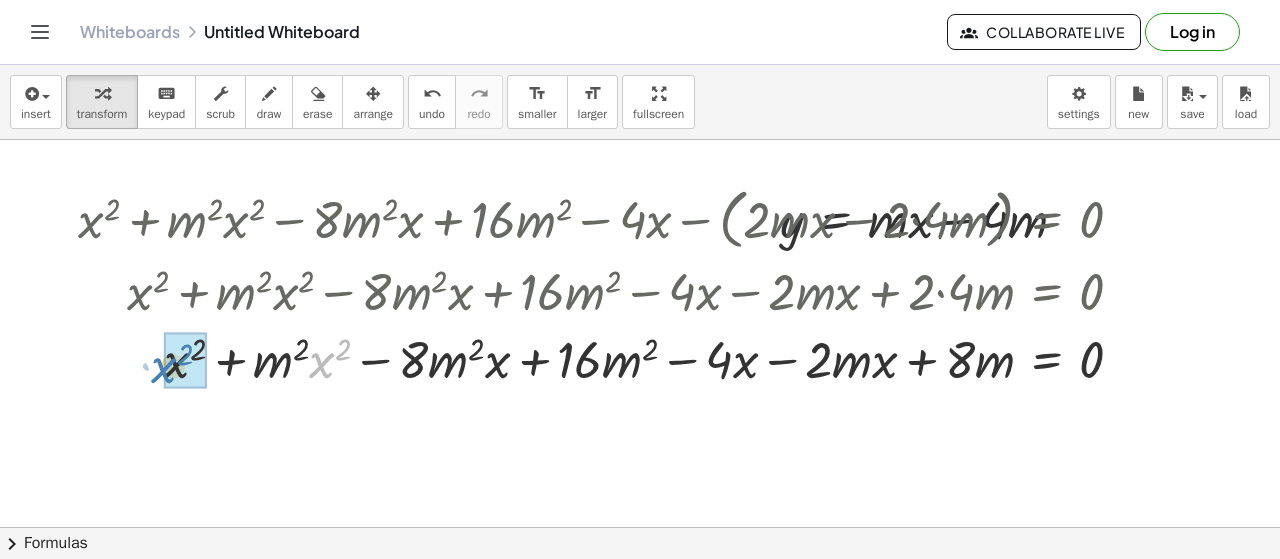 drag, startPoint x: 322, startPoint y: 365, endPoint x: 164, endPoint y: 371, distance: 158.11388 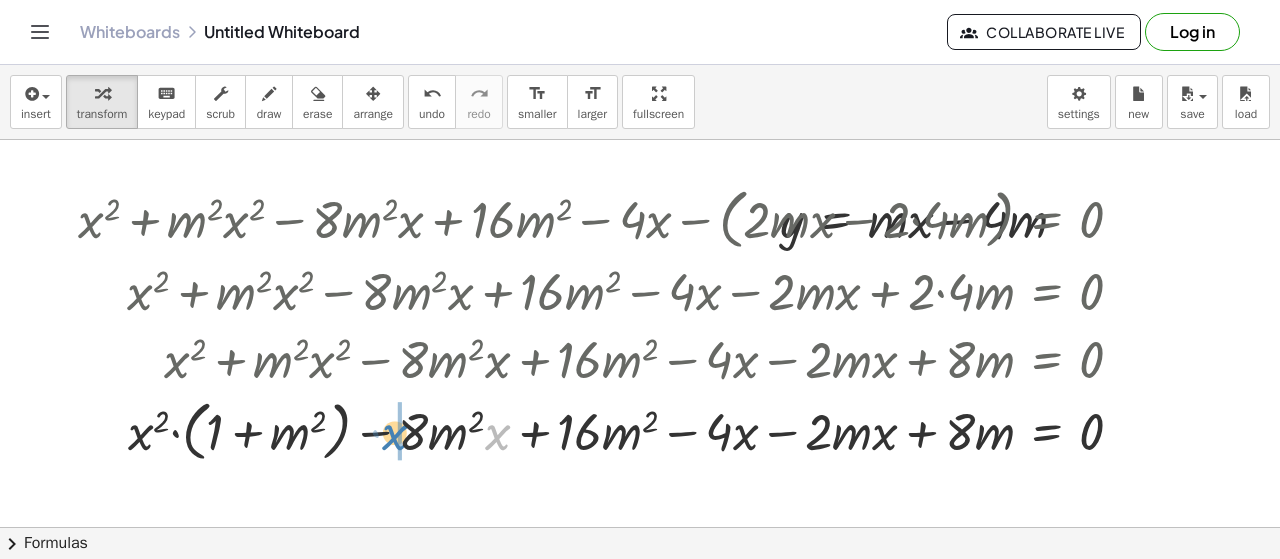 drag, startPoint x: 496, startPoint y: 435, endPoint x: 396, endPoint y: 436, distance: 100.005 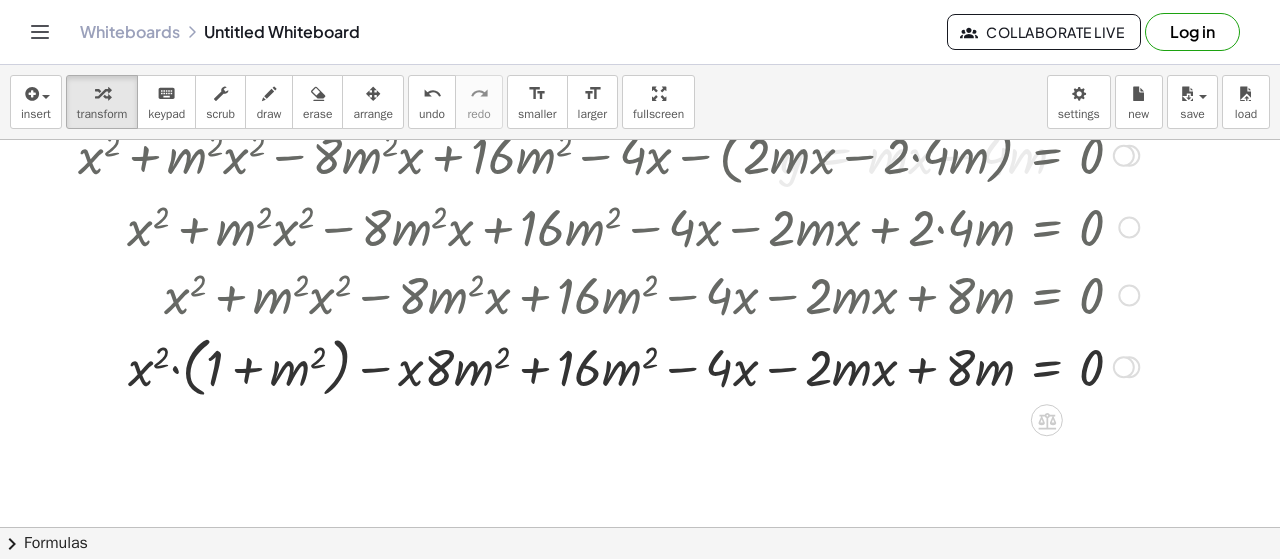 scroll, scrollTop: 66, scrollLeft: 0, axis: vertical 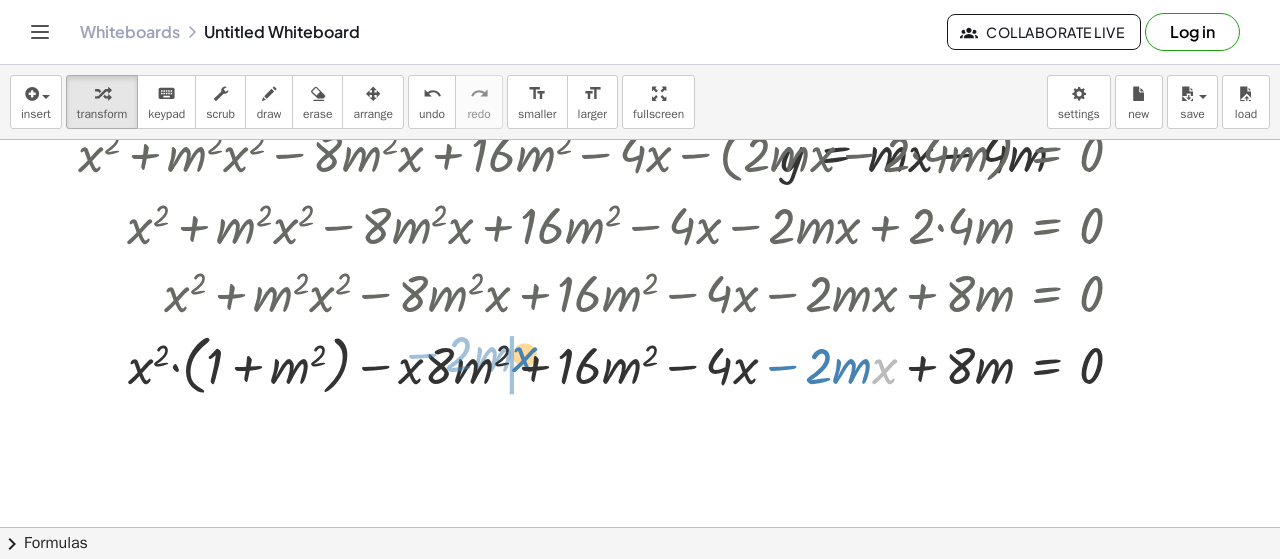 drag, startPoint x: 880, startPoint y: 372, endPoint x: 520, endPoint y: 361, distance: 360.16803 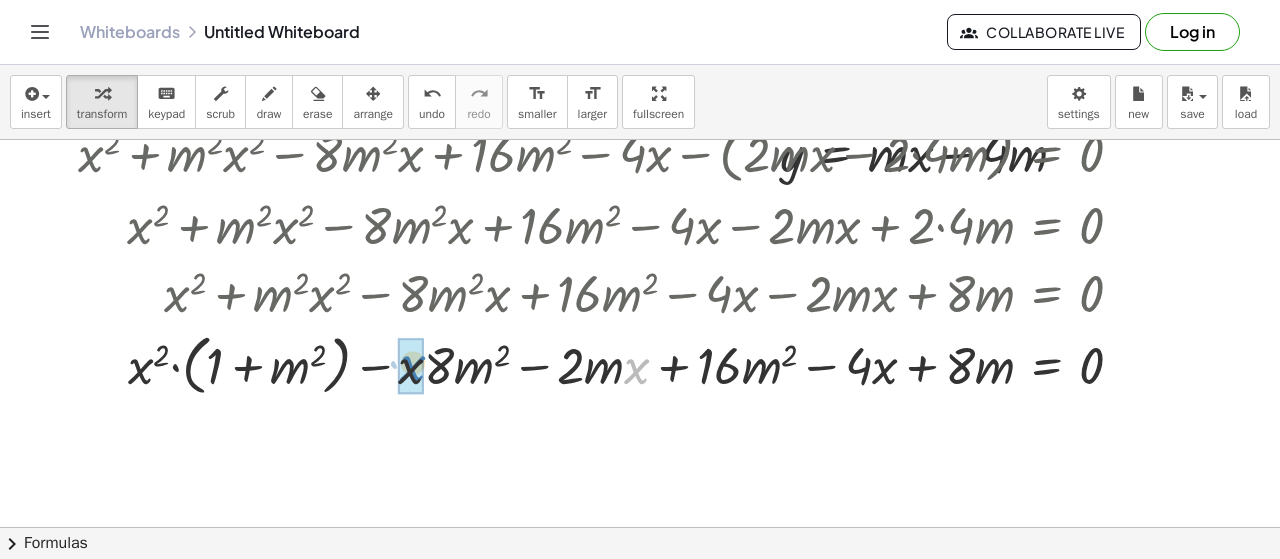 drag, startPoint x: 632, startPoint y: 365, endPoint x: 412, endPoint y: 361, distance: 220.03636 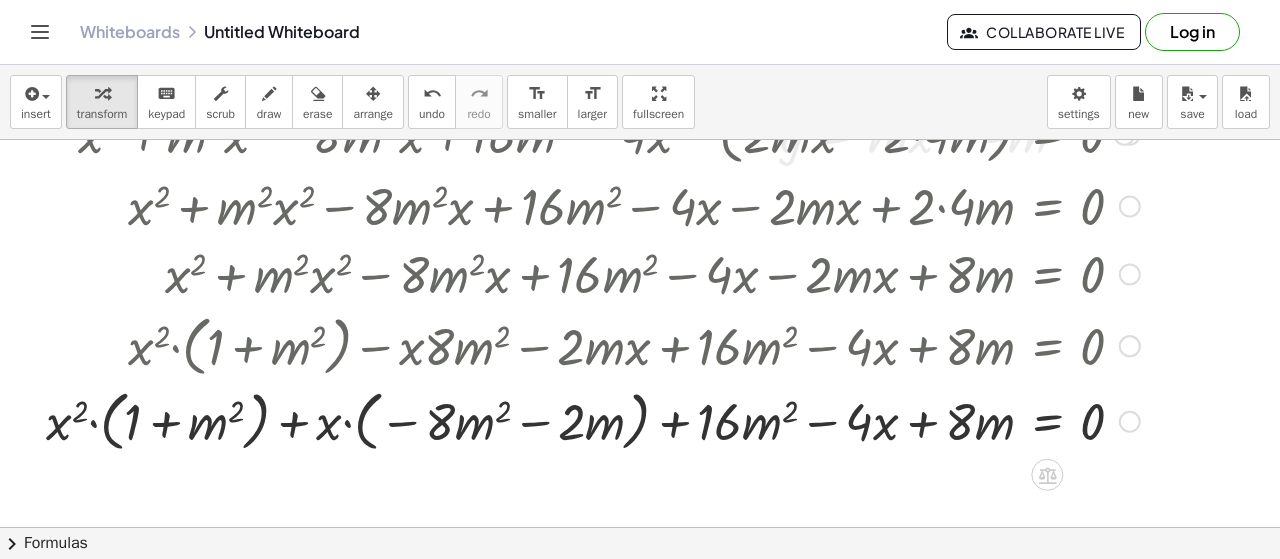 scroll, scrollTop: 100, scrollLeft: 0, axis: vertical 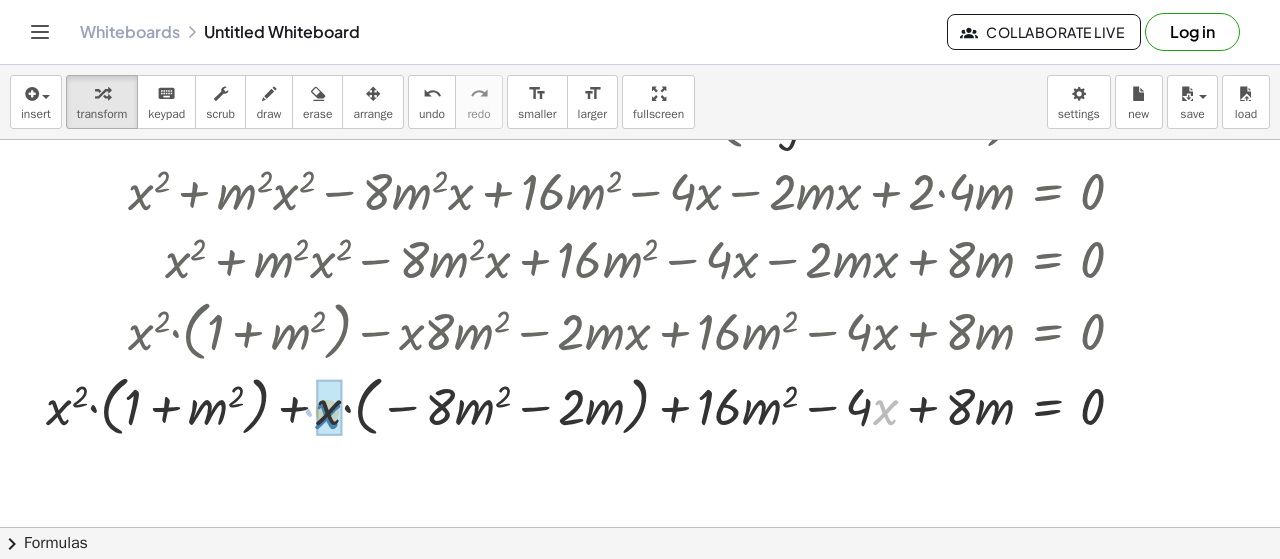 drag, startPoint x: 632, startPoint y: 437, endPoint x: 329, endPoint y: 413, distance: 303.949 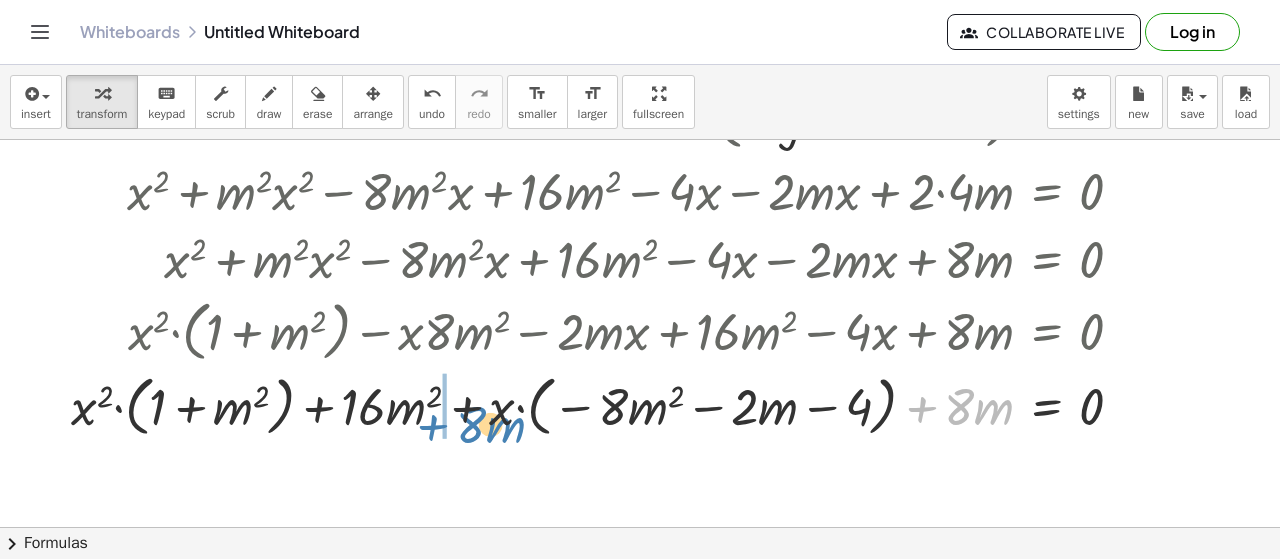 drag, startPoint x: 929, startPoint y: 403, endPoint x: 444, endPoint y: 418, distance: 485.2319 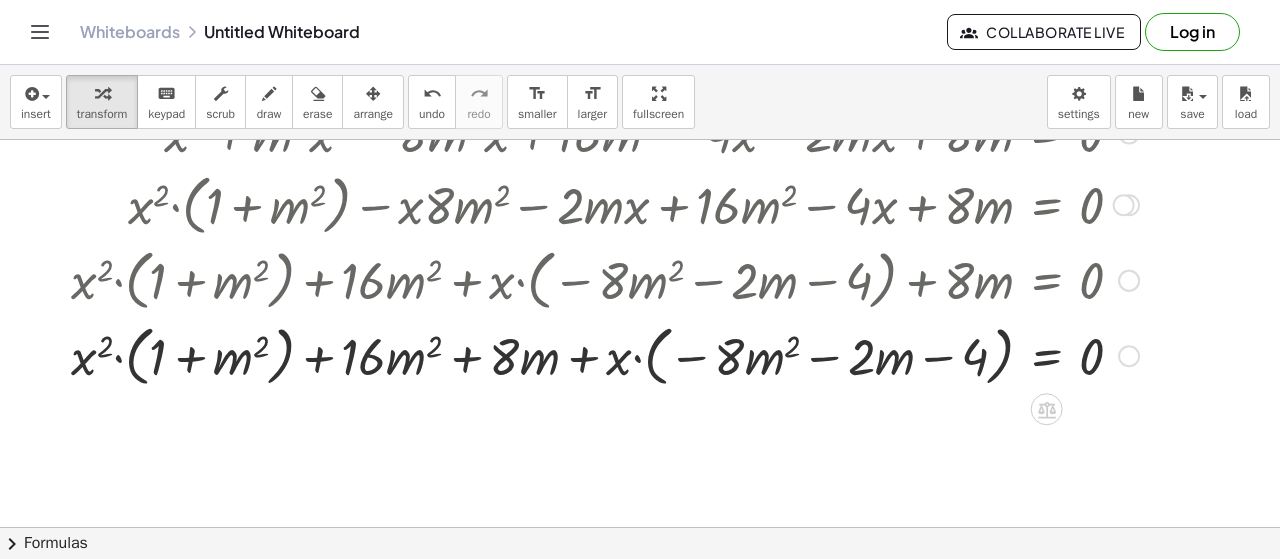 scroll, scrollTop: 233, scrollLeft: 0, axis: vertical 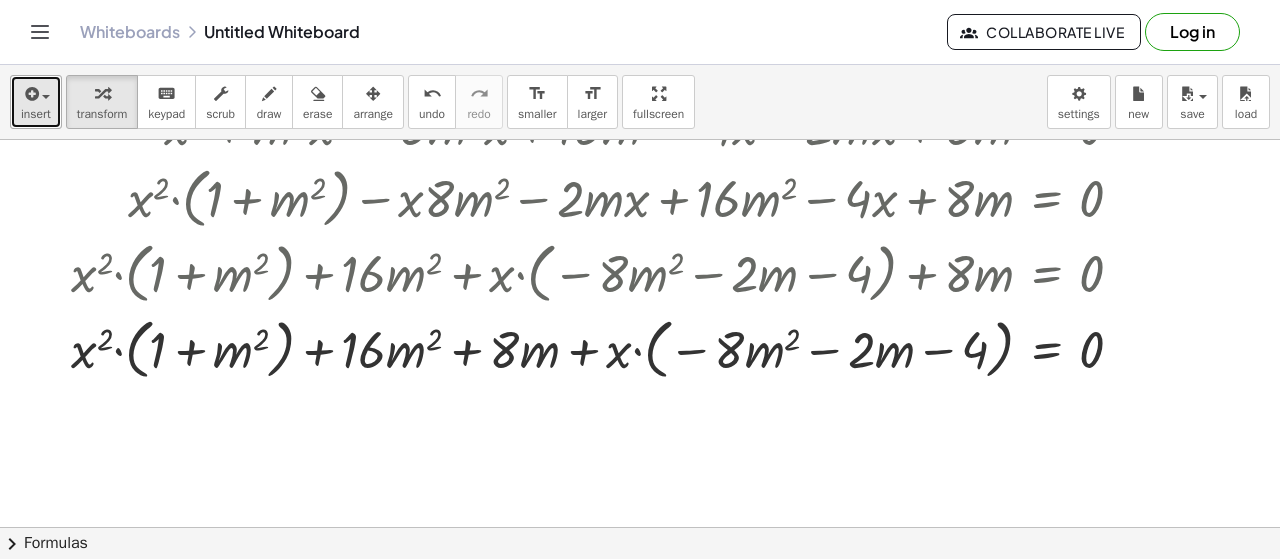 click on "insert" at bounding box center [36, 102] 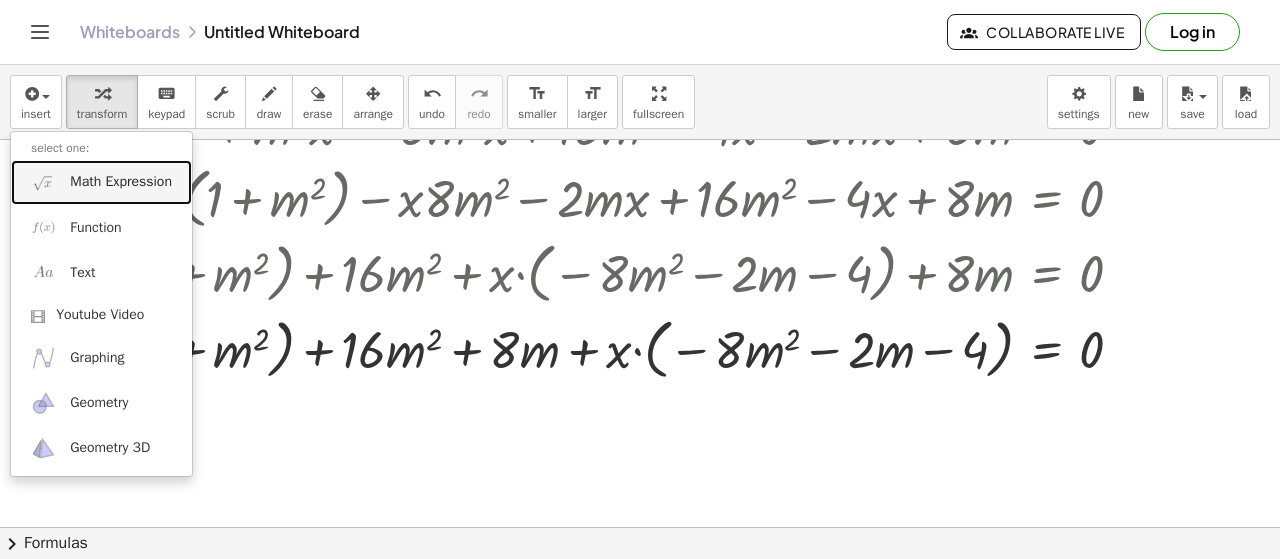 click on "Math Expression" at bounding box center [121, 182] 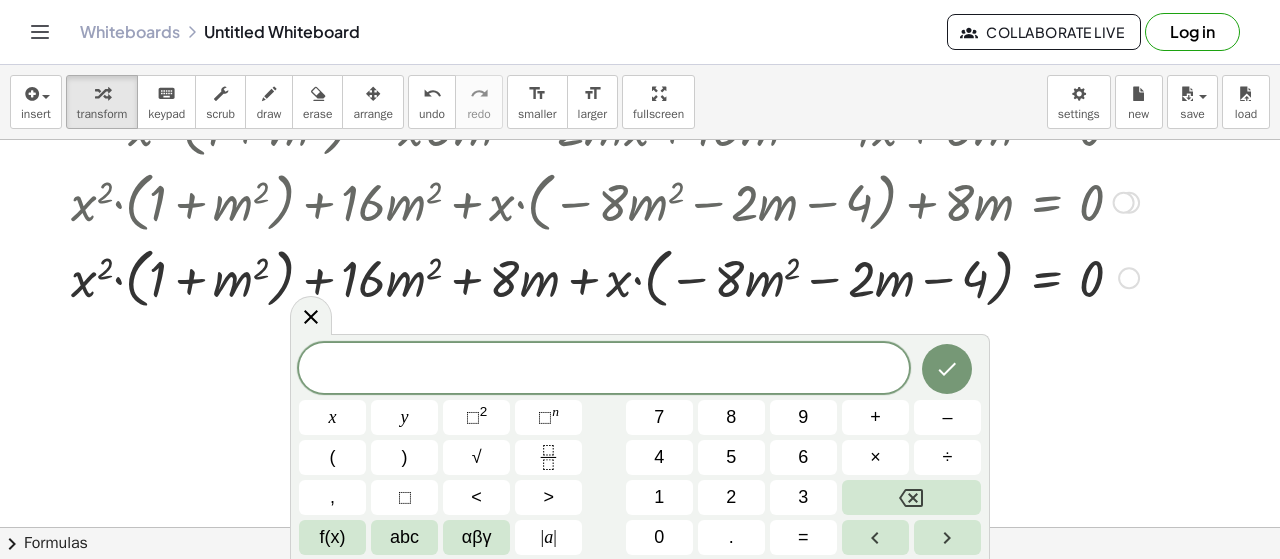 scroll, scrollTop: 333, scrollLeft: 0, axis: vertical 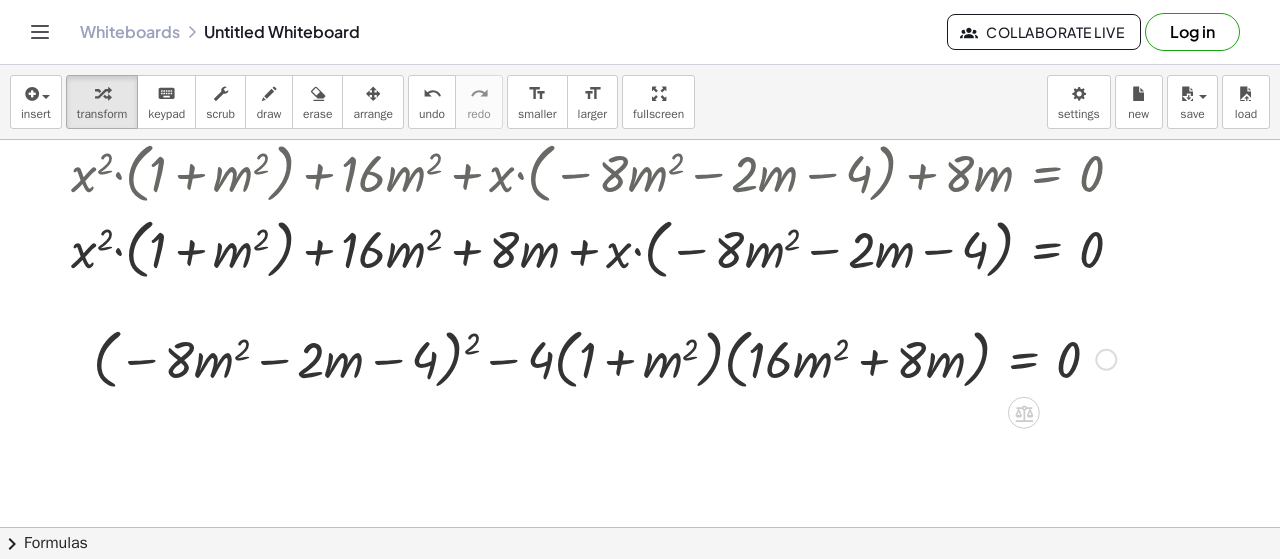 click at bounding box center (604, 358) 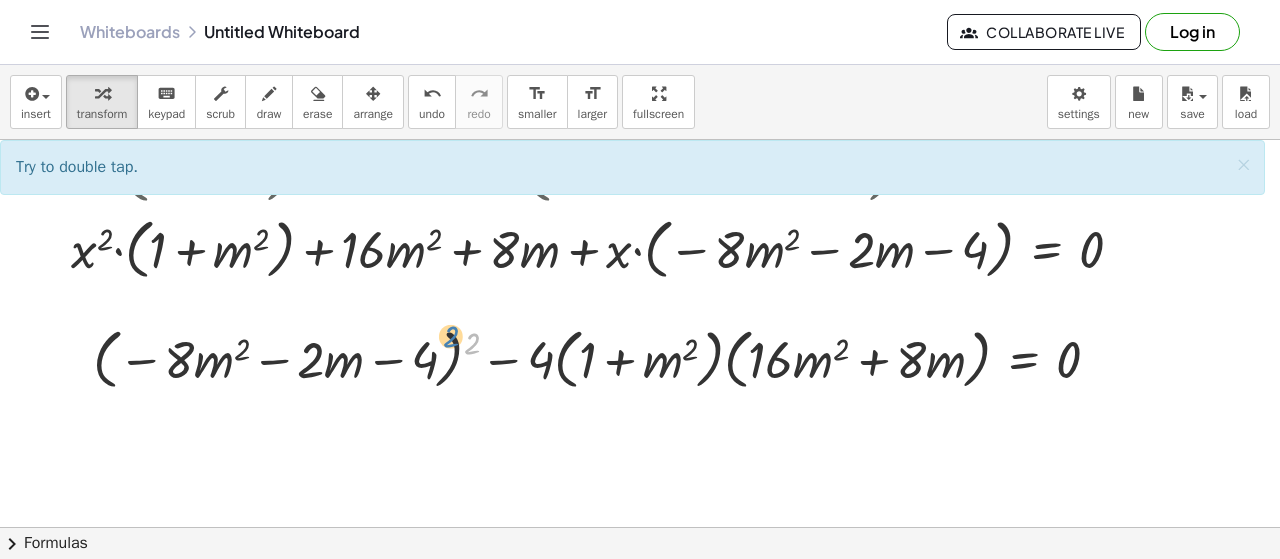 drag, startPoint x: 473, startPoint y: 347, endPoint x: 453, endPoint y: 348, distance: 20.024984 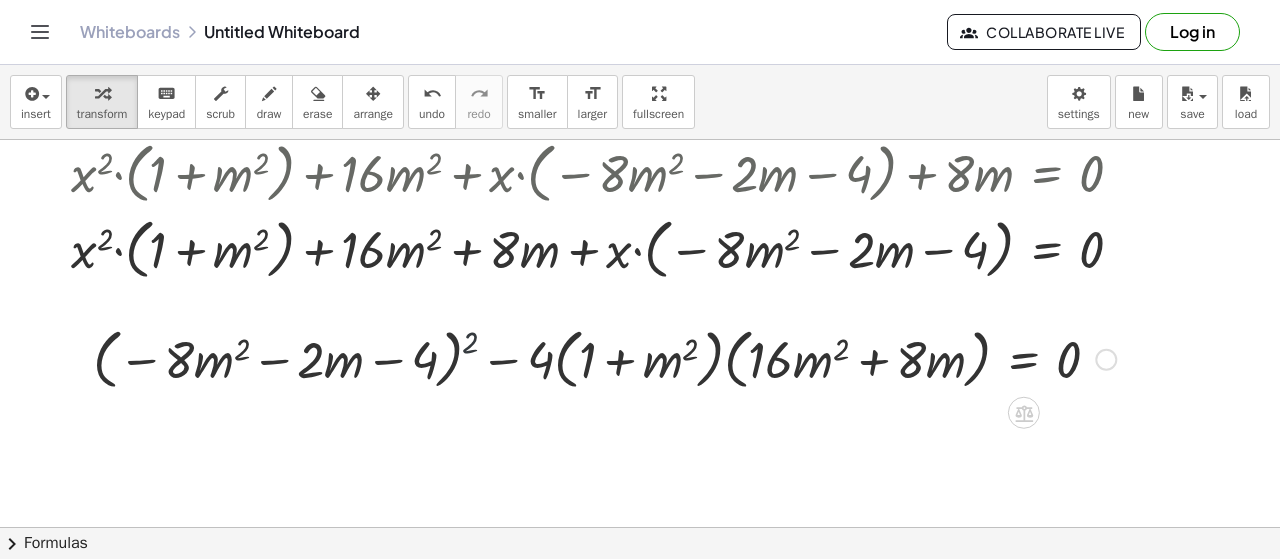 click at bounding box center (604, 358) 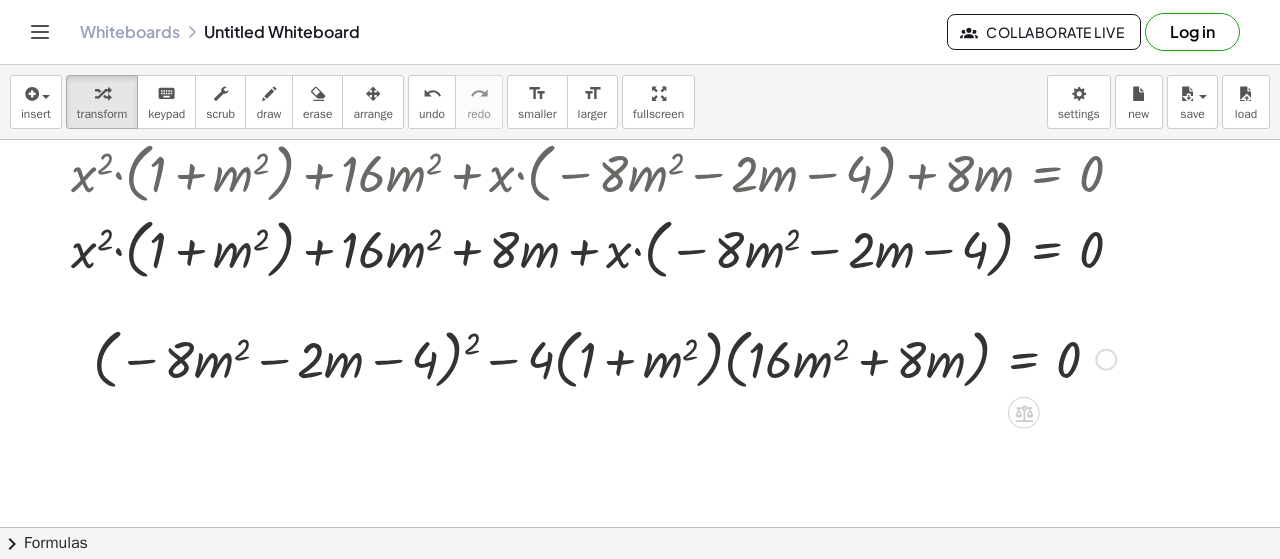 click at bounding box center [604, 358] 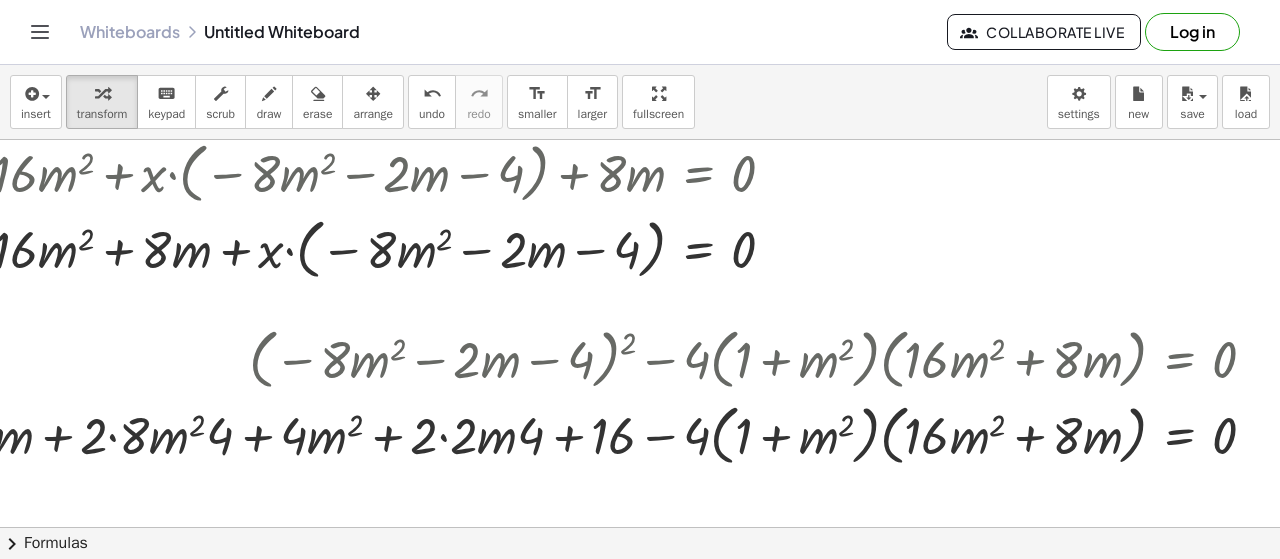 scroll, scrollTop: 333, scrollLeft: 376, axis: both 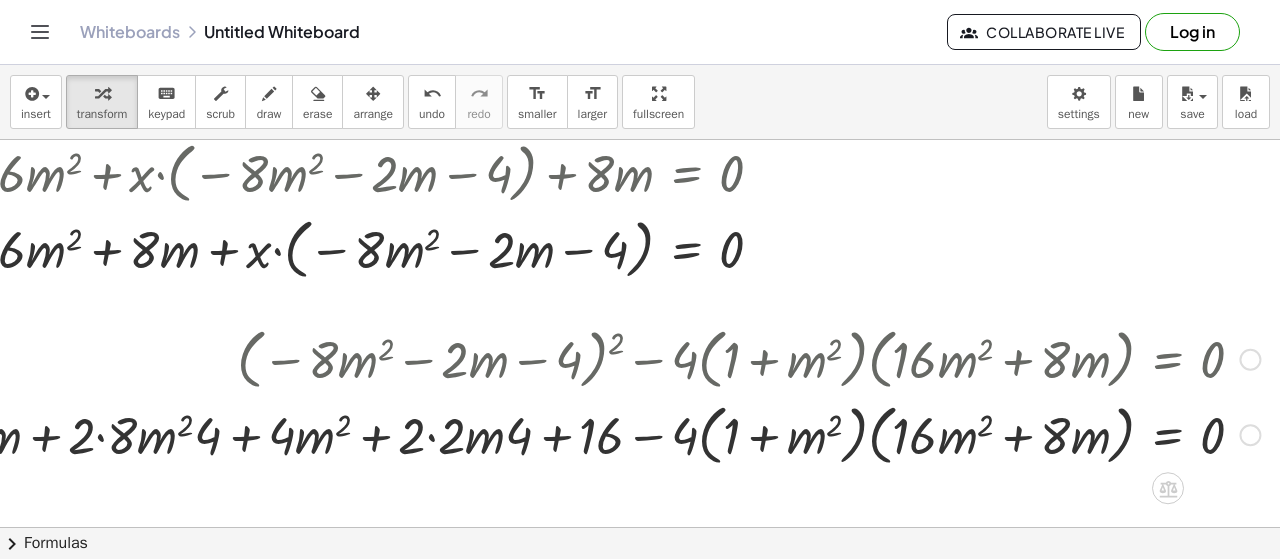 click at bounding box center (465, 433) 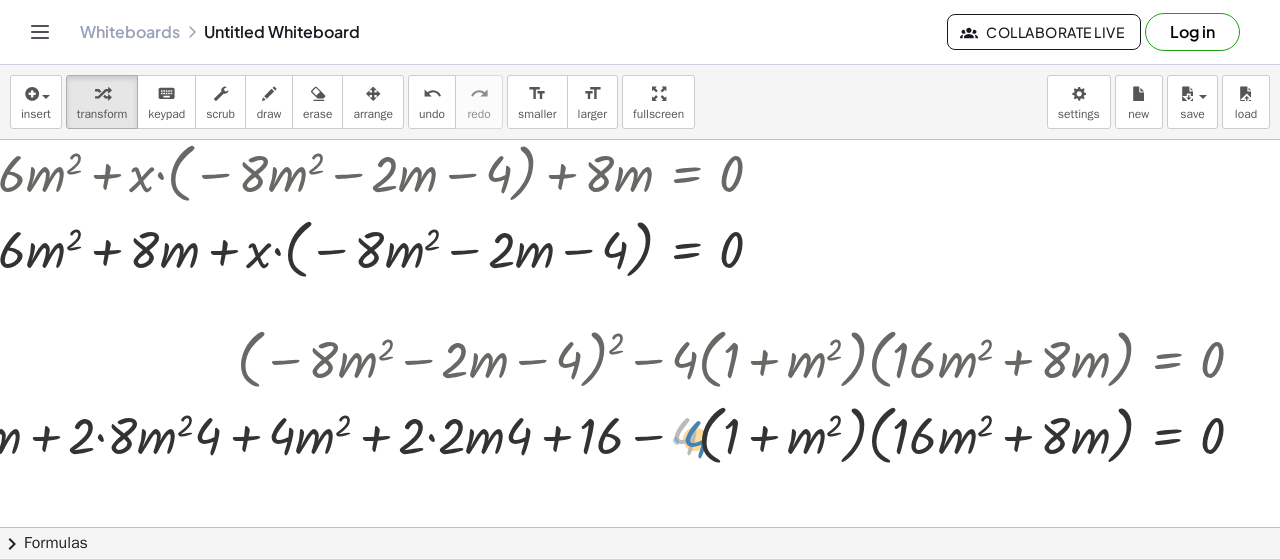 click at bounding box center [465, 433] 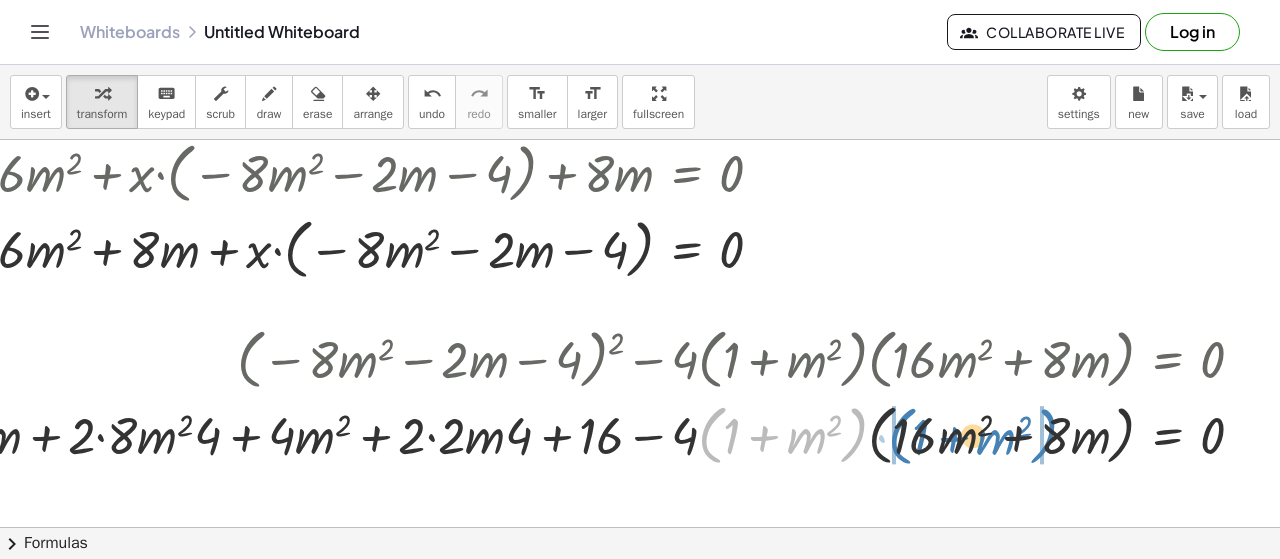 drag, startPoint x: 837, startPoint y: 443, endPoint x: 1027, endPoint y: 445, distance: 190.01053 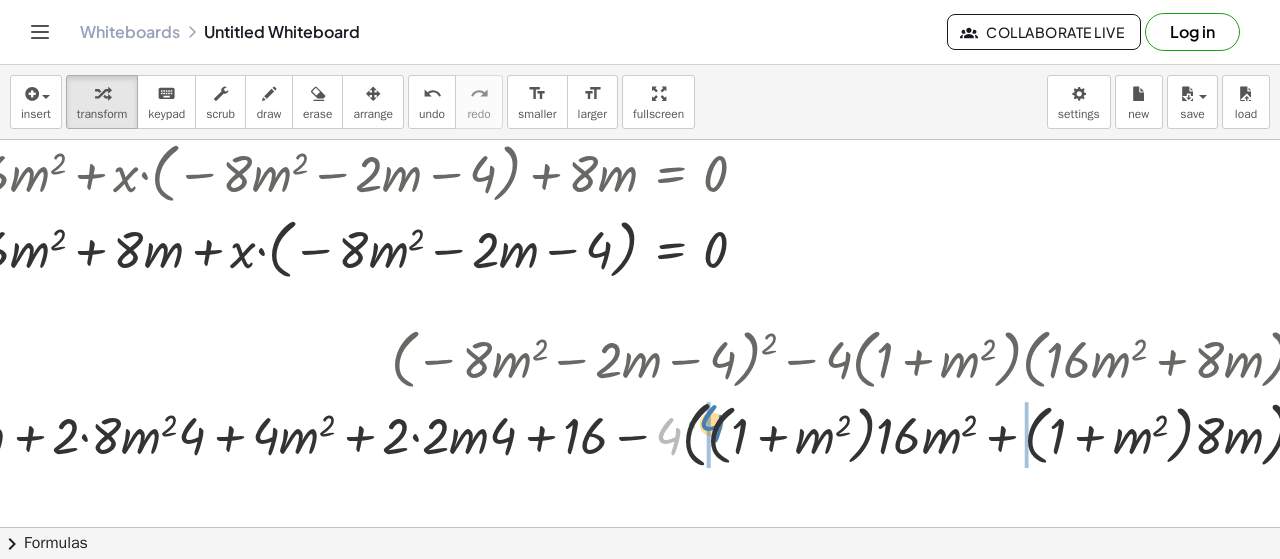 drag, startPoint x: 674, startPoint y: 441, endPoint x: 715, endPoint y: 428, distance: 43.011627 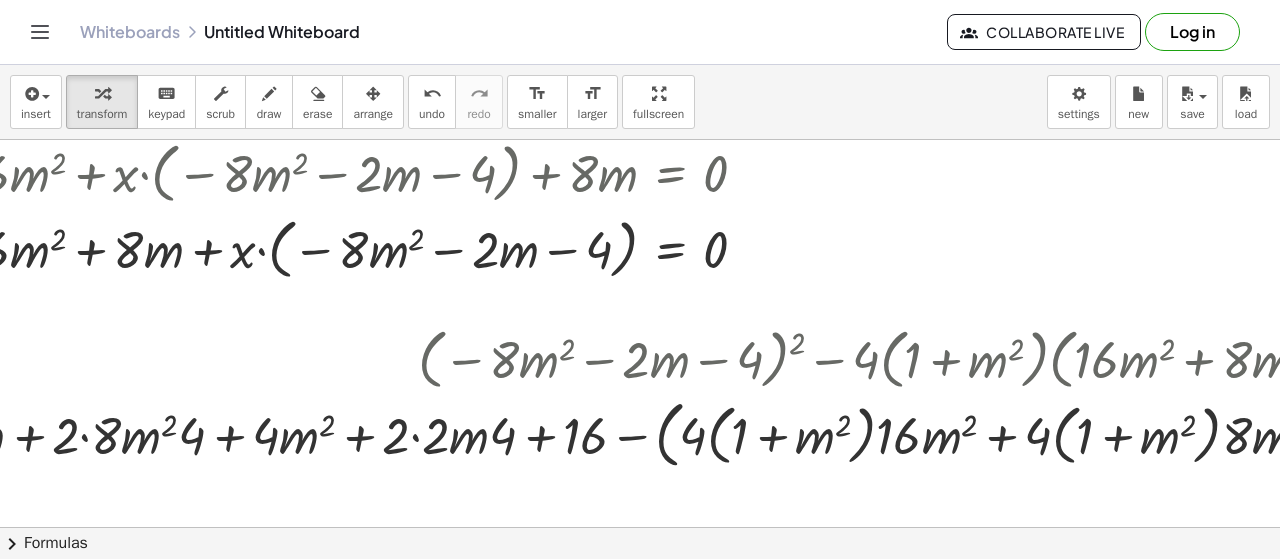 click at bounding box center [548, 432] 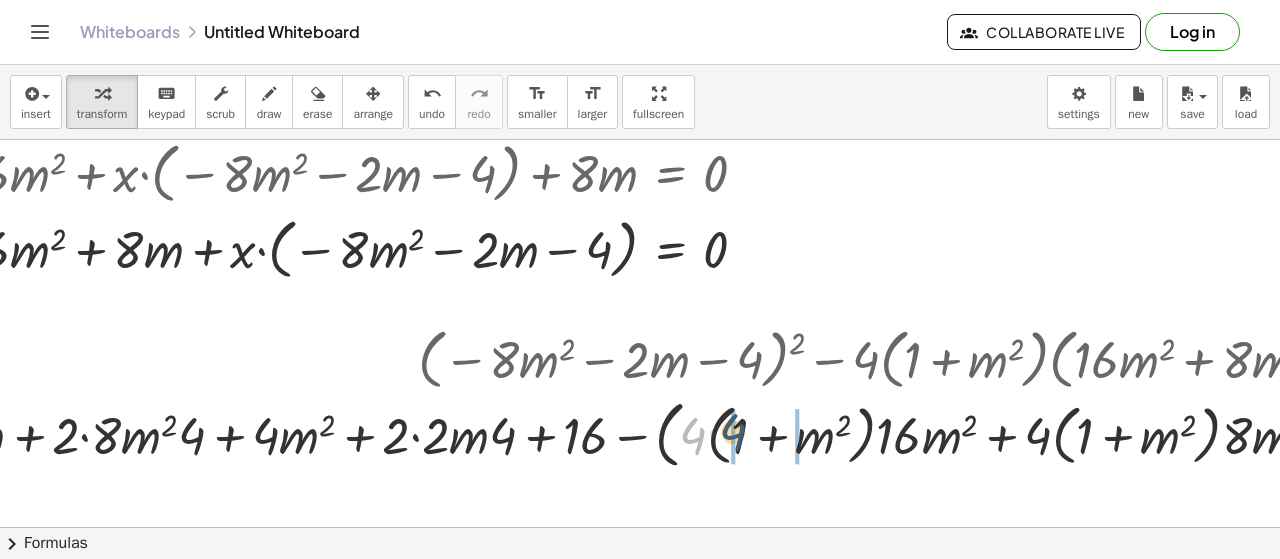 drag, startPoint x: 700, startPoint y: 436, endPoint x: 740, endPoint y: 432, distance: 40.1995 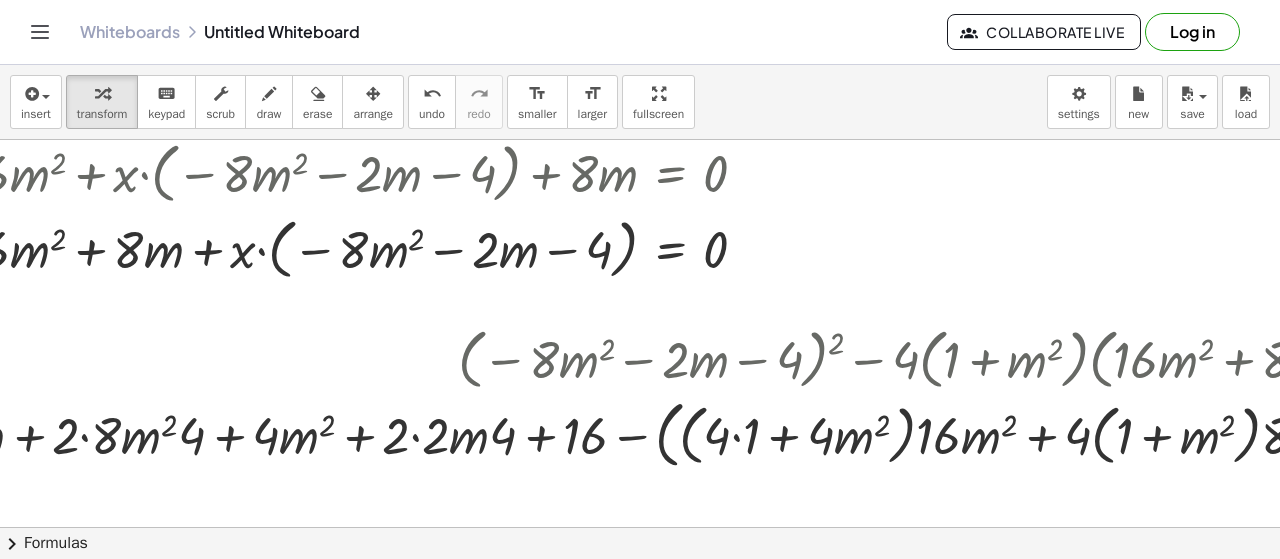 click at bounding box center (567, 432) 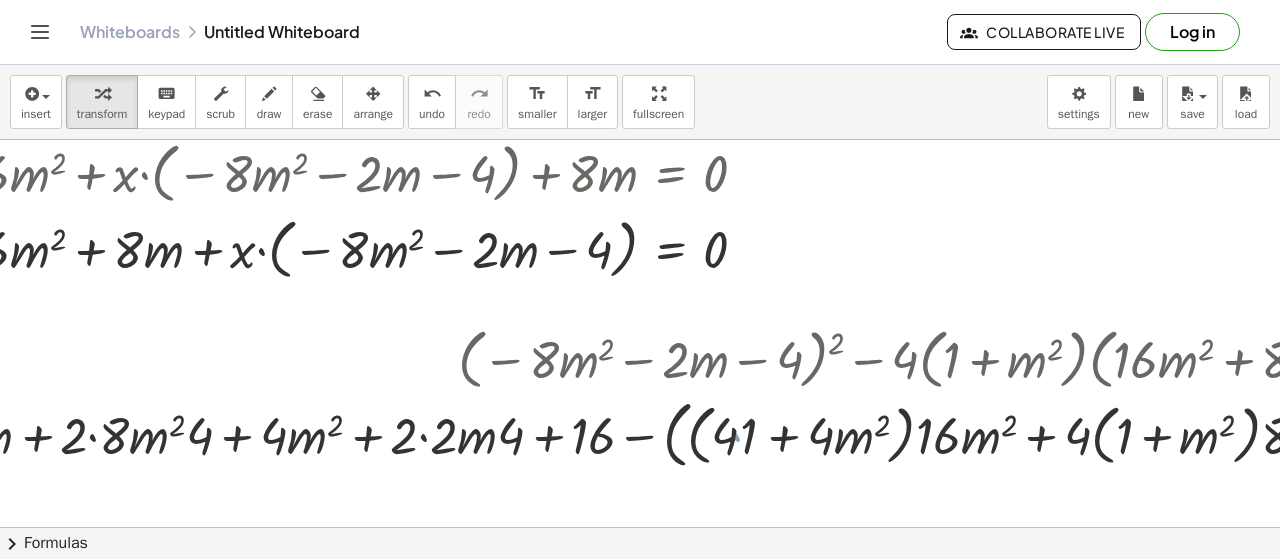 click at bounding box center [582, 432] 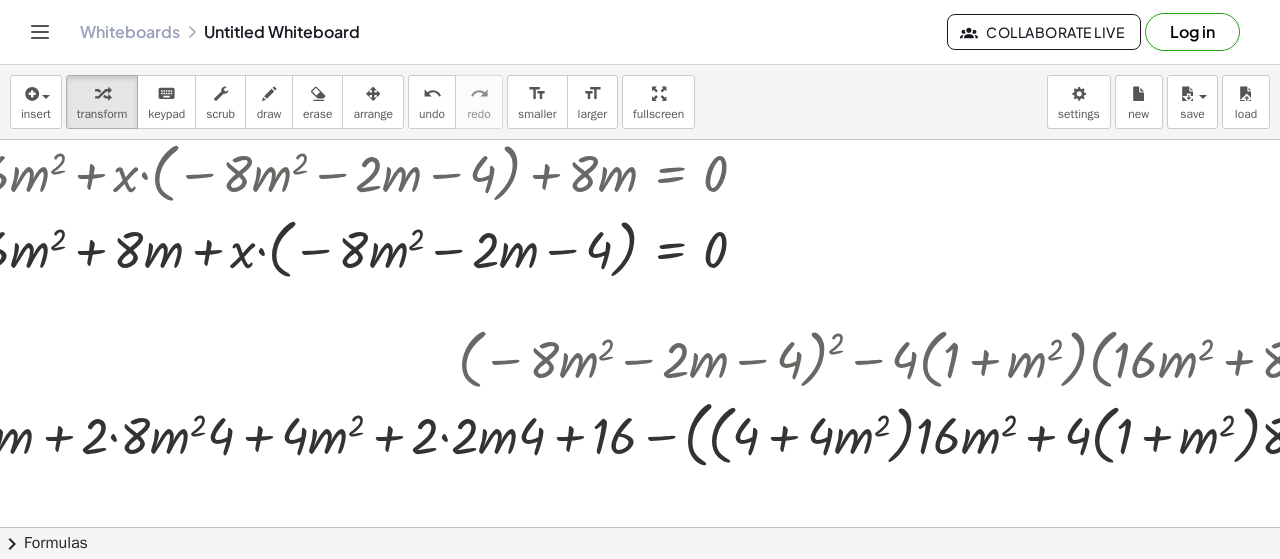 click at bounding box center [582, 432] 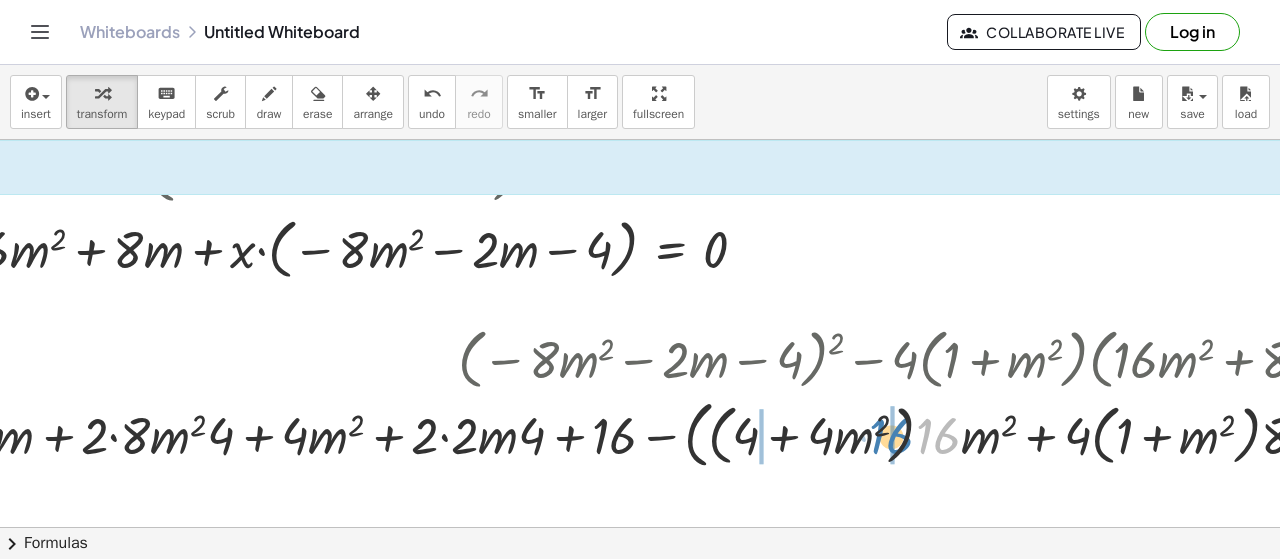 drag, startPoint x: 926, startPoint y: 440, endPoint x: 878, endPoint y: 440, distance: 48 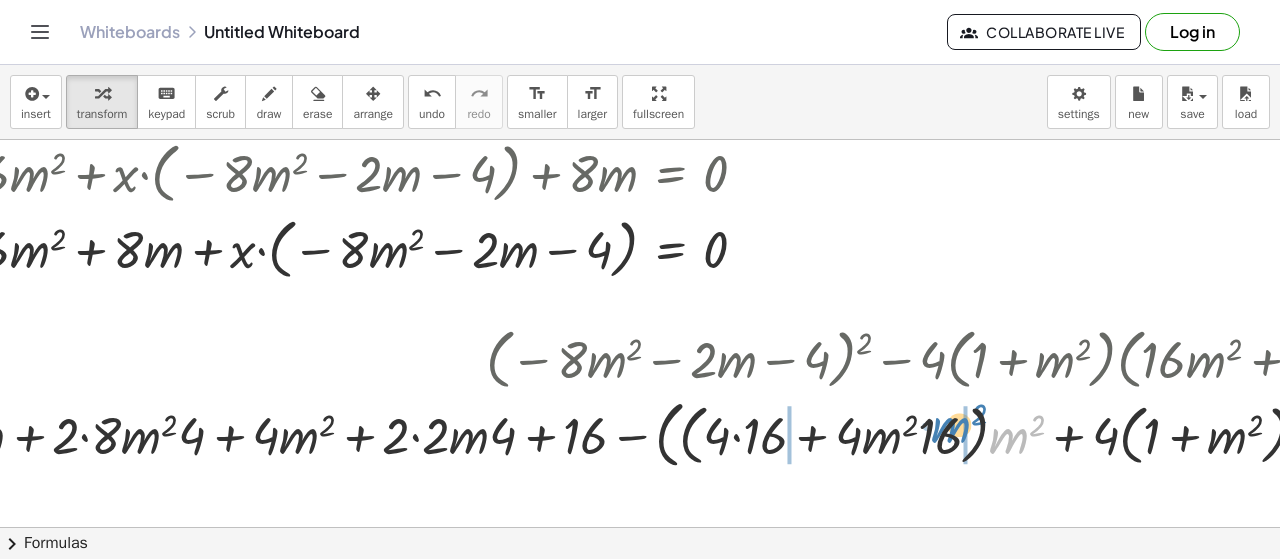 drag, startPoint x: 1002, startPoint y: 446, endPoint x: 944, endPoint y: 435, distance: 59.03389 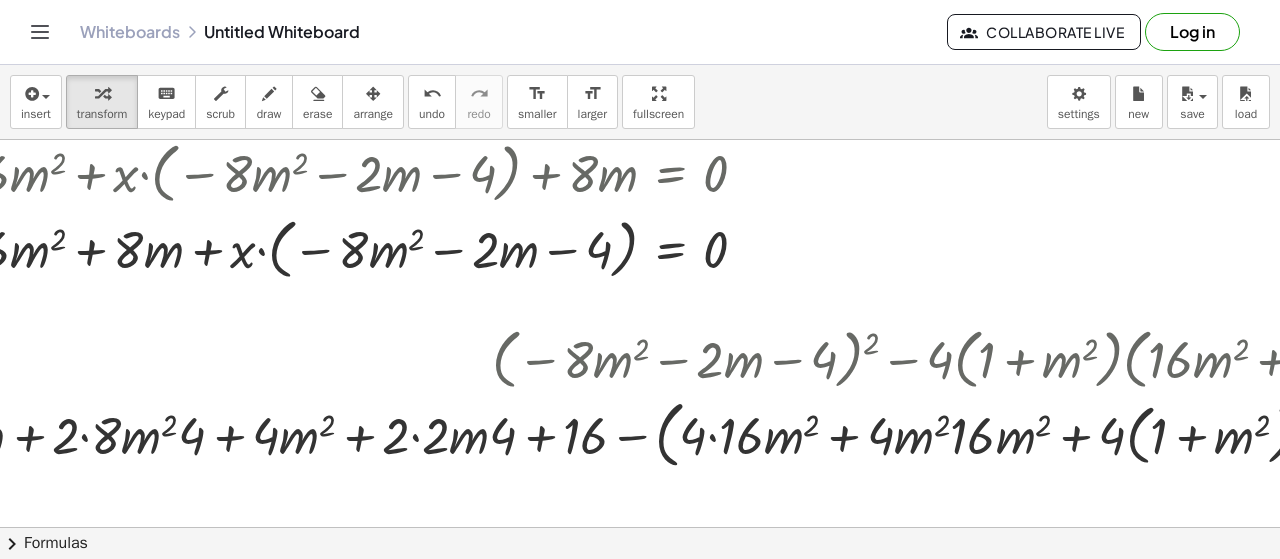 click at bounding box center [585, 432] 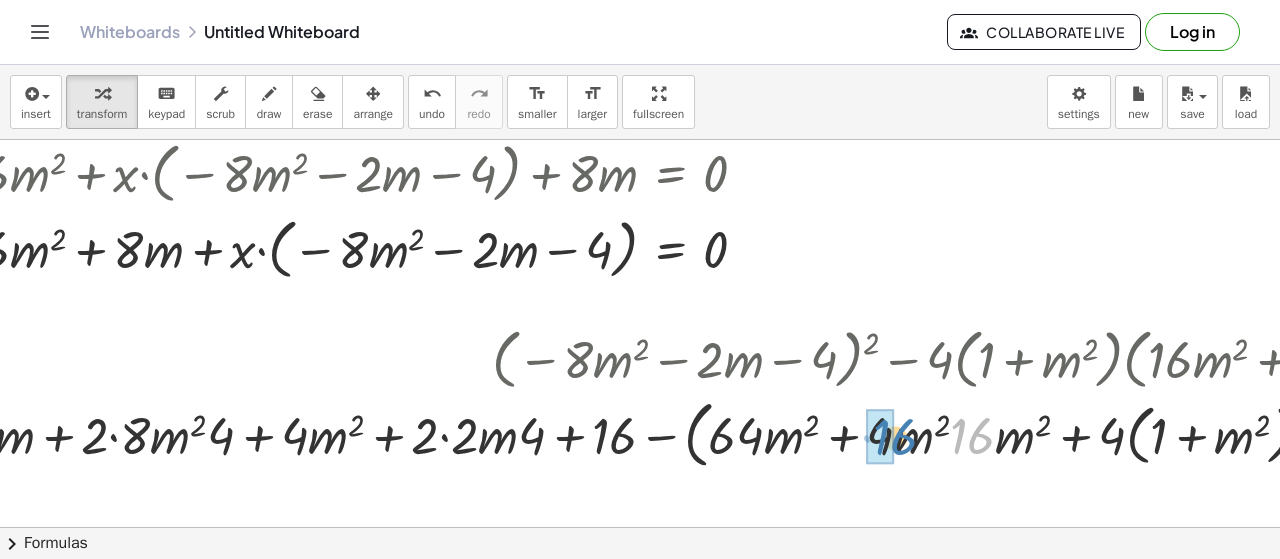drag, startPoint x: 976, startPoint y: 433, endPoint x: 898, endPoint y: 434, distance: 78.00641 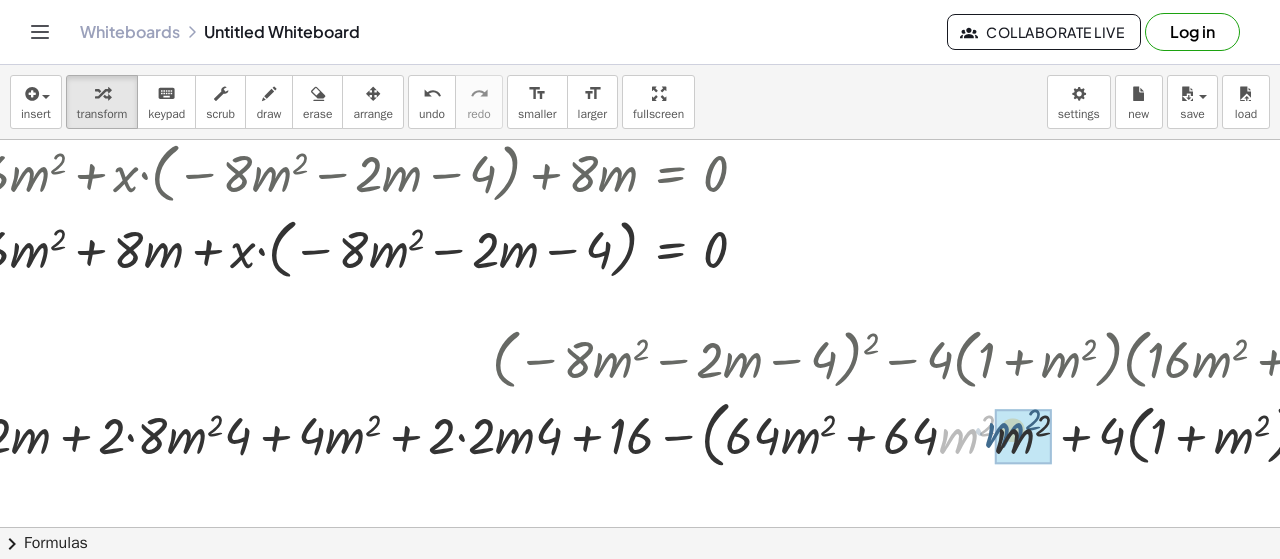 drag, startPoint x: 971, startPoint y: 438, endPoint x: 1018, endPoint y: 435, distance: 47.095646 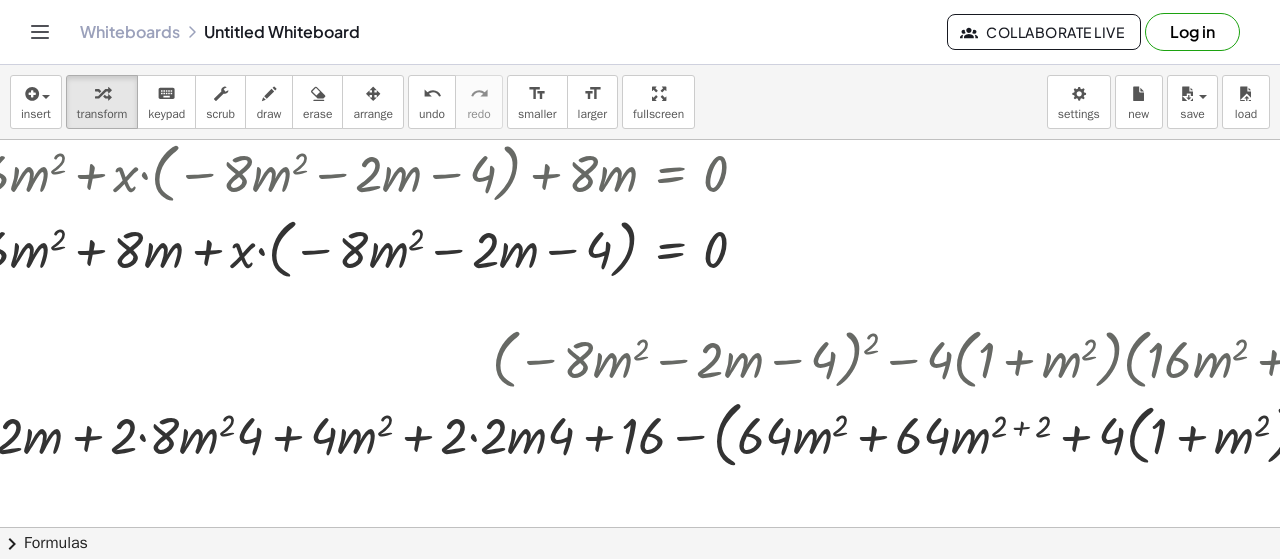 click at bounding box center (613, 432) 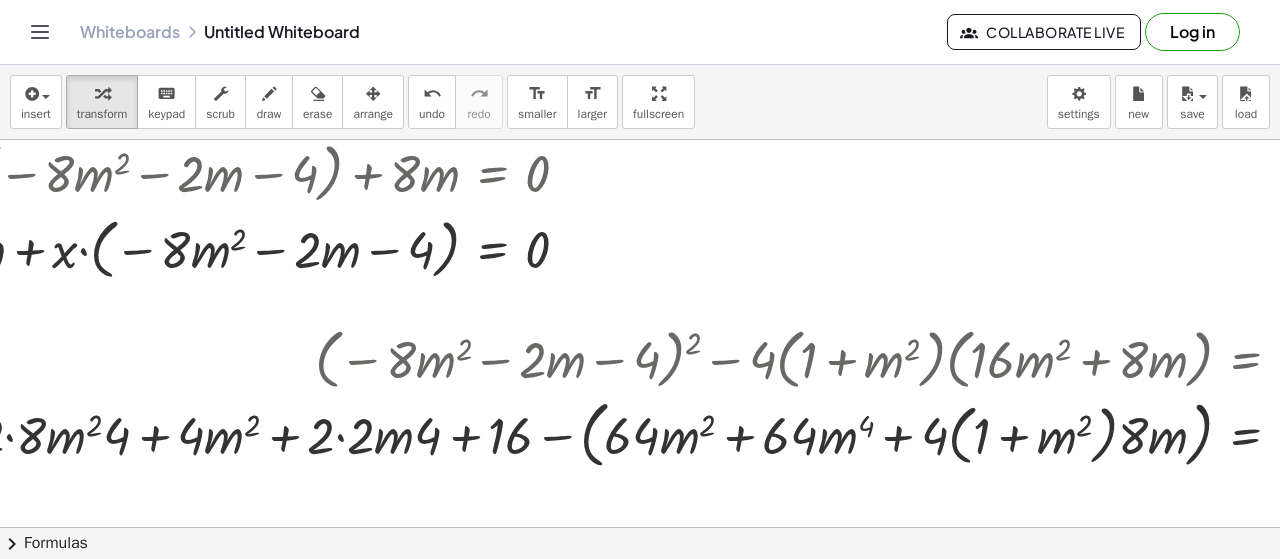 scroll, scrollTop: 333, scrollLeft: 647, axis: both 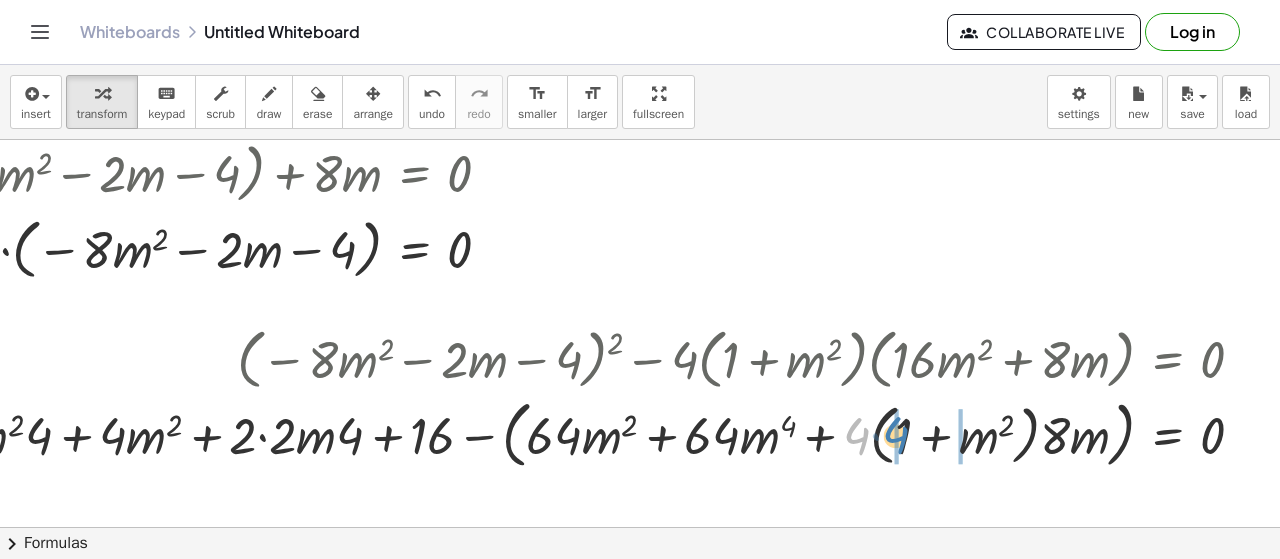 drag, startPoint x: 840, startPoint y: 439, endPoint x: 878, endPoint y: 437, distance: 38.052597 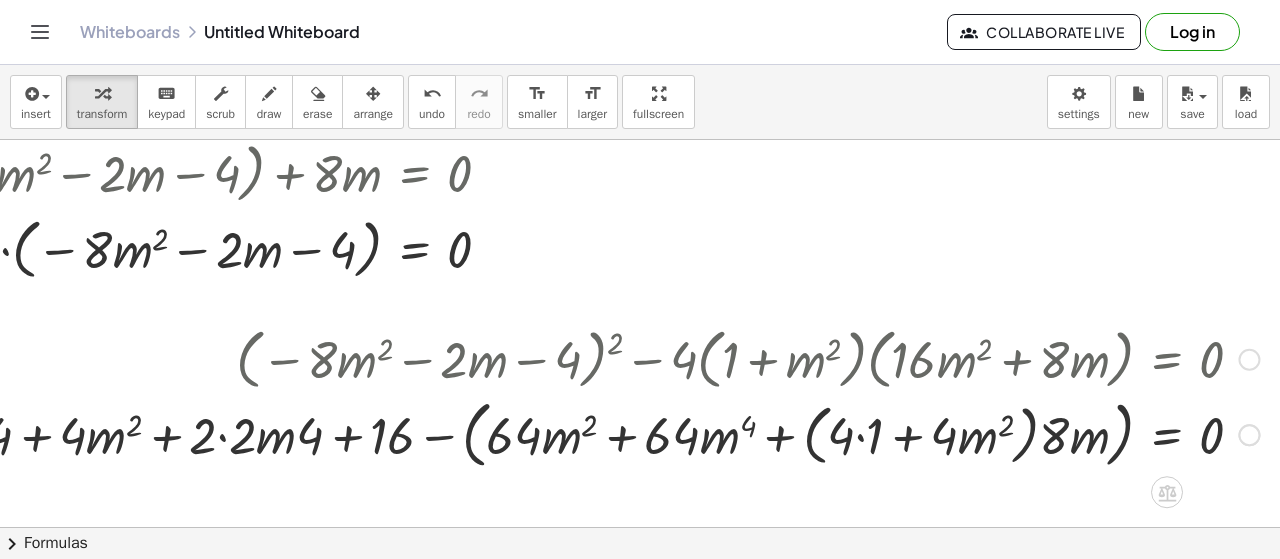 click at bounding box center (360, 432) 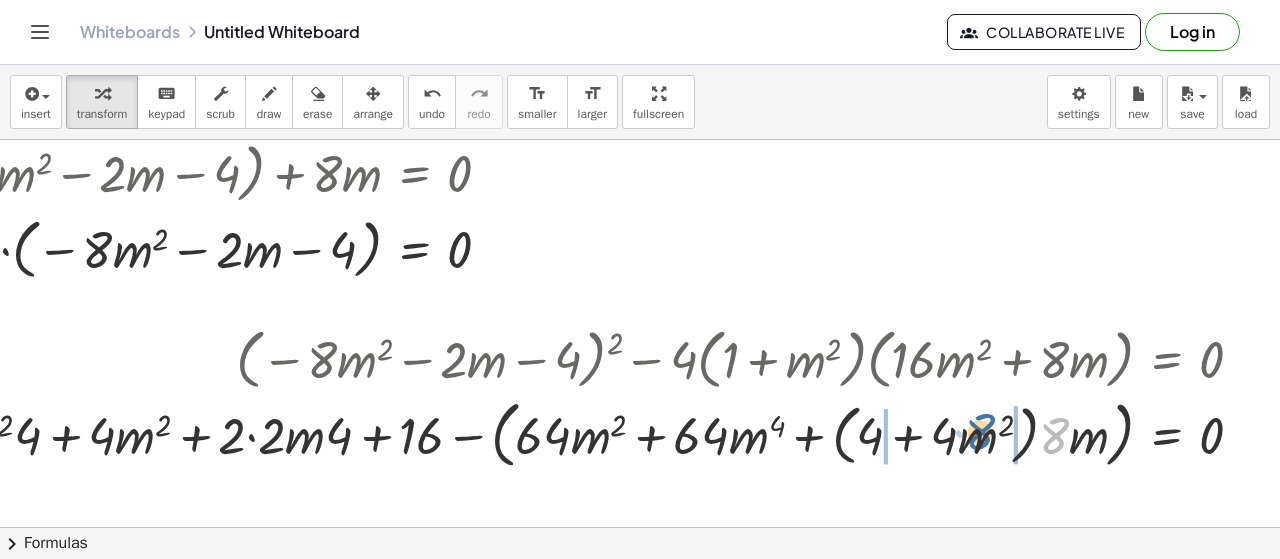 drag, startPoint x: 1042, startPoint y: 441, endPoint x: 967, endPoint y: 437, distance: 75.10659 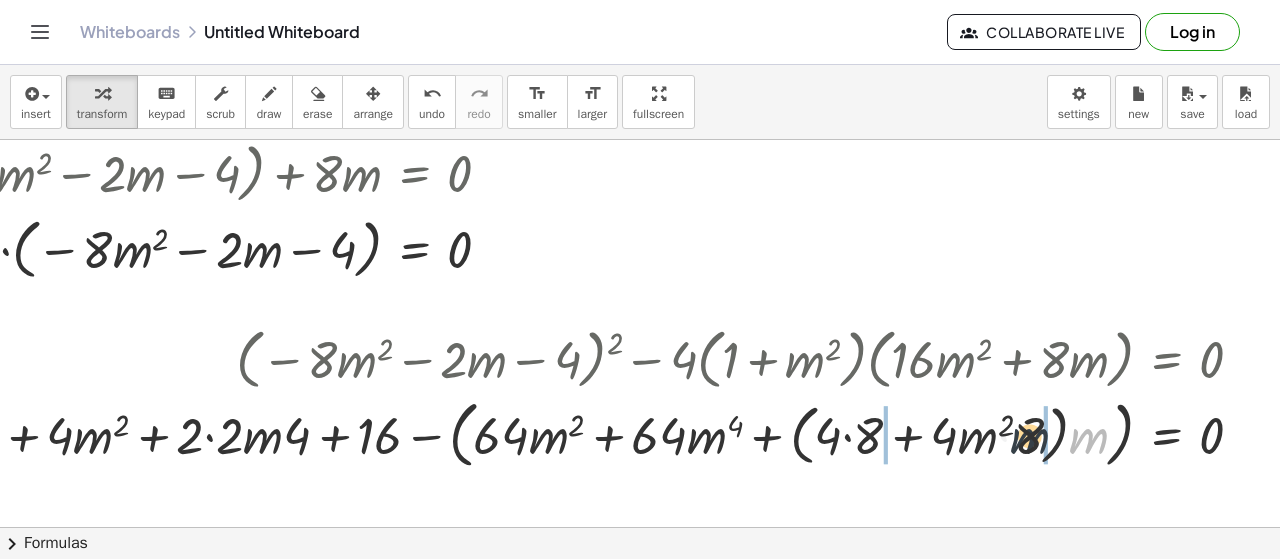 drag, startPoint x: 1069, startPoint y: 440, endPoint x: 1006, endPoint y: 439, distance: 63.007935 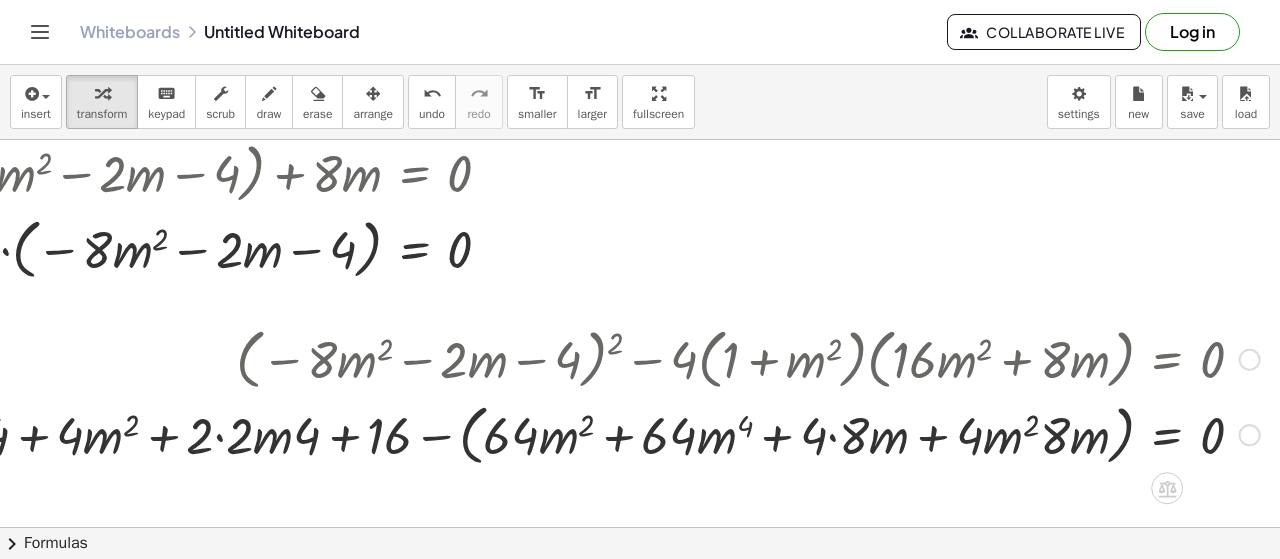 click at bounding box center [359, 433] 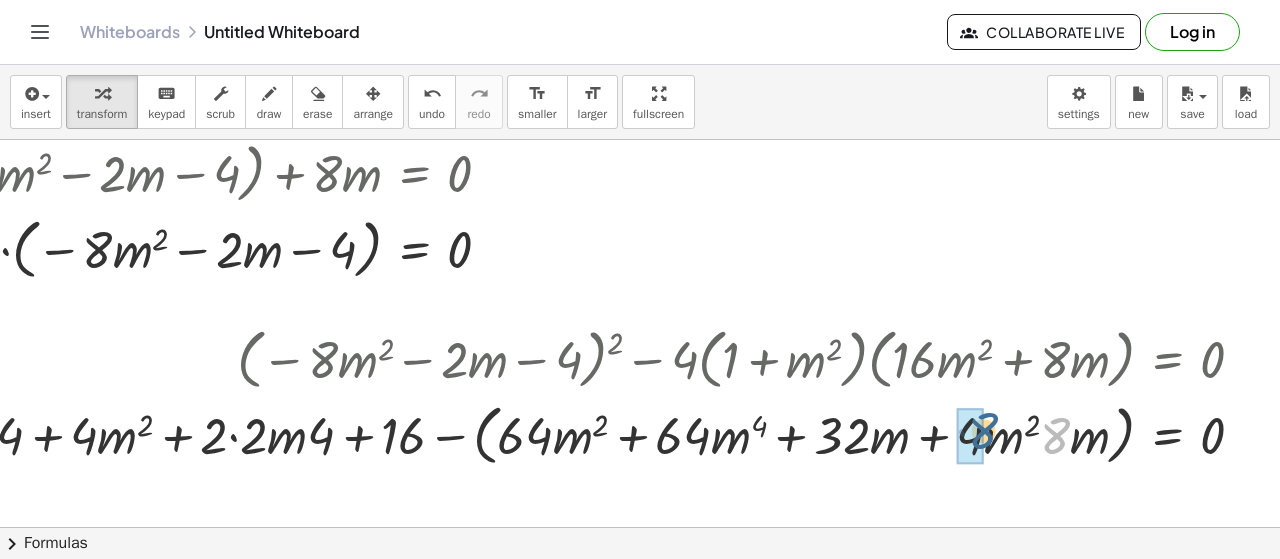 drag, startPoint x: 1044, startPoint y: 444, endPoint x: 967, endPoint y: 437, distance: 77.31753 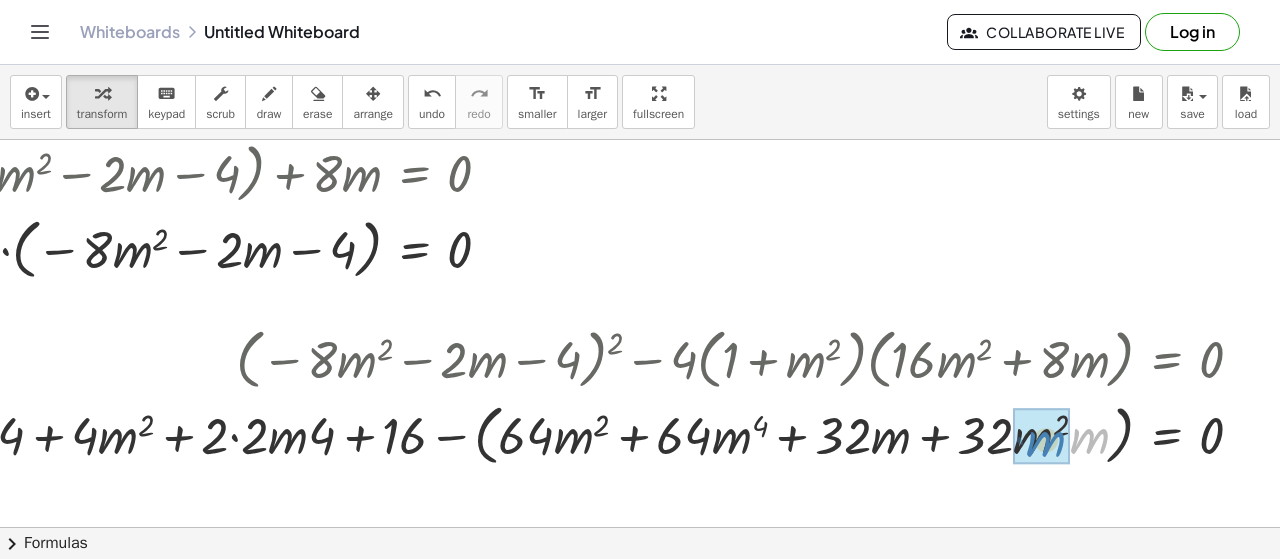 drag, startPoint x: 1089, startPoint y: 445, endPoint x: 1046, endPoint y: 449, distance: 43.185646 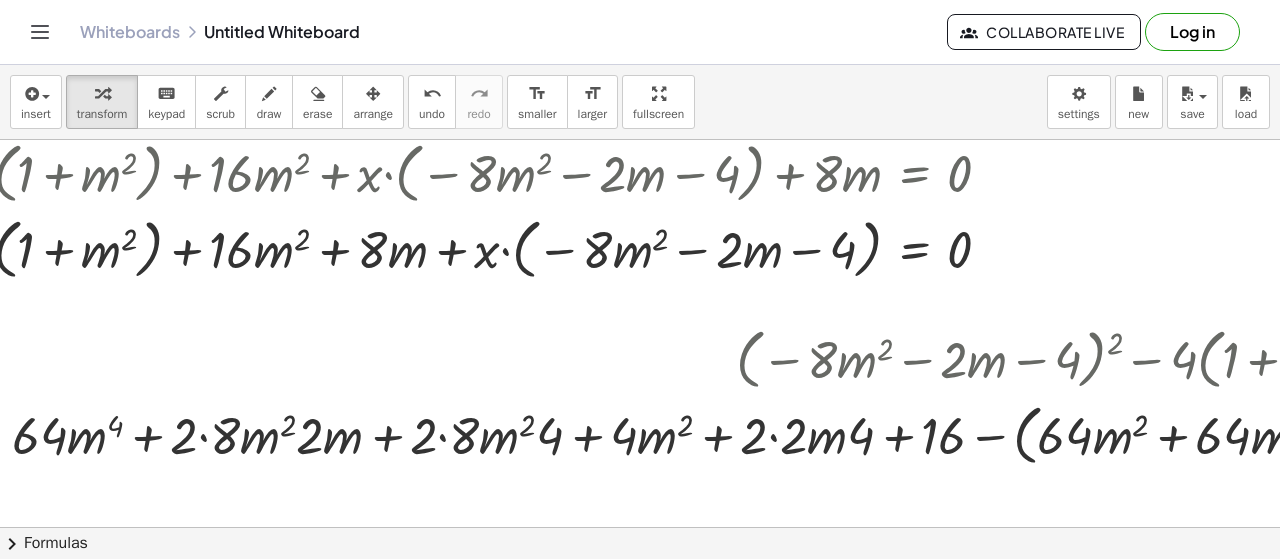 scroll, scrollTop: 333, scrollLeft: 60, axis: both 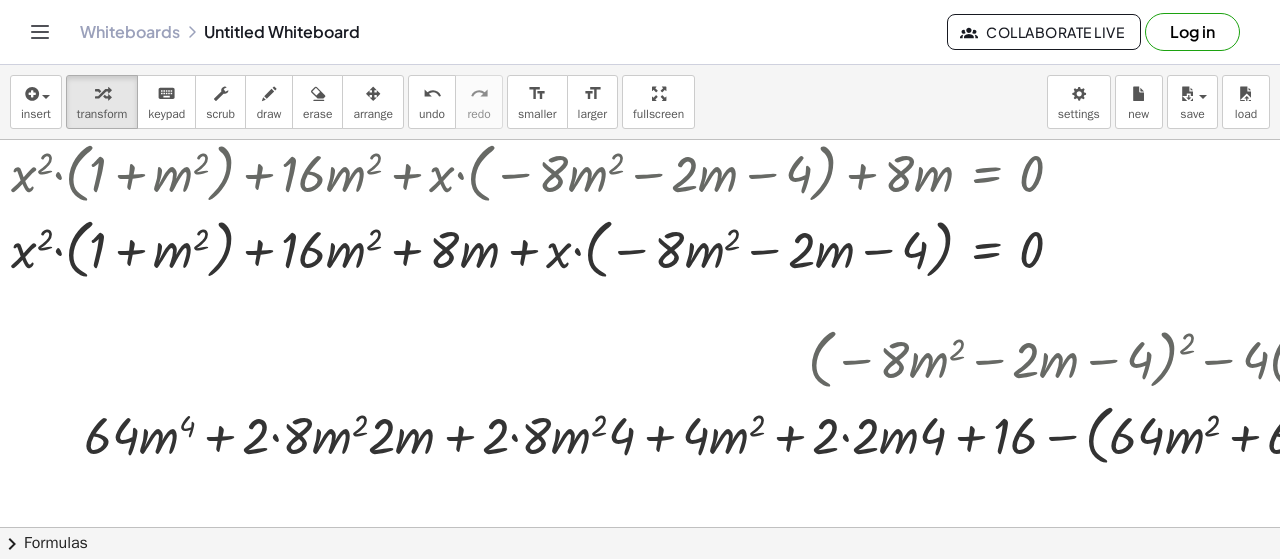 click at bounding box center [957, 433] 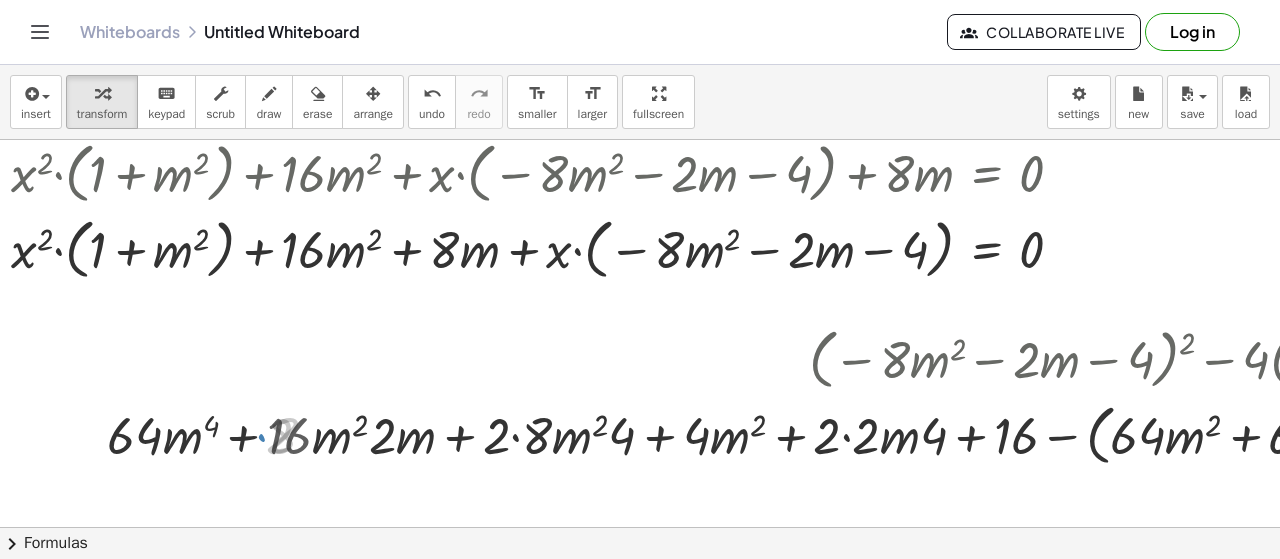 click at bounding box center [970, 433] 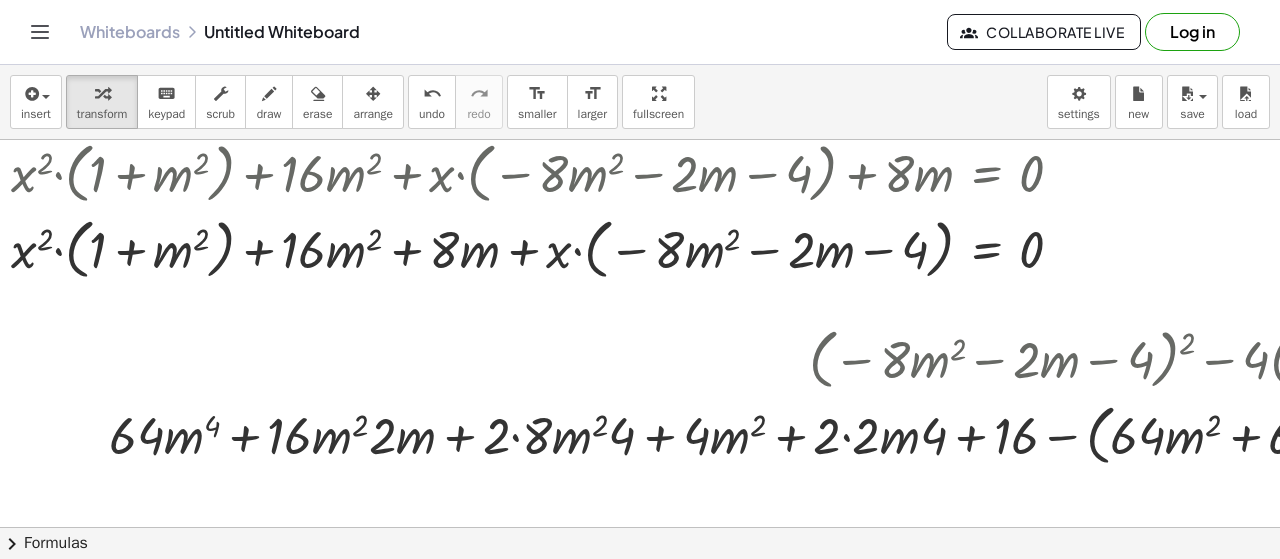 click at bounding box center (970, 433) 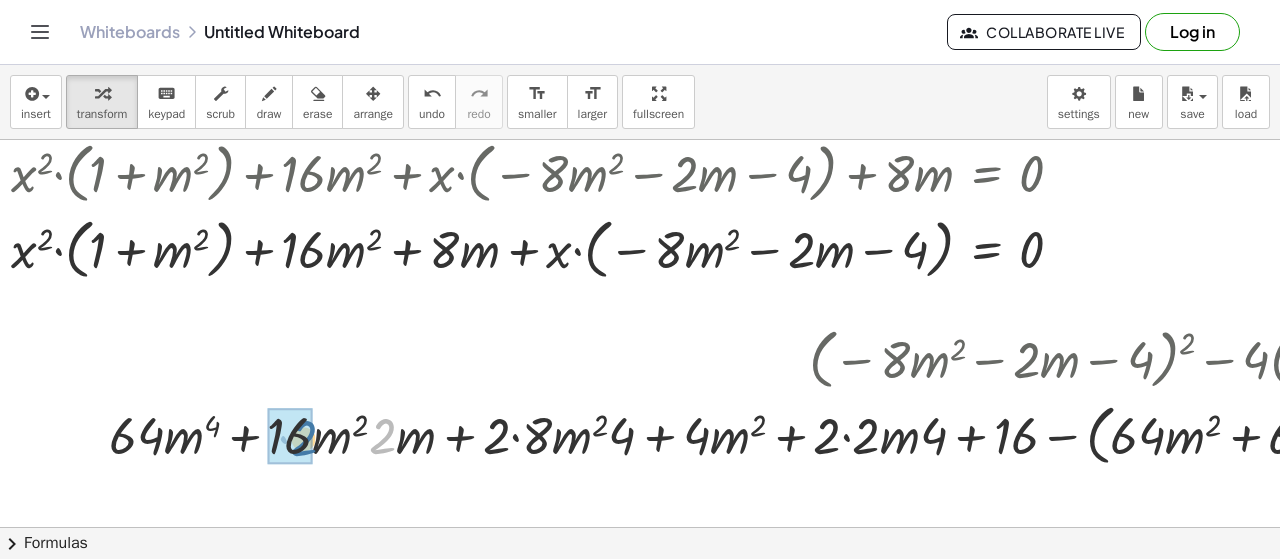 drag, startPoint x: 392, startPoint y: 439, endPoint x: 312, endPoint y: 441, distance: 80.024994 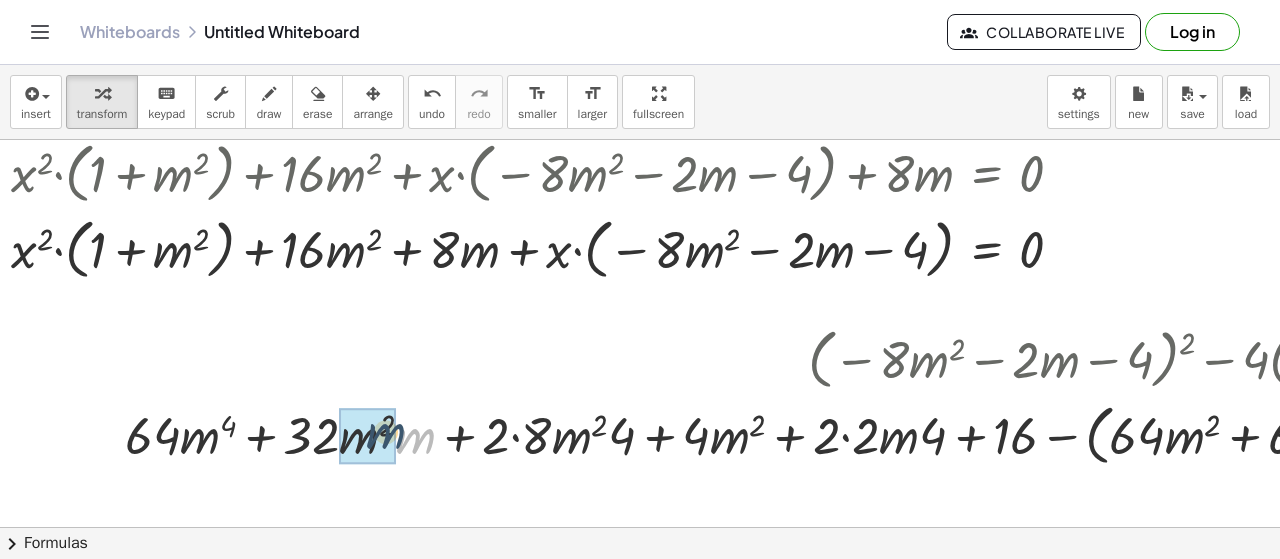 drag, startPoint x: 414, startPoint y: 441, endPoint x: 390, endPoint y: 435, distance: 24.738634 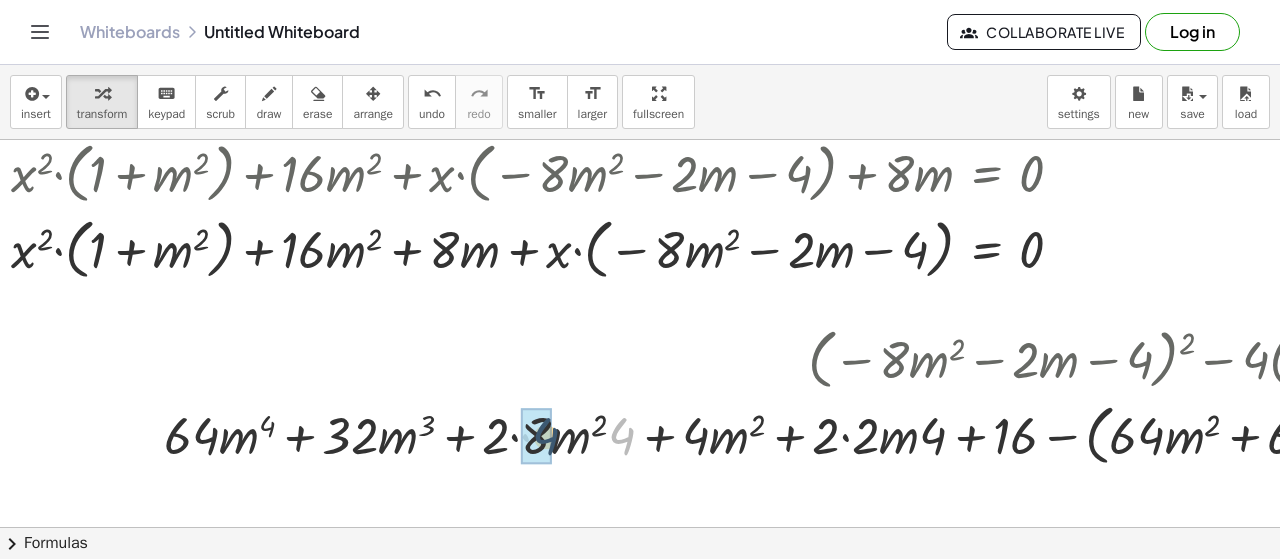 drag, startPoint x: 620, startPoint y: 432, endPoint x: 542, endPoint y: 431, distance: 78.00641 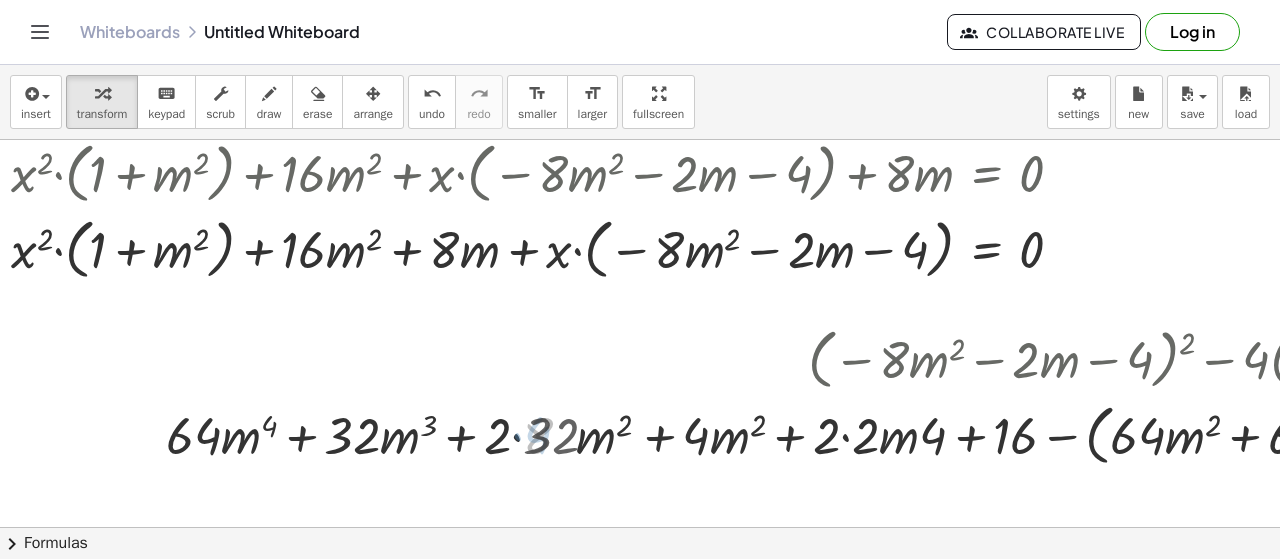 click at bounding box center [999, 433] 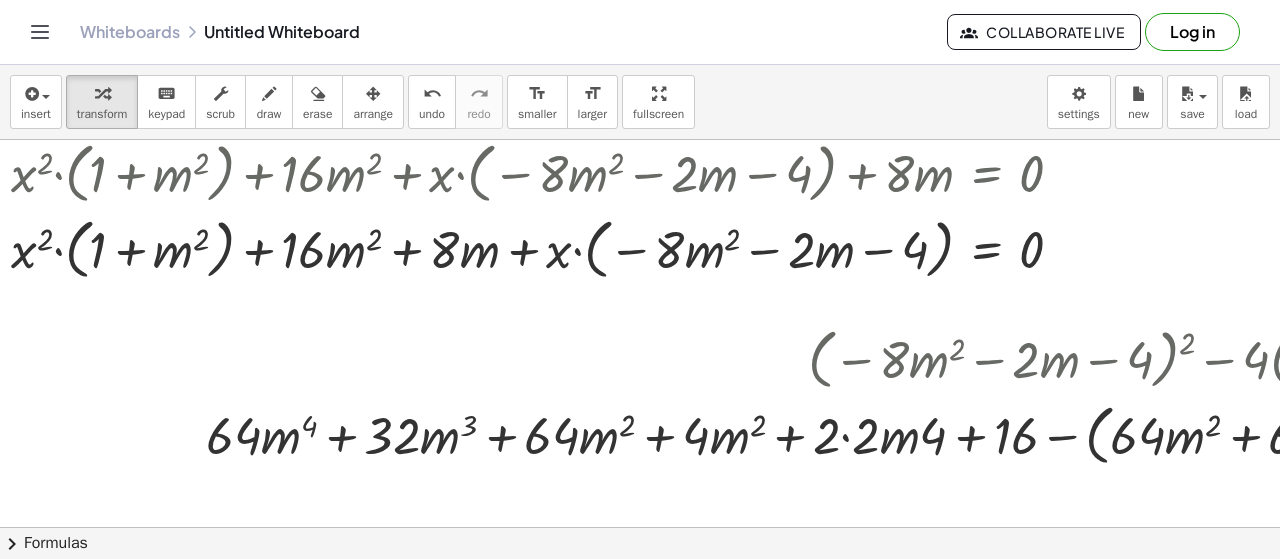 click at bounding box center [1019, 433] 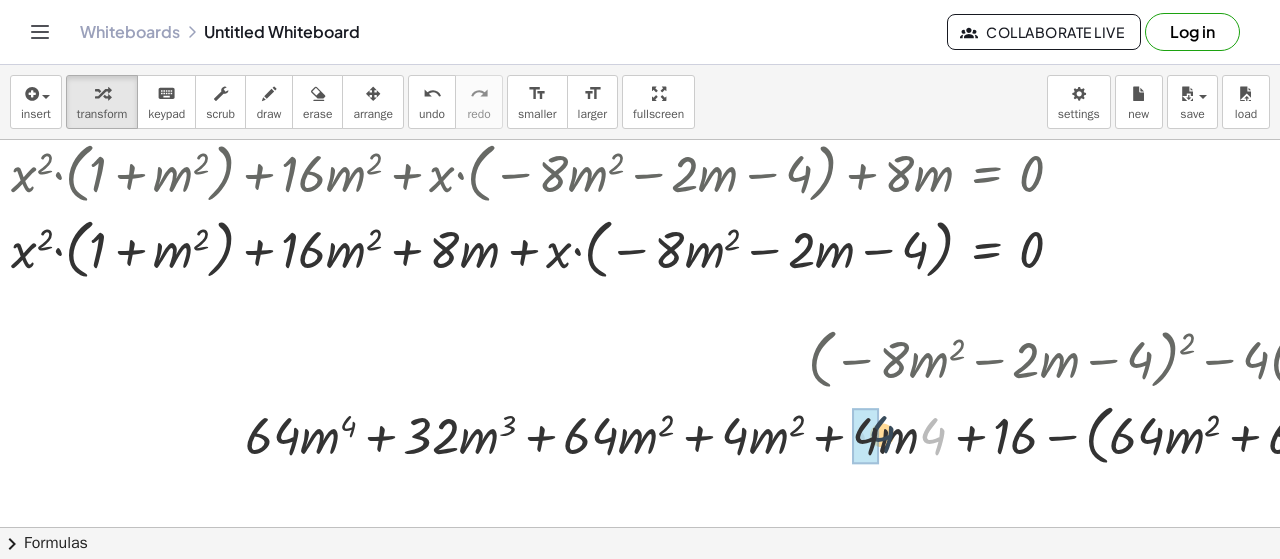 drag, startPoint x: 930, startPoint y: 441, endPoint x: 987, endPoint y: 442, distance: 57.00877 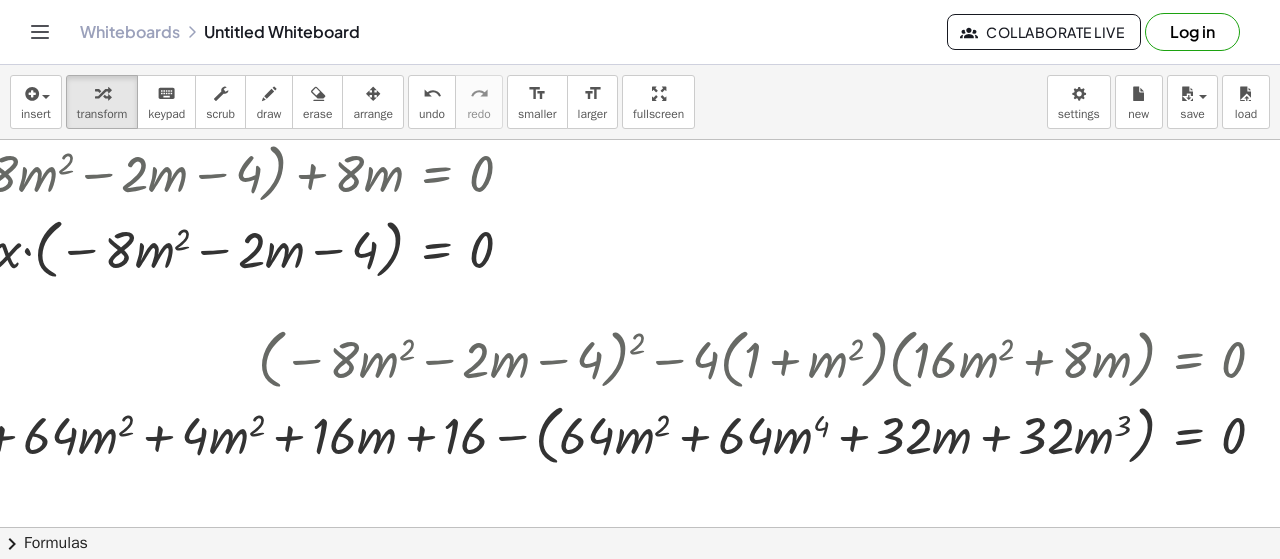 scroll, scrollTop: 333, scrollLeft: 611, axis: both 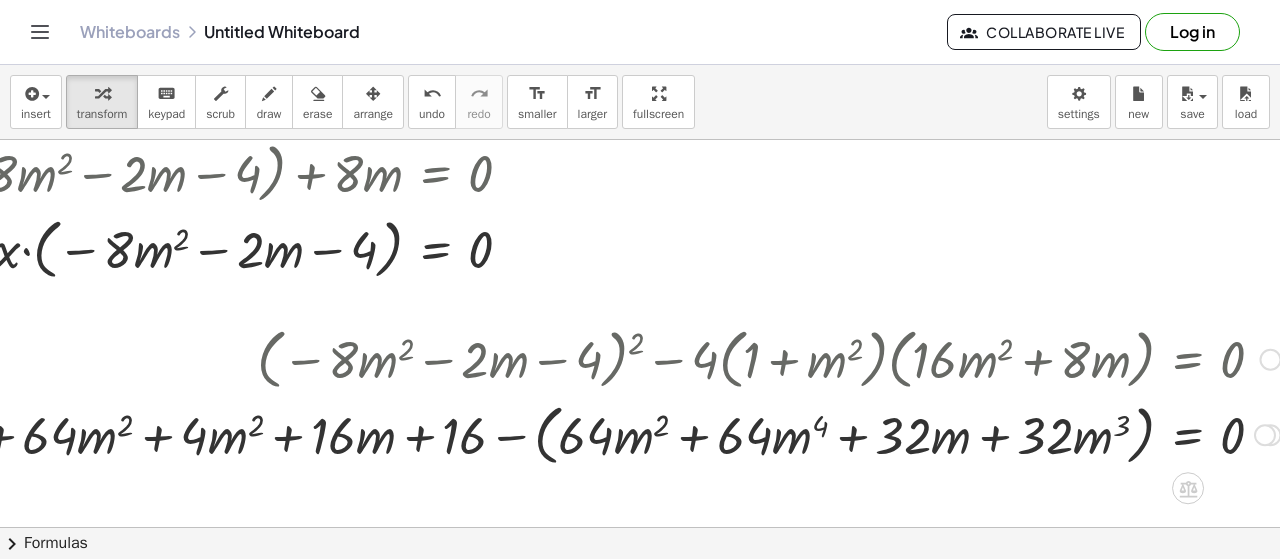 click at bounding box center (492, 433) 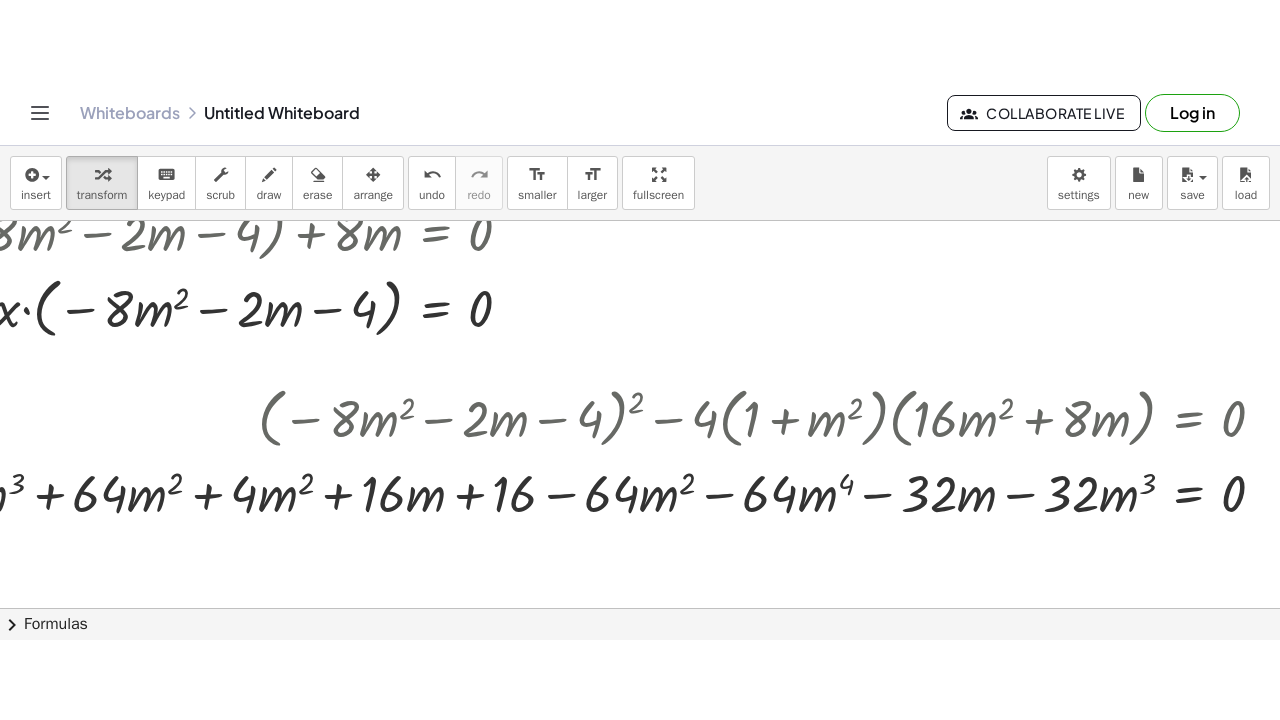 scroll, scrollTop: 366, scrollLeft: 611, axis: both 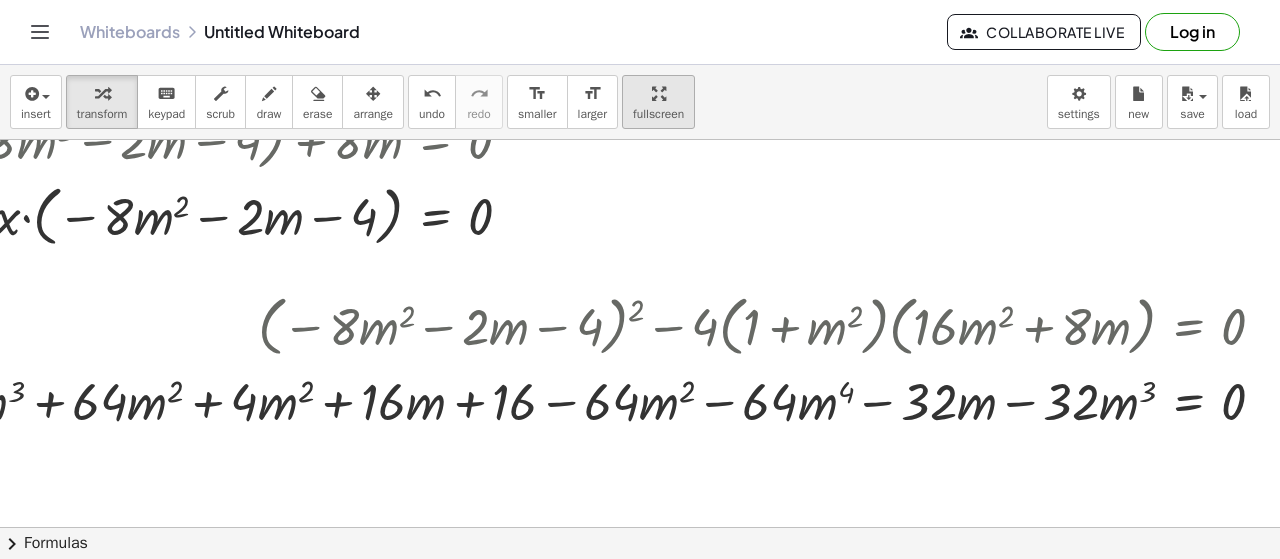 click on "format_size" at bounding box center [537, 93] 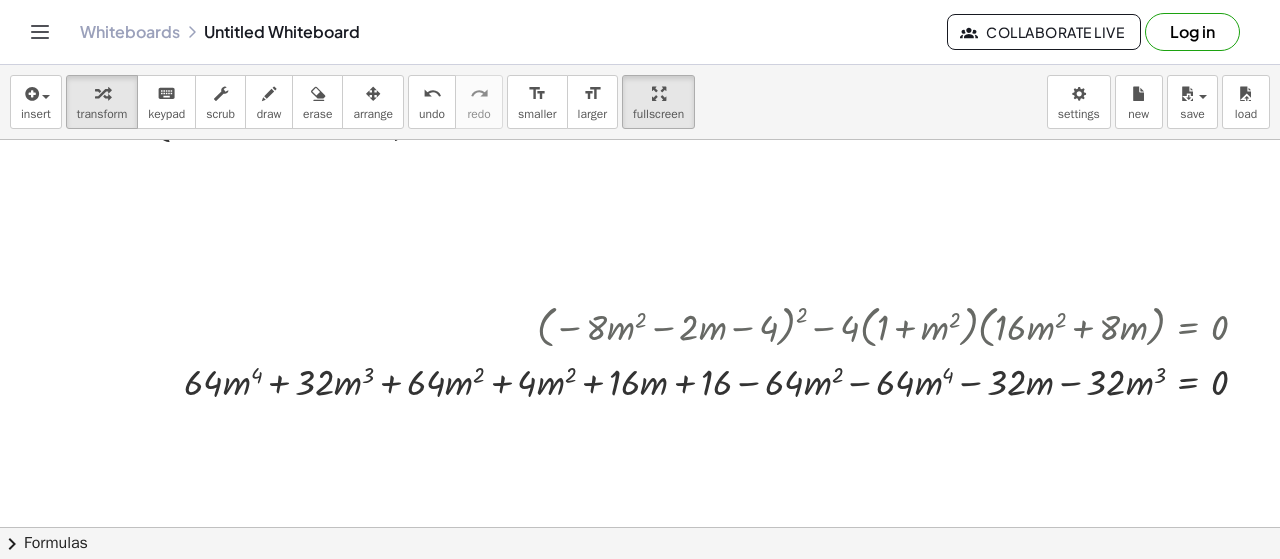 click at bounding box center (345, 227) 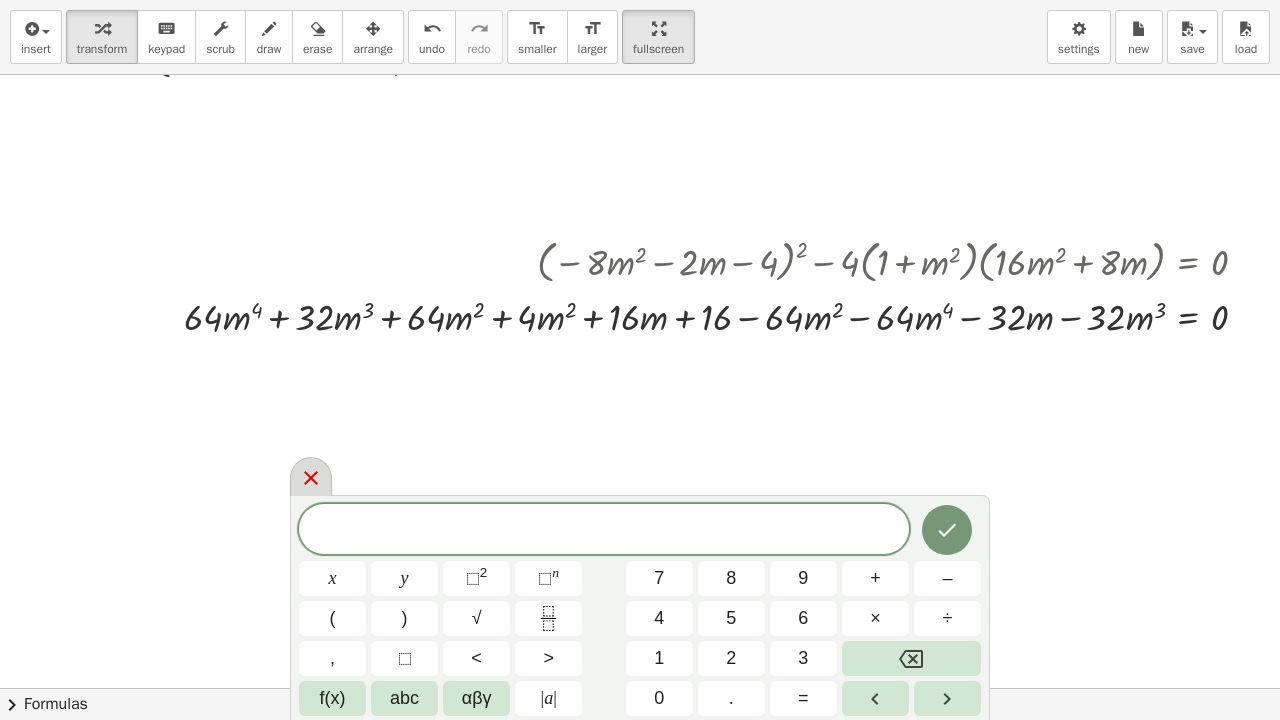 click at bounding box center (311, 476) 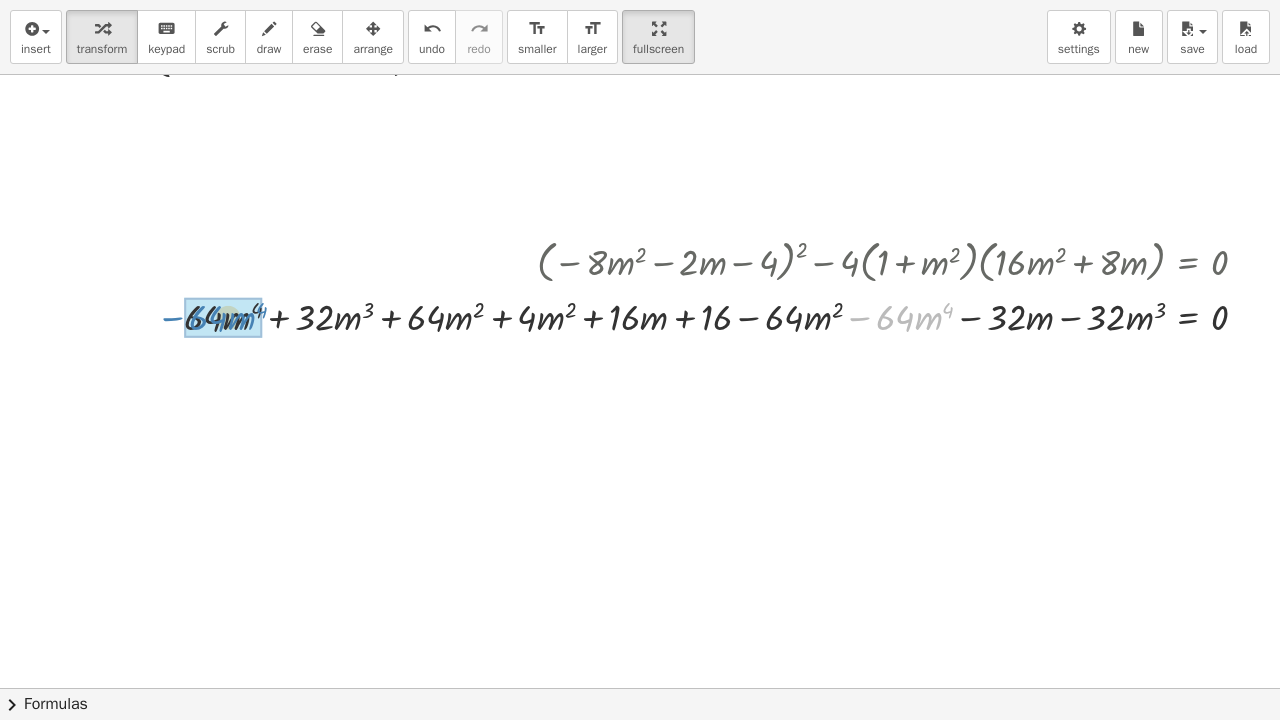 drag, startPoint x: 690, startPoint y: 331, endPoint x: 176, endPoint y: 316, distance: 514.2188 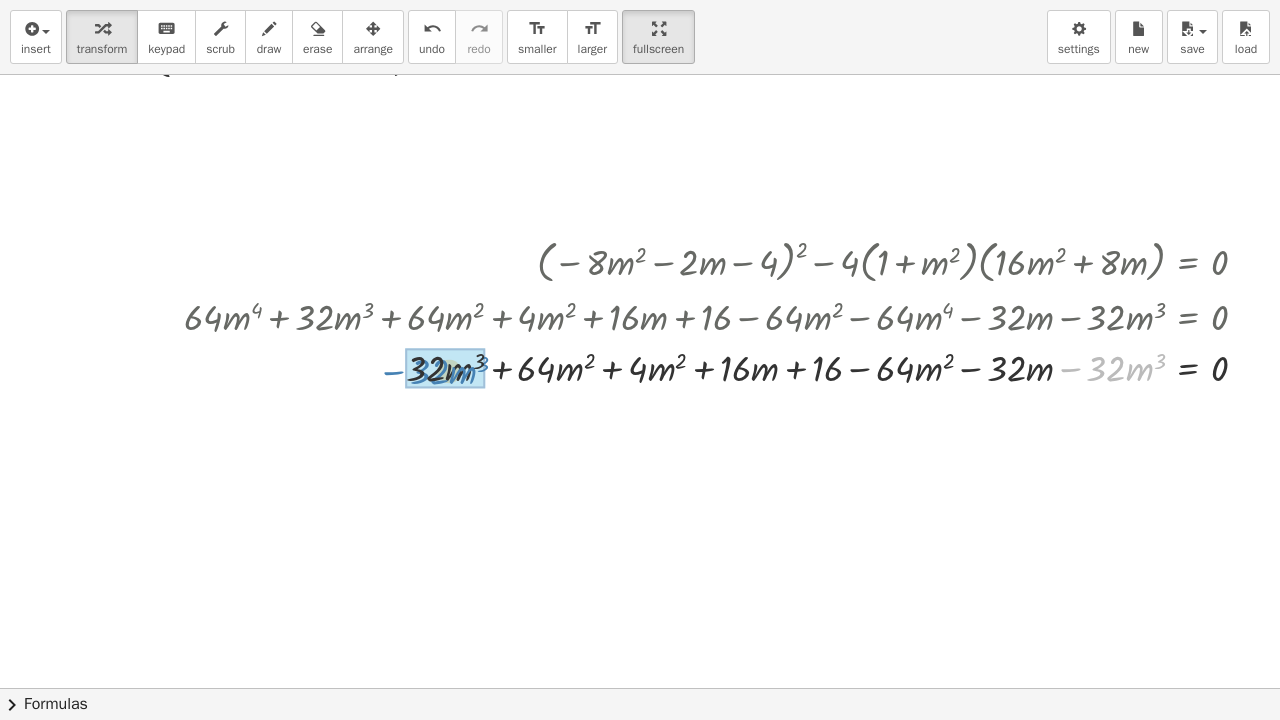 drag, startPoint x: 1072, startPoint y: 367, endPoint x: 396, endPoint y: 370, distance: 676.00665 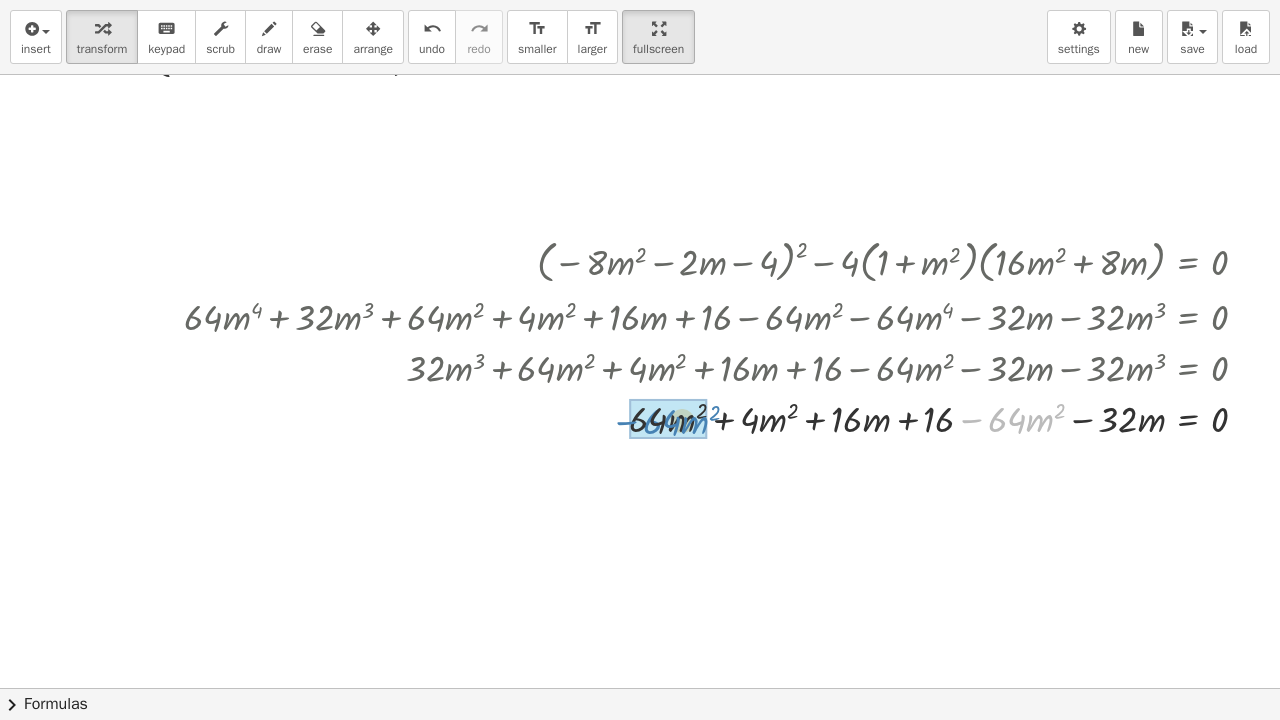 drag, startPoint x: 972, startPoint y: 418, endPoint x: 627, endPoint y: 420, distance: 345.0058 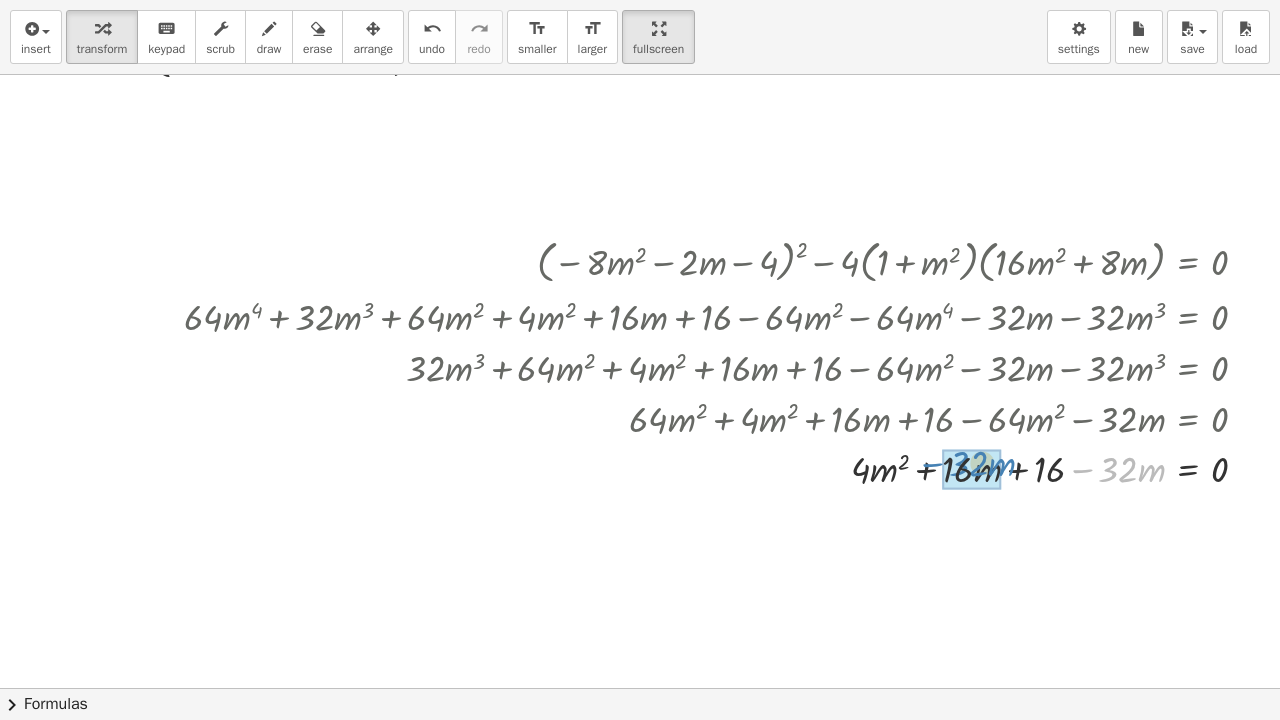 drag, startPoint x: 1082, startPoint y: 470, endPoint x: 932, endPoint y: 464, distance: 150.11995 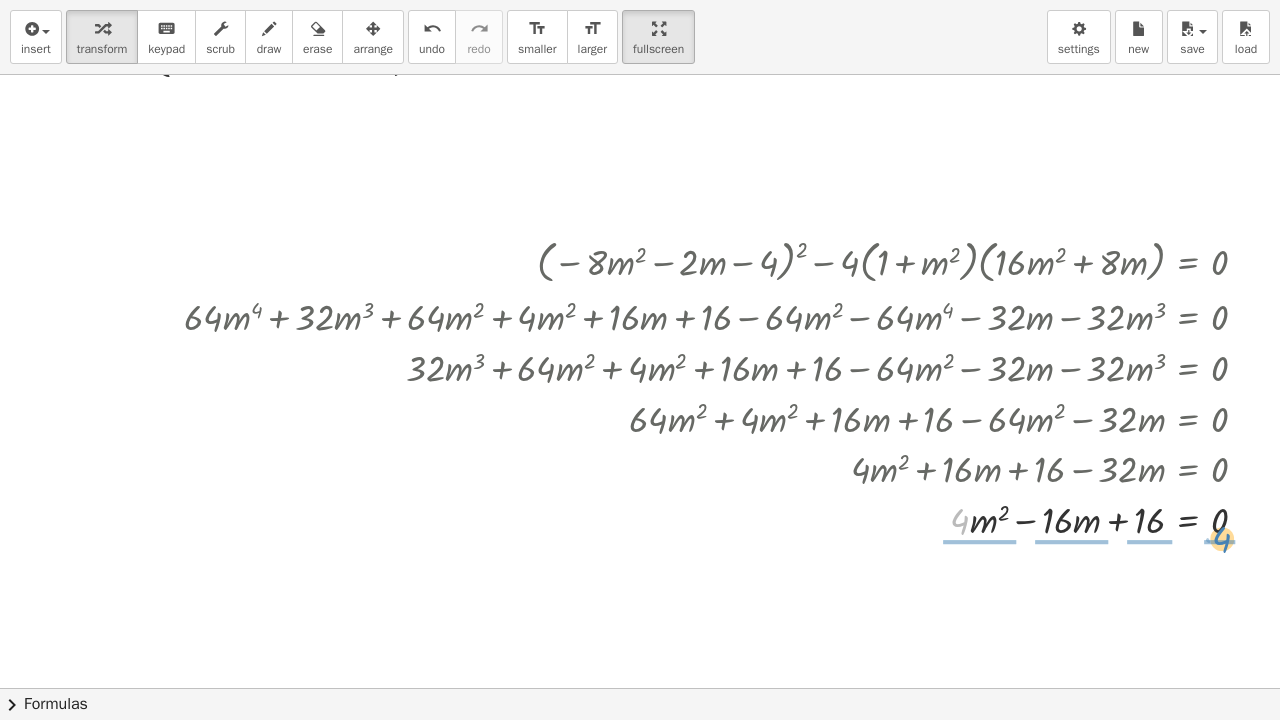 drag, startPoint x: 962, startPoint y: 518, endPoint x: 1224, endPoint y: 536, distance: 262.61758 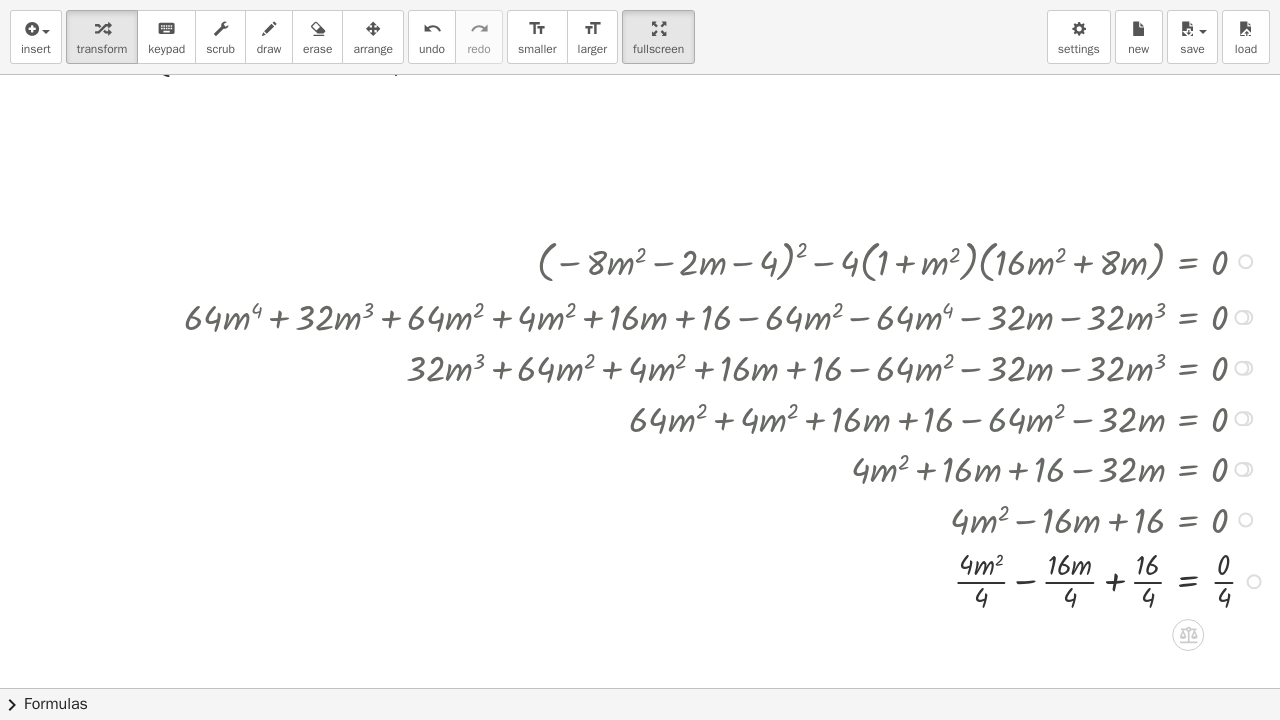 click at bounding box center [728, 579] 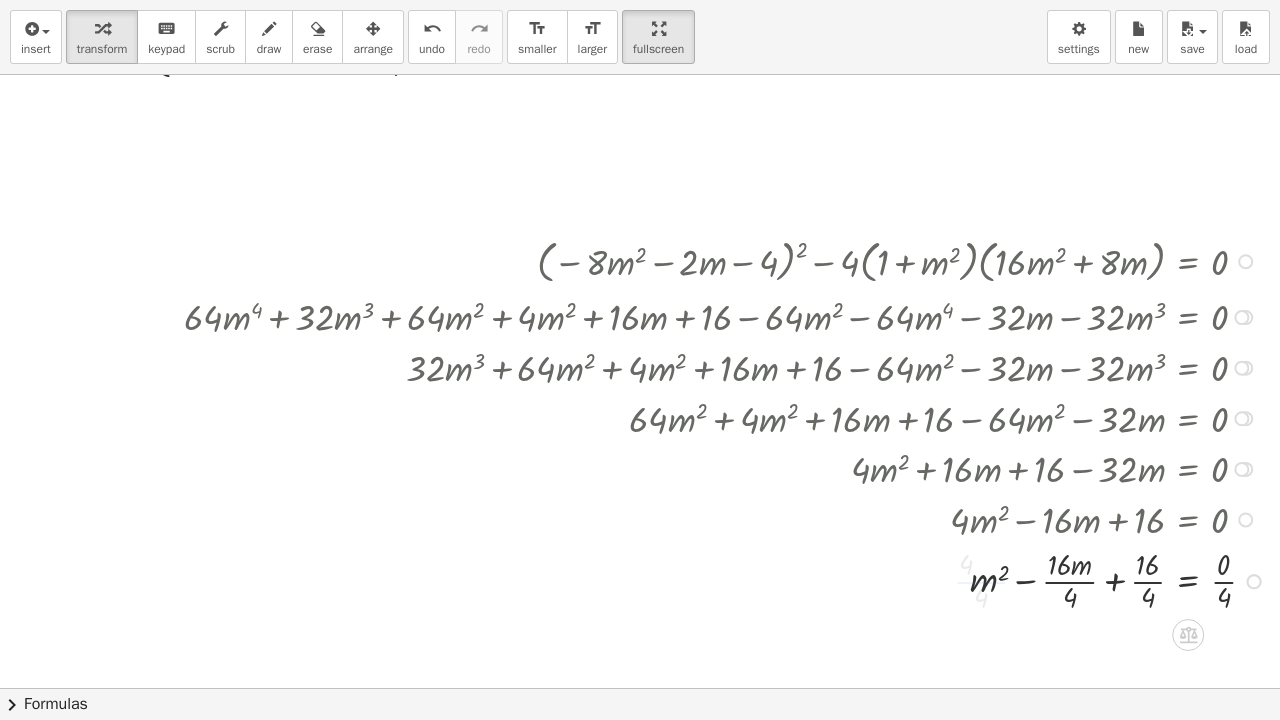 click at bounding box center [728, 579] 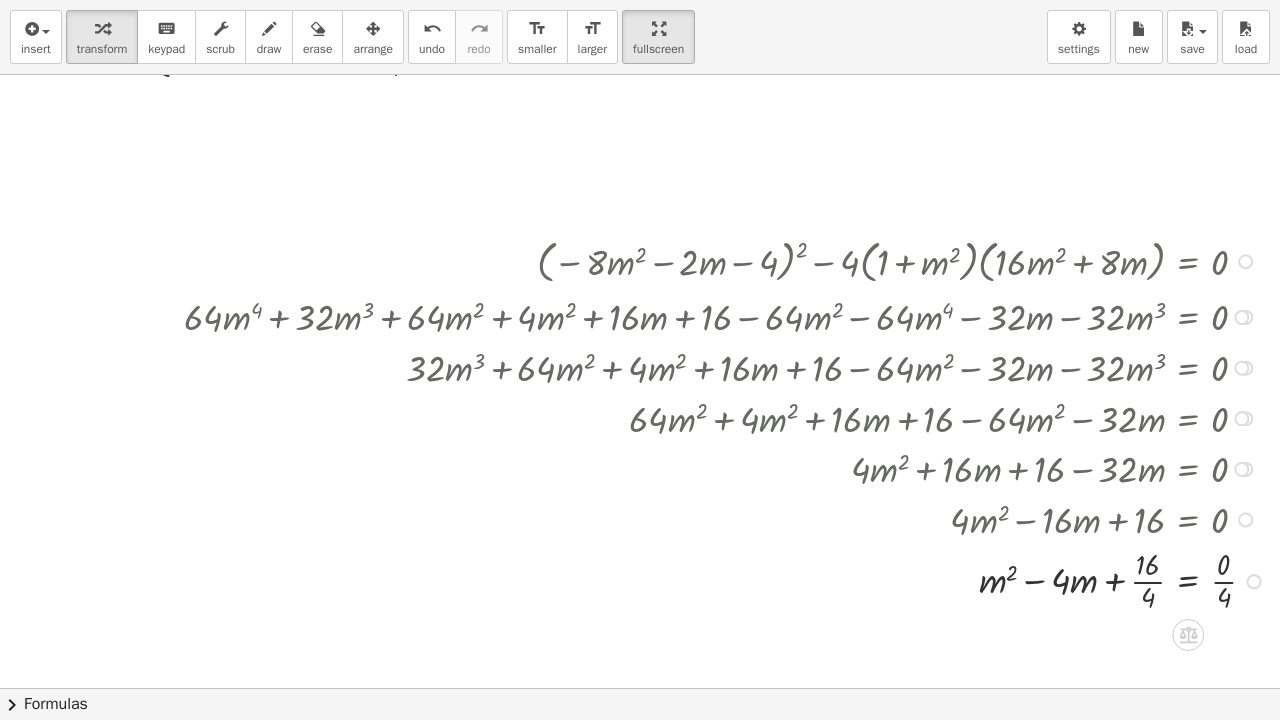 click at bounding box center (728, 579) 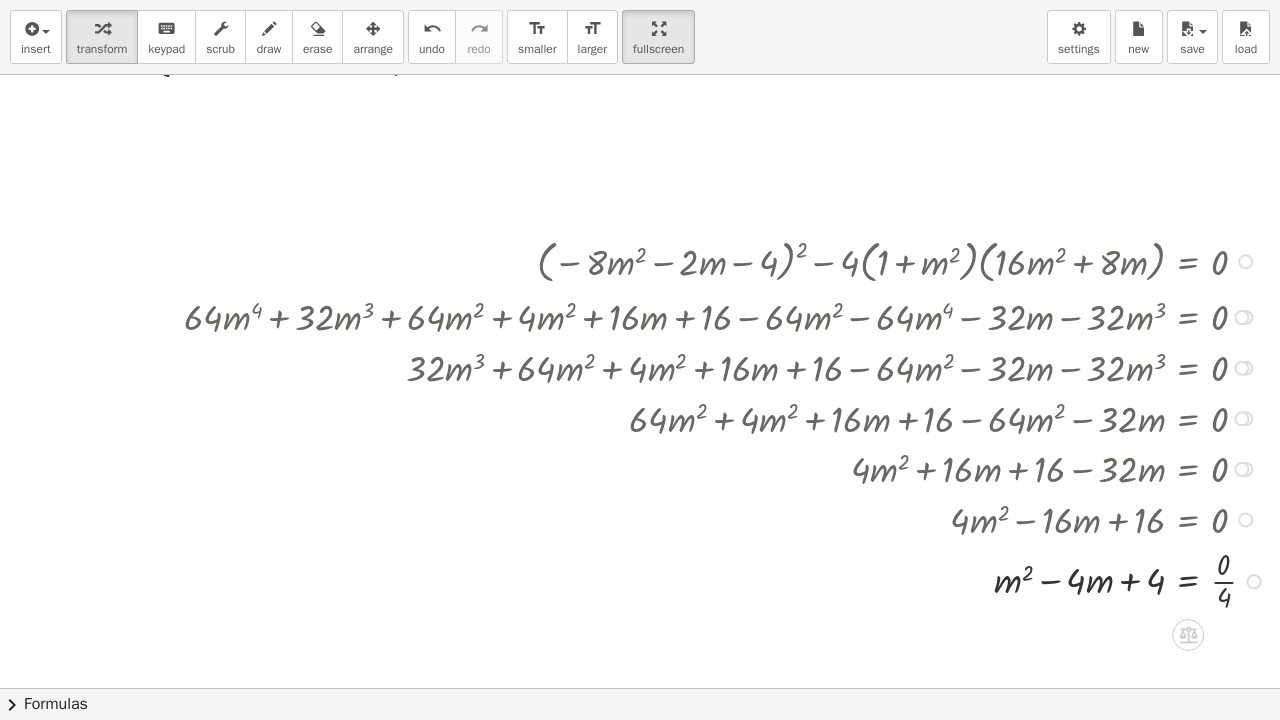 click at bounding box center [728, 579] 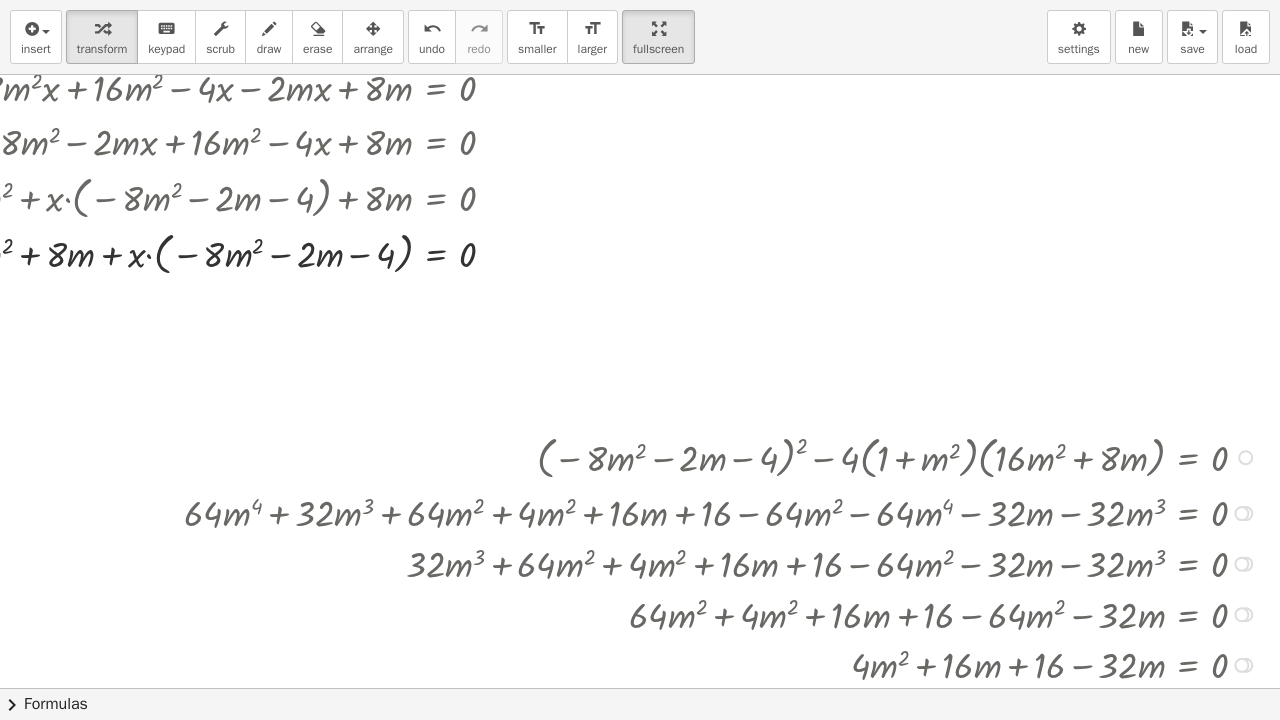scroll, scrollTop: 133, scrollLeft: 611, axis: both 